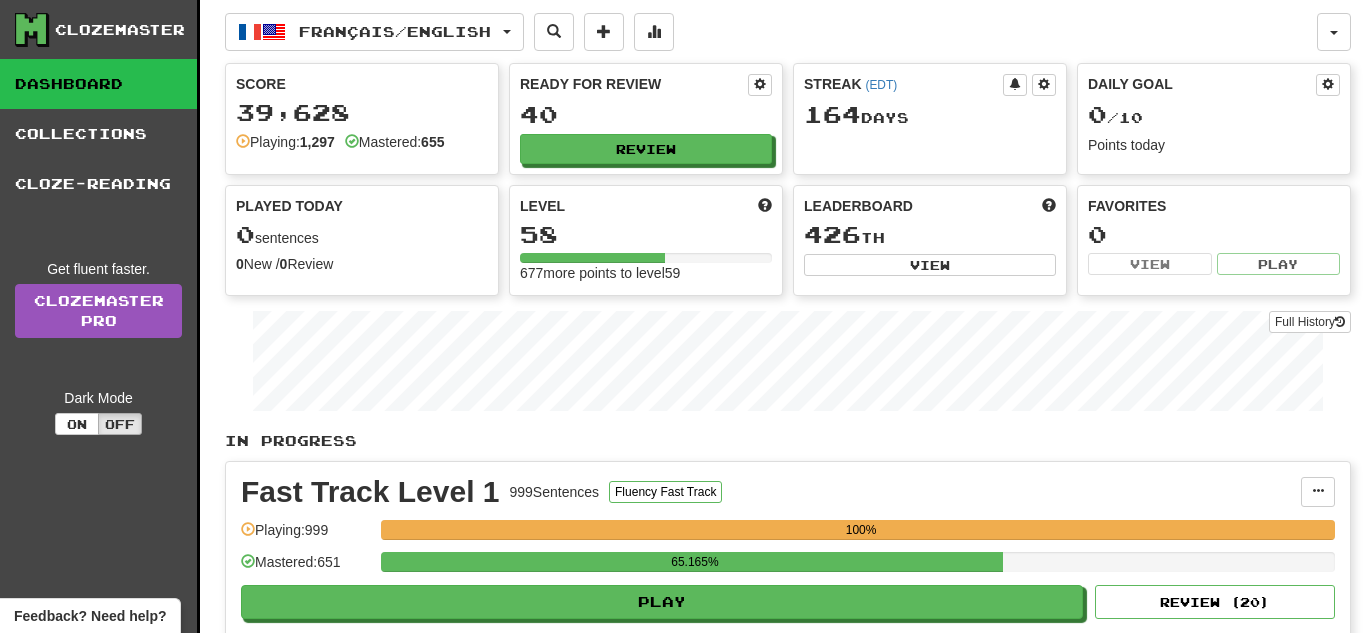 scroll, scrollTop: 0, scrollLeft: 0, axis: both 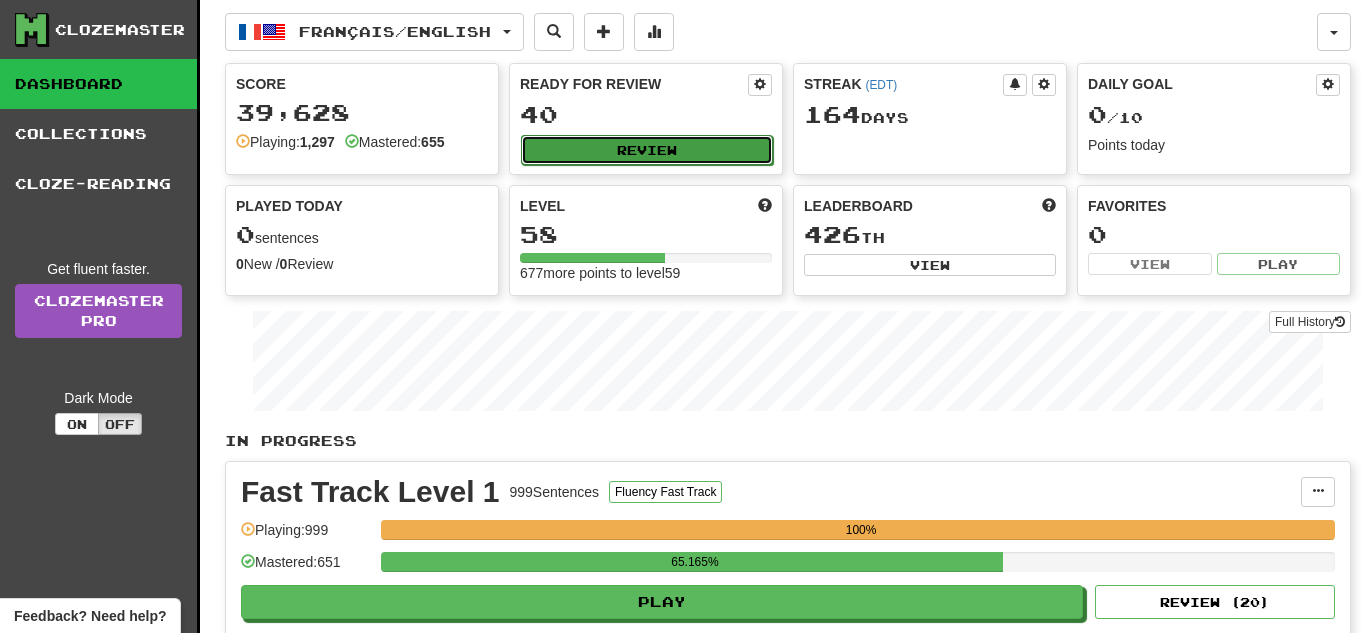 click on "Review" at bounding box center (647, 150) 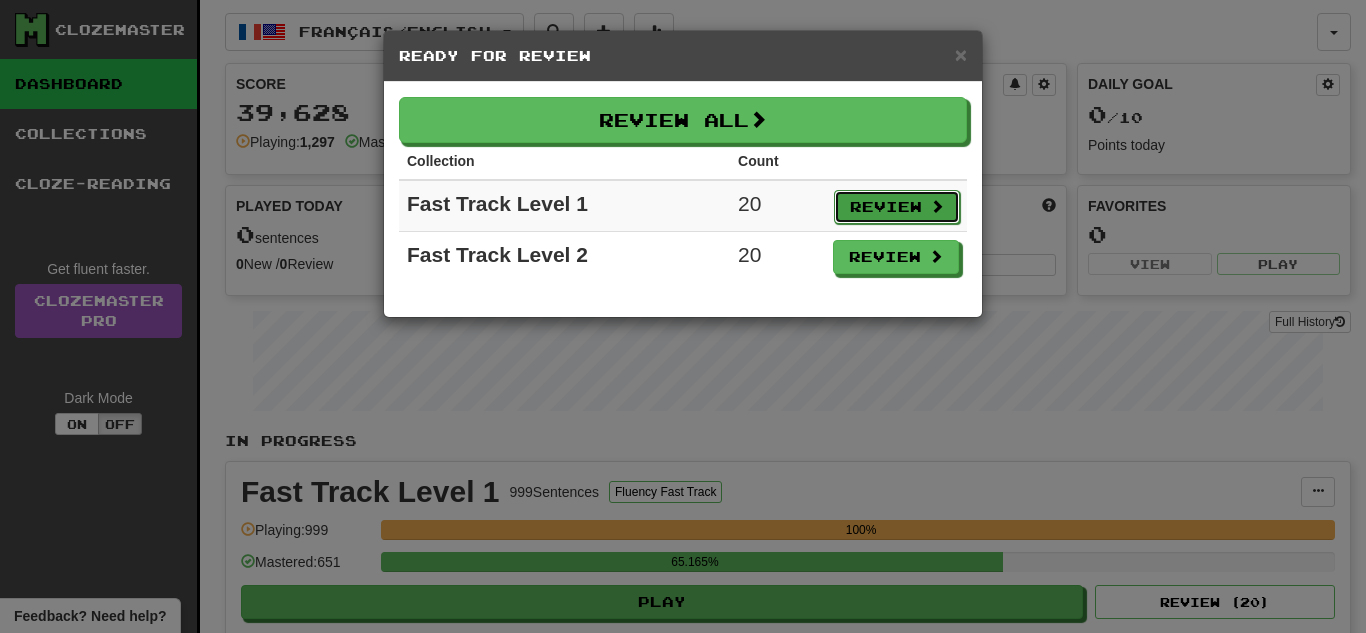 click on "Review" at bounding box center [897, 207] 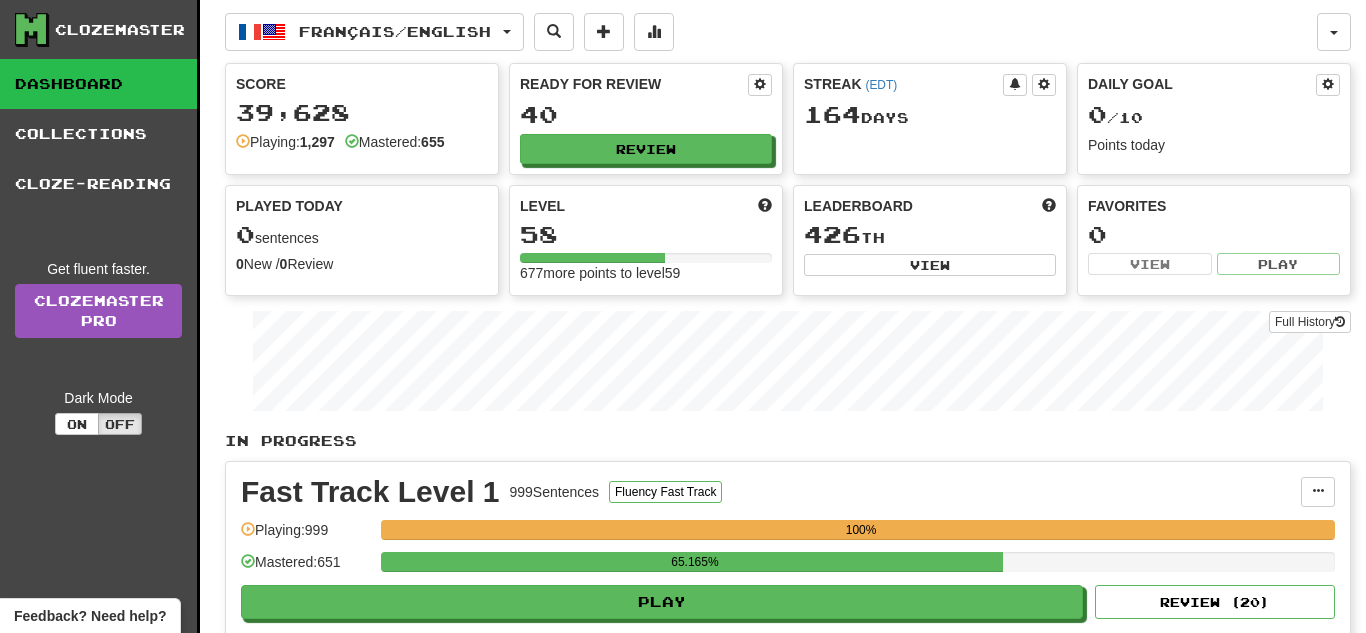 select on "**" 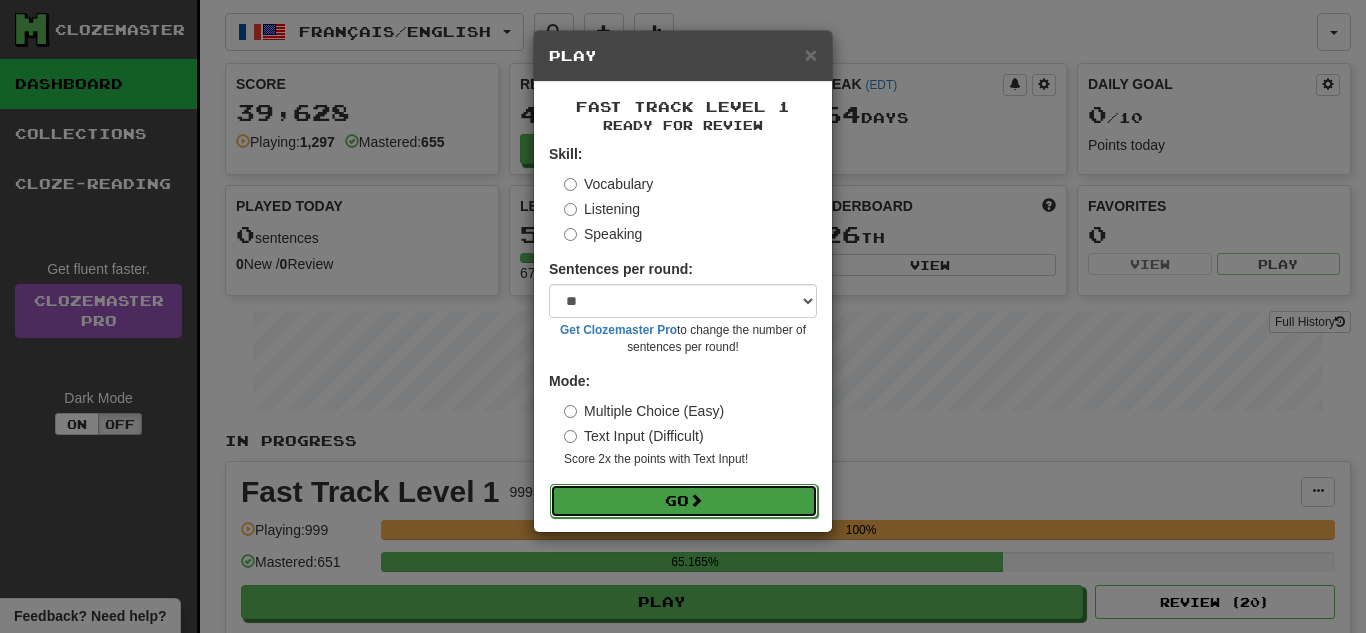 click on "Go" at bounding box center (684, 501) 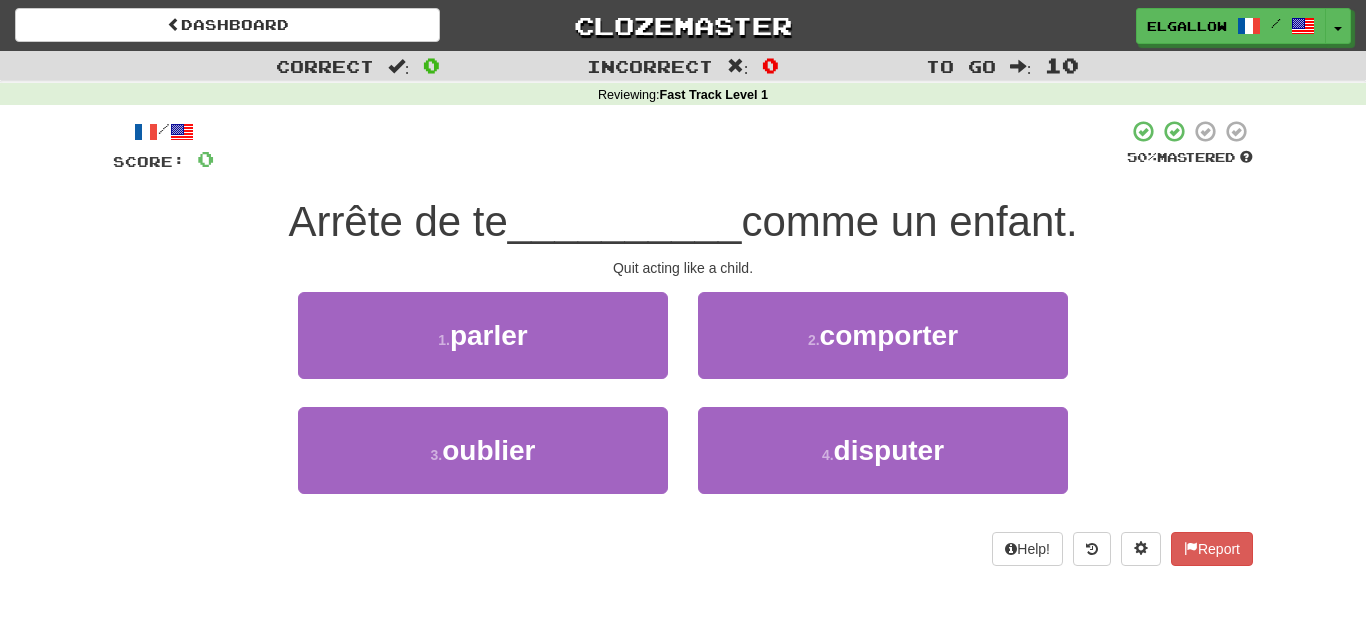 scroll, scrollTop: 0, scrollLeft: 0, axis: both 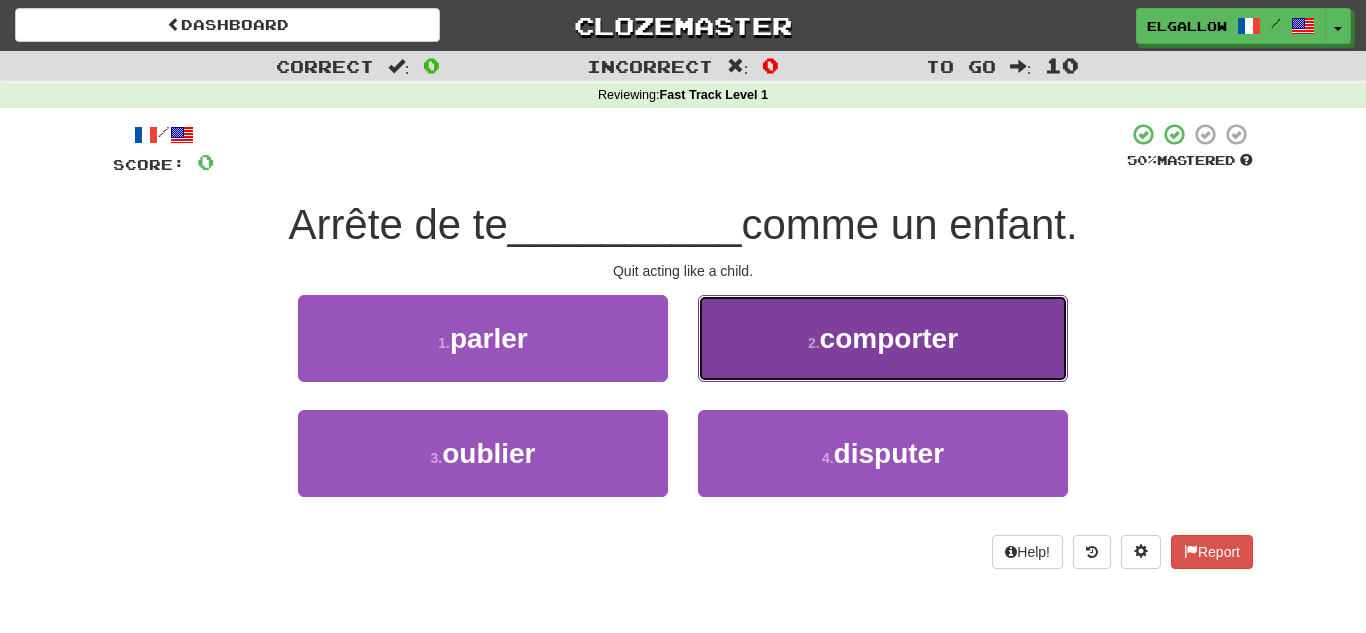 click on "2 .  comporter" at bounding box center [883, 338] 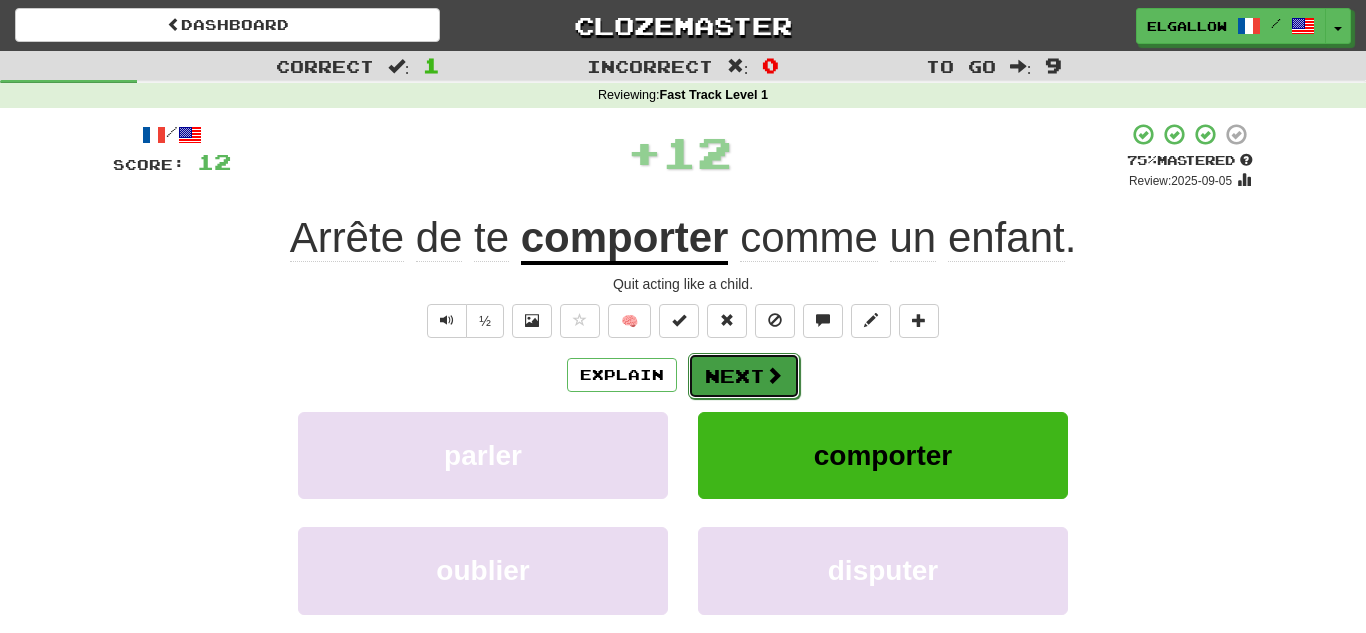 click on "Next" at bounding box center [744, 376] 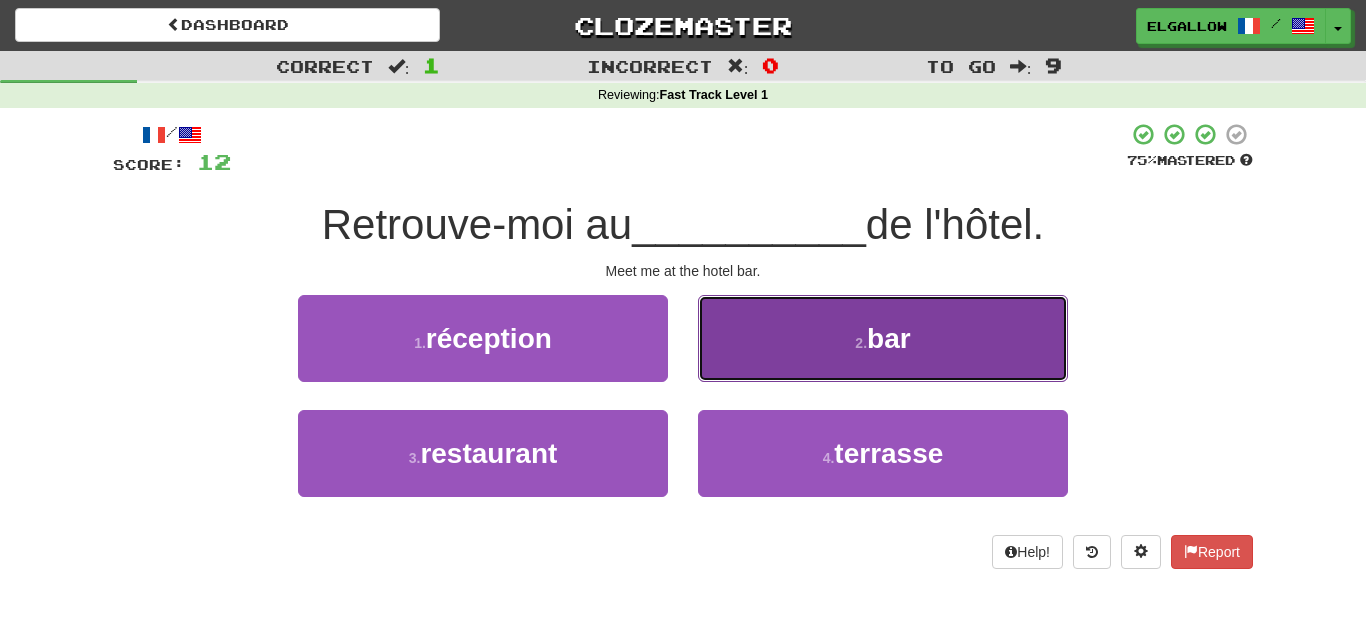 click on "2 .  bar" at bounding box center (883, 338) 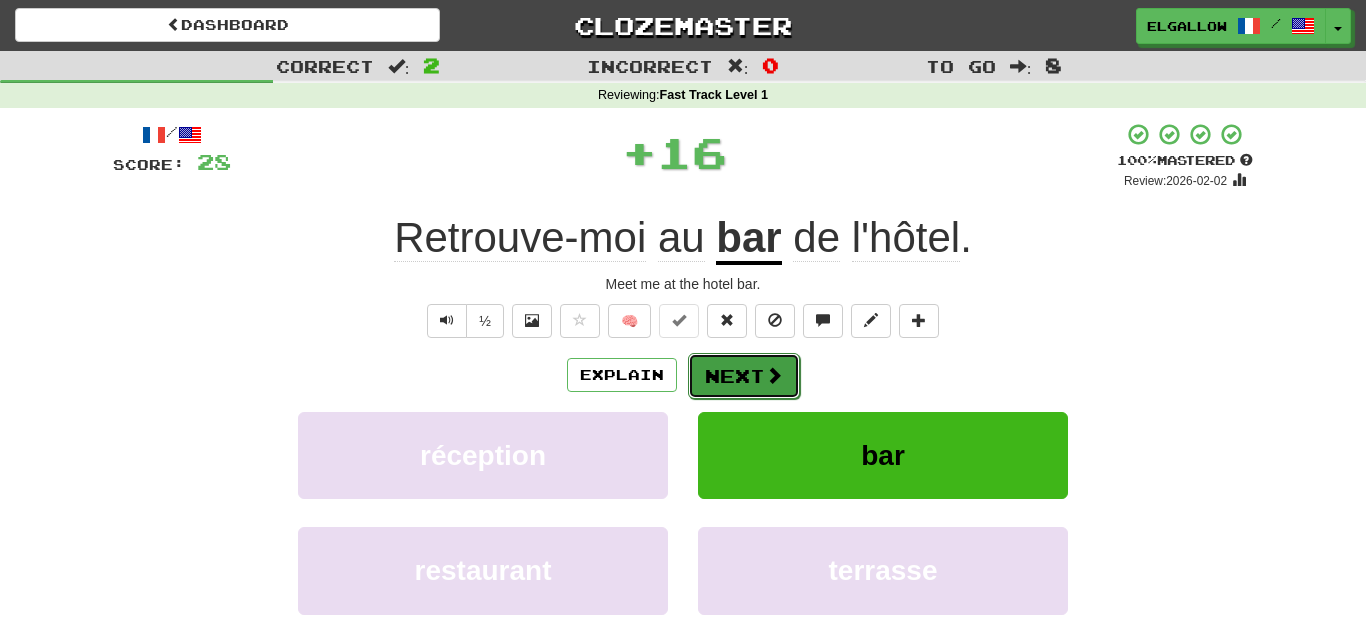 click at bounding box center (774, 375) 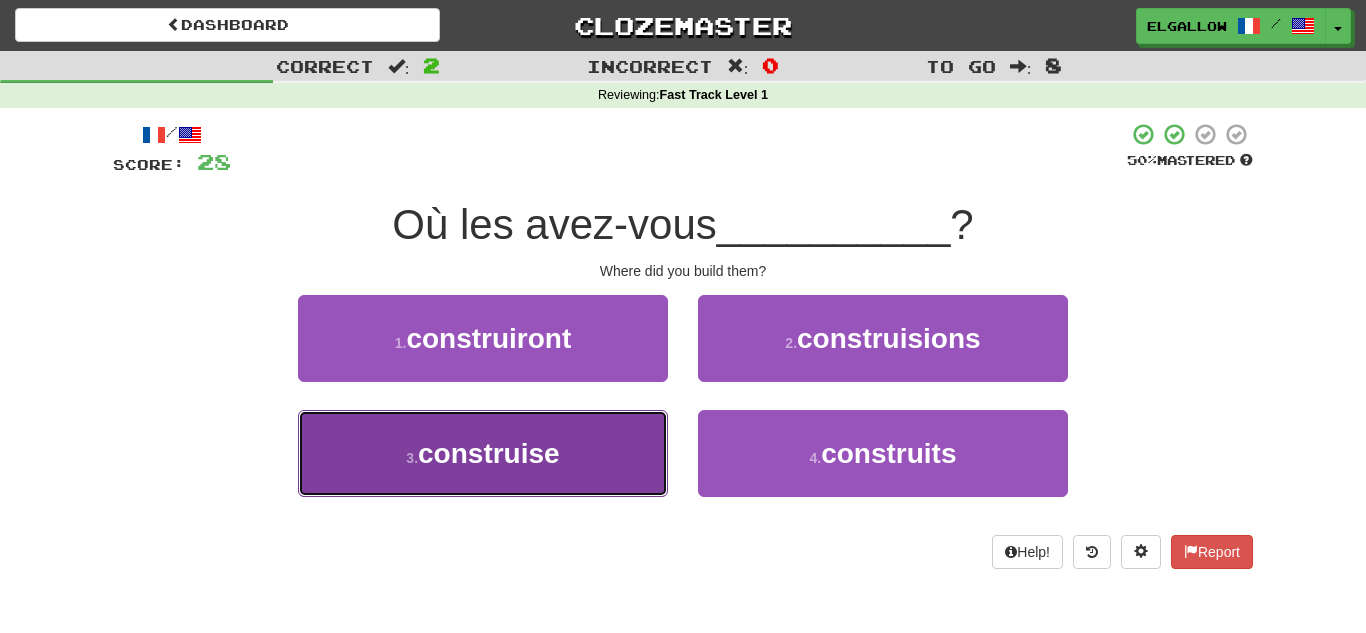click on "construise" at bounding box center (489, 453) 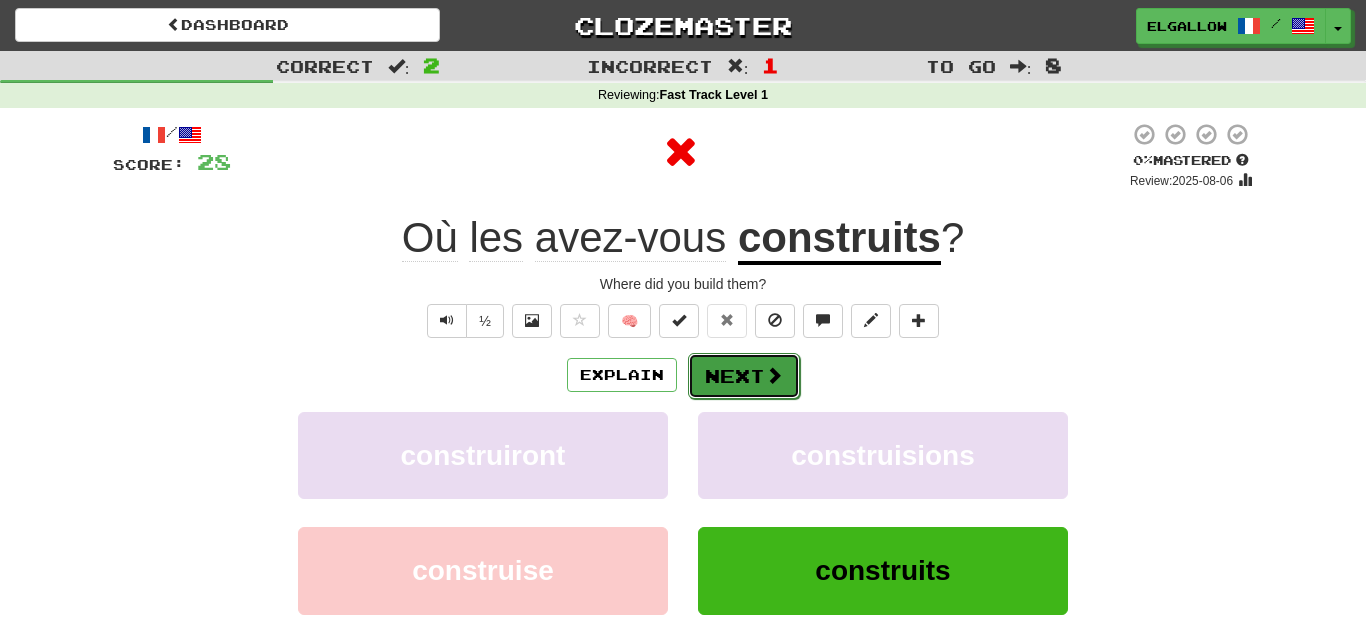 click on "Next" at bounding box center [744, 376] 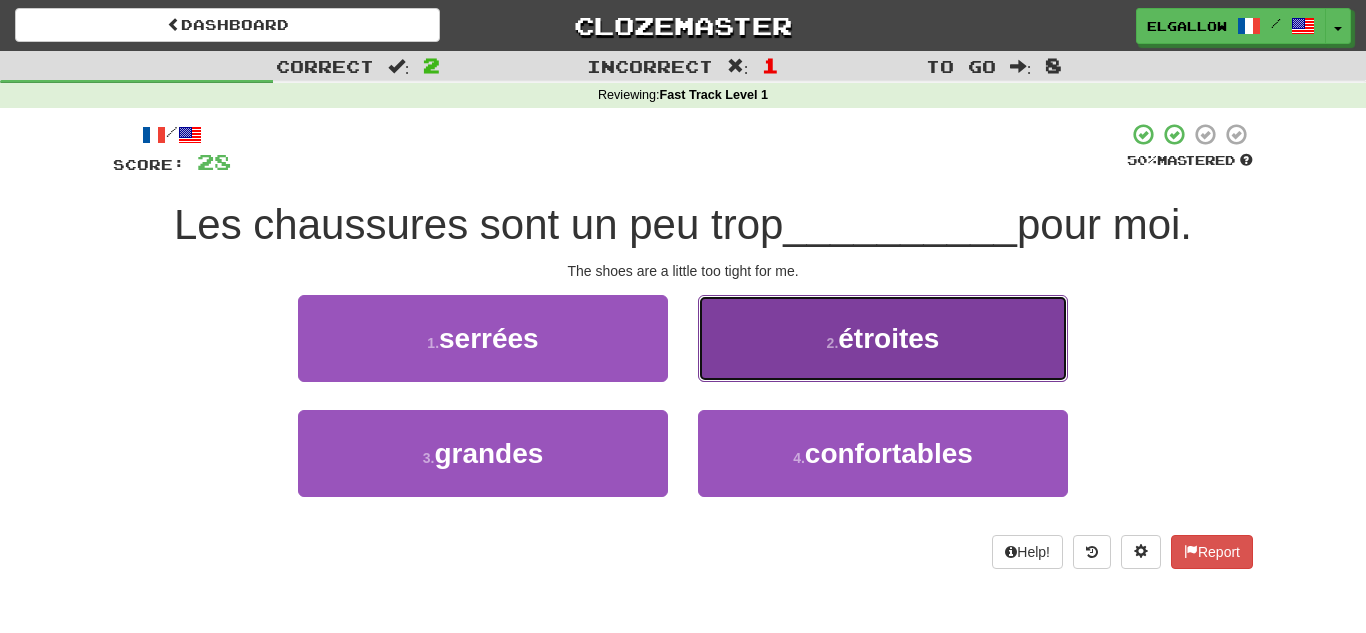 click on "2 .  étroites" at bounding box center [883, 338] 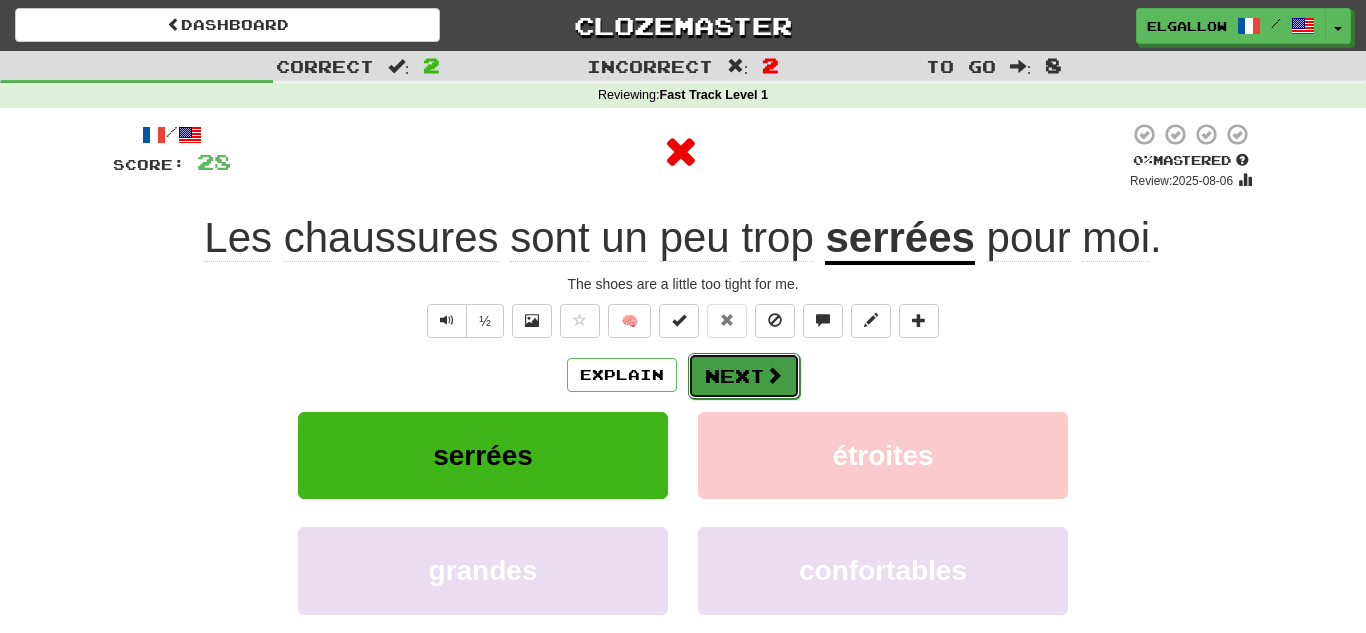 click on "Next" at bounding box center [744, 376] 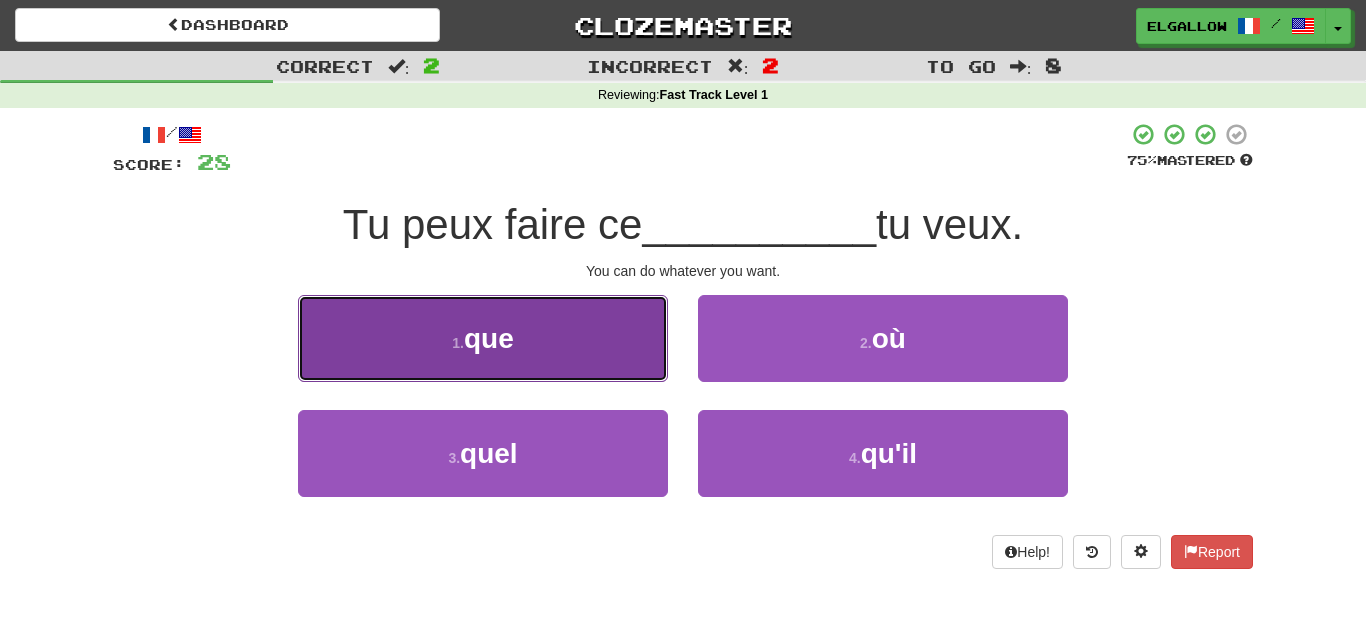 click on "1 .  que" at bounding box center (483, 338) 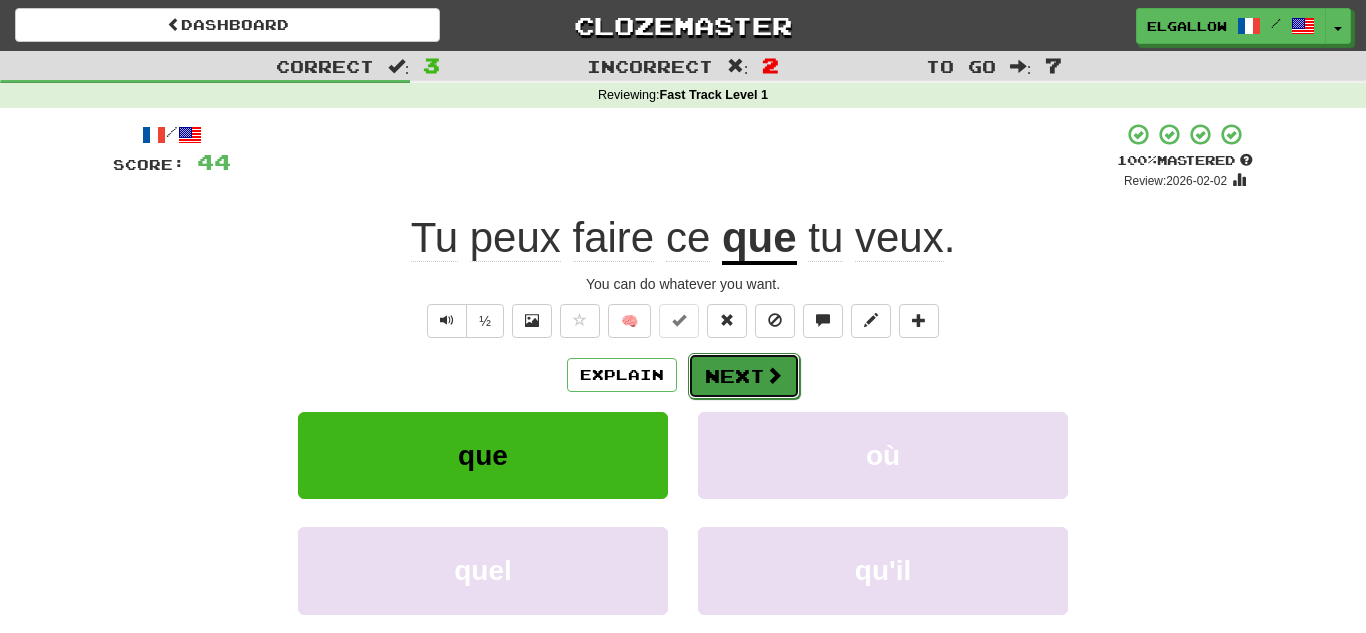 click on "Next" at bounding box center (744, 376) 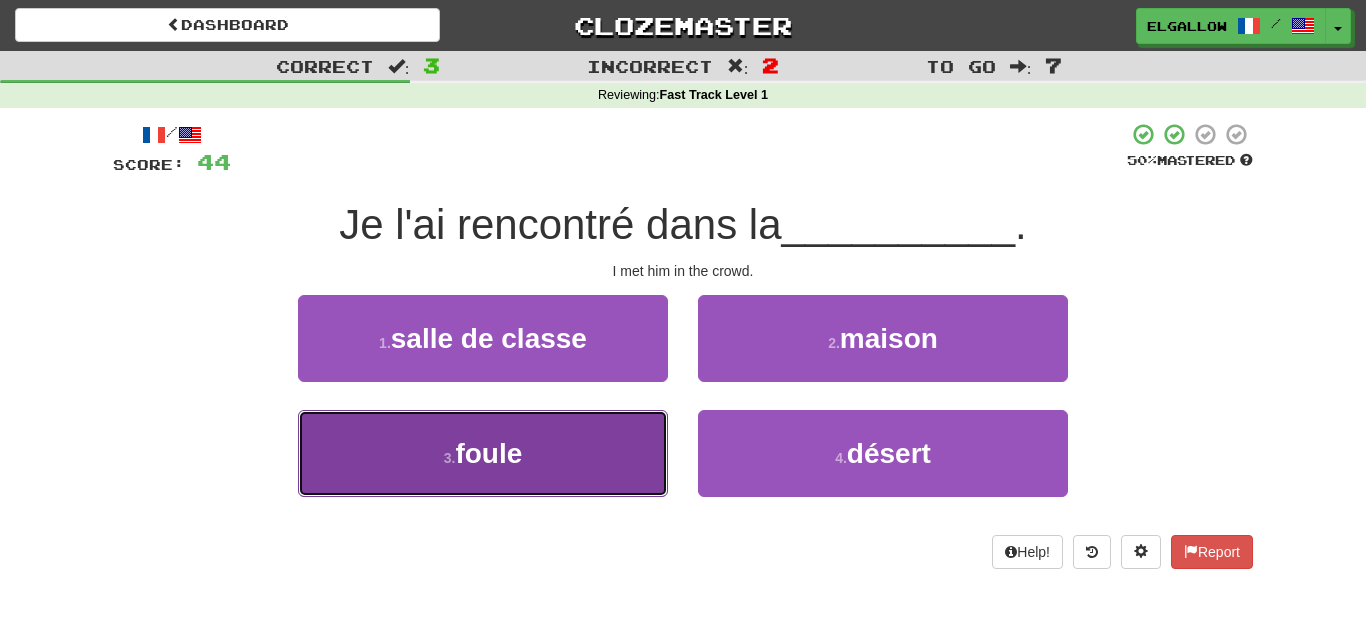 click on "3 .  foule" at bounding box center (483, 453) 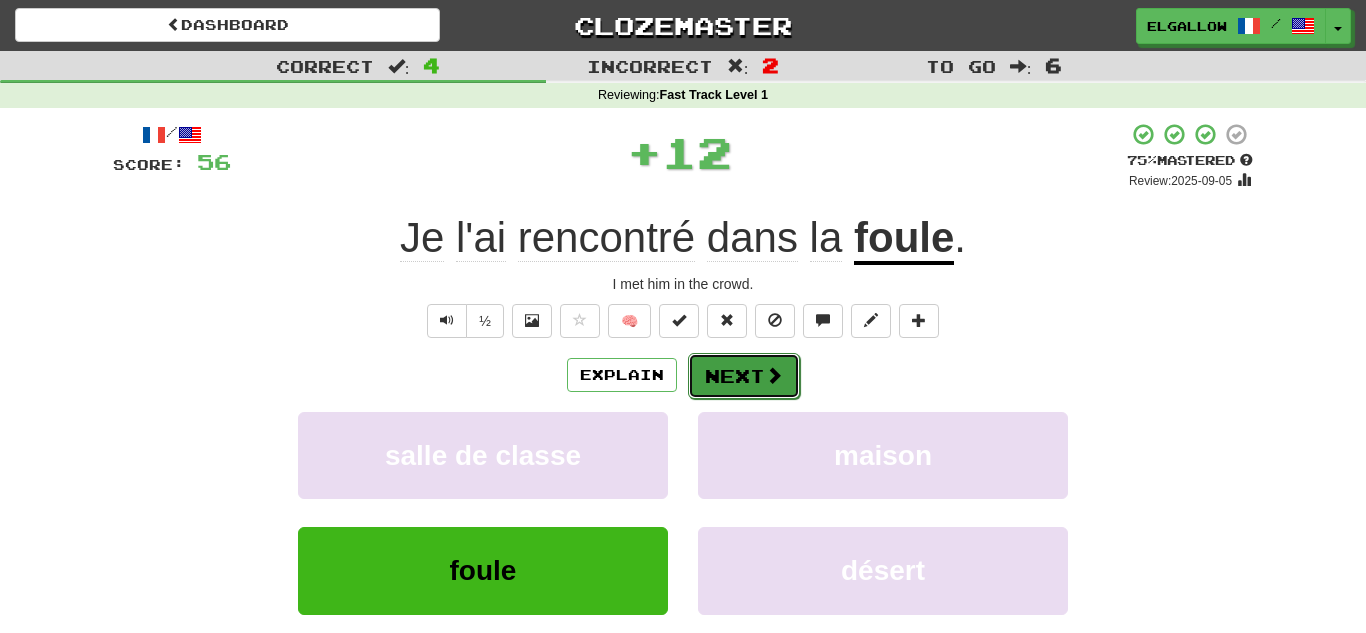 click at bounding box center (774, 375) 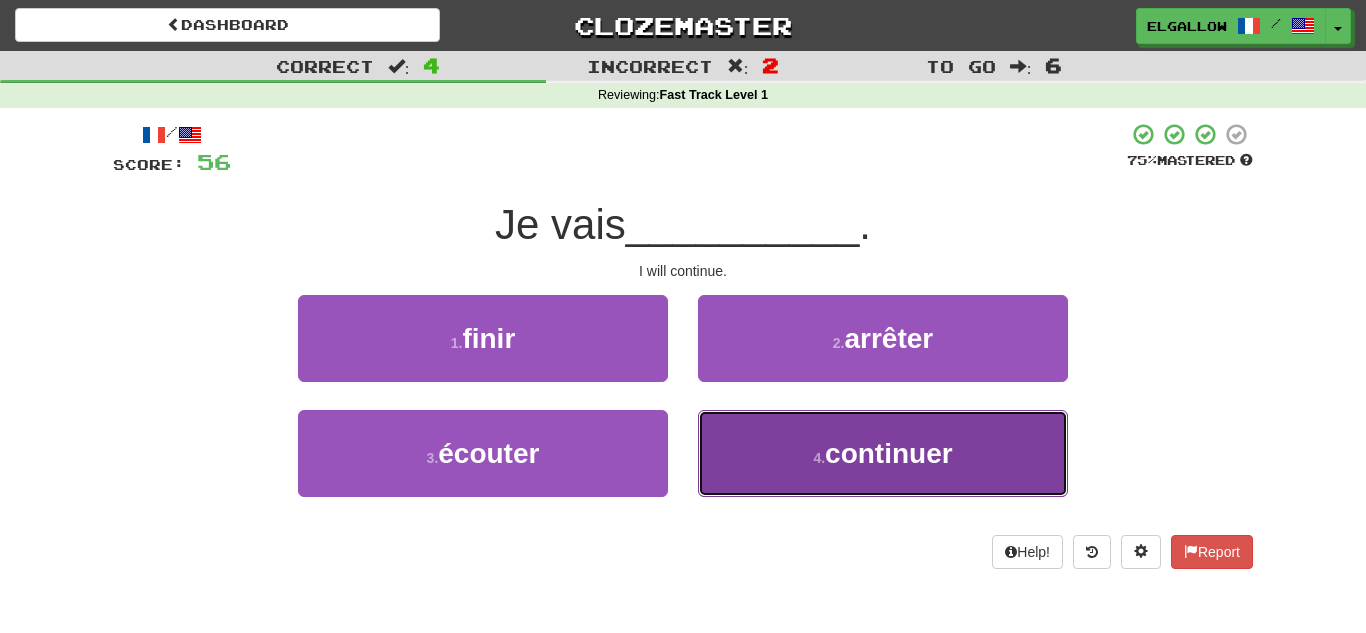 click on "4 .  continuer" at bounding box center [883, 453] 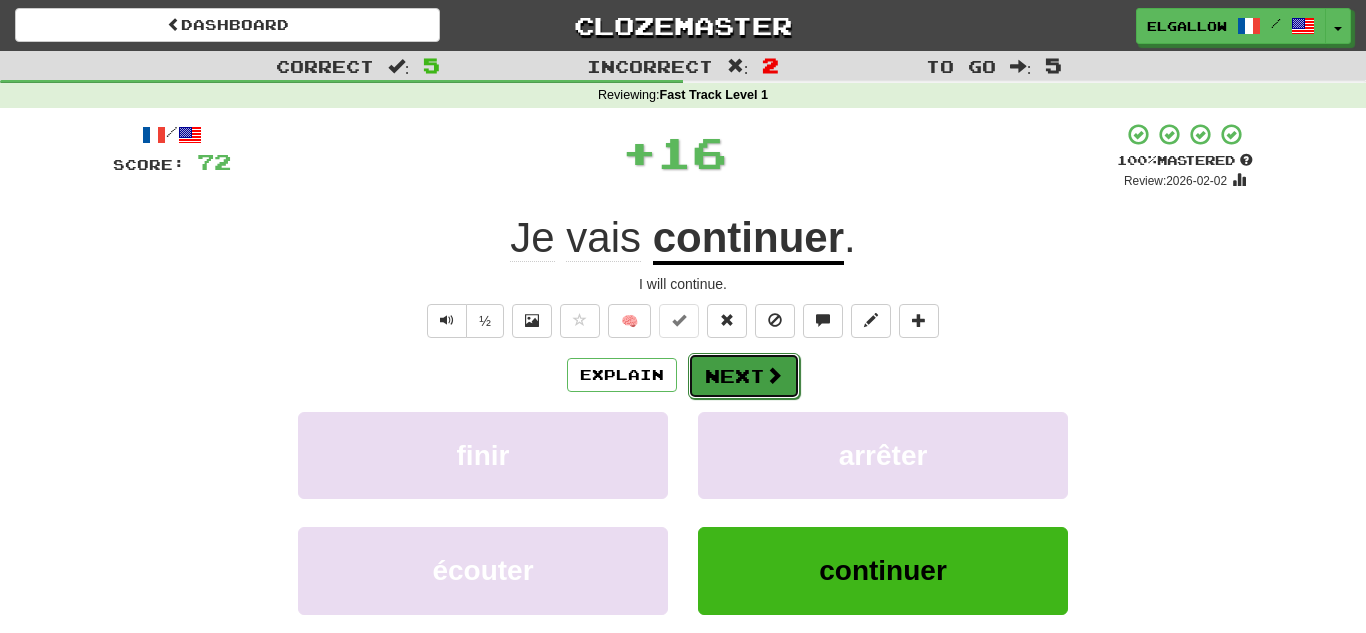 click on "Next" at bounding box center [744, 376] 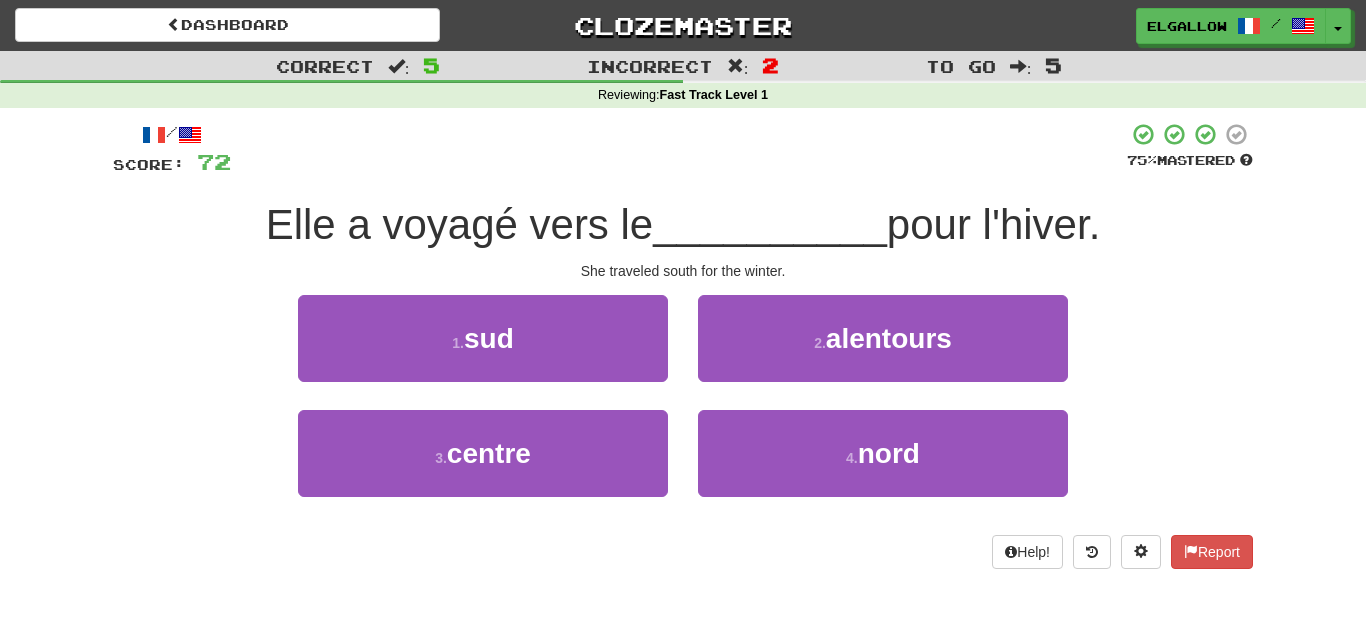click on "1 .  sud" at bounding box center (483, 352) 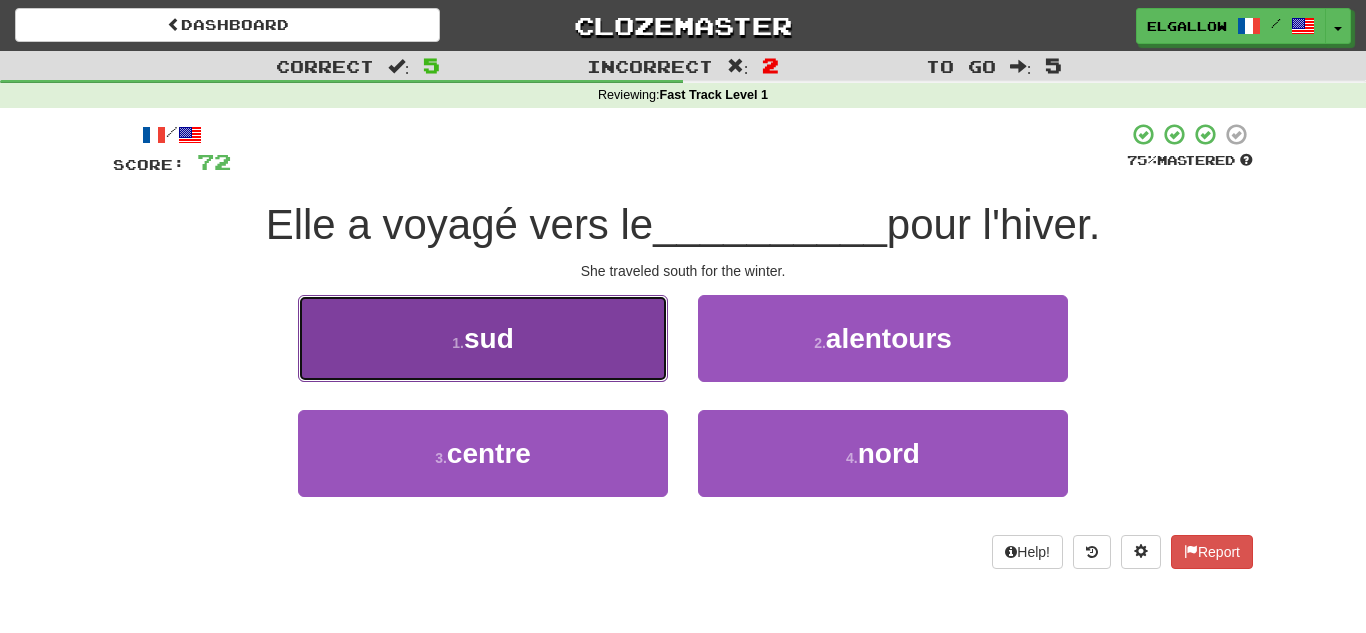 click on "sud" at bounding box center (489, 338) 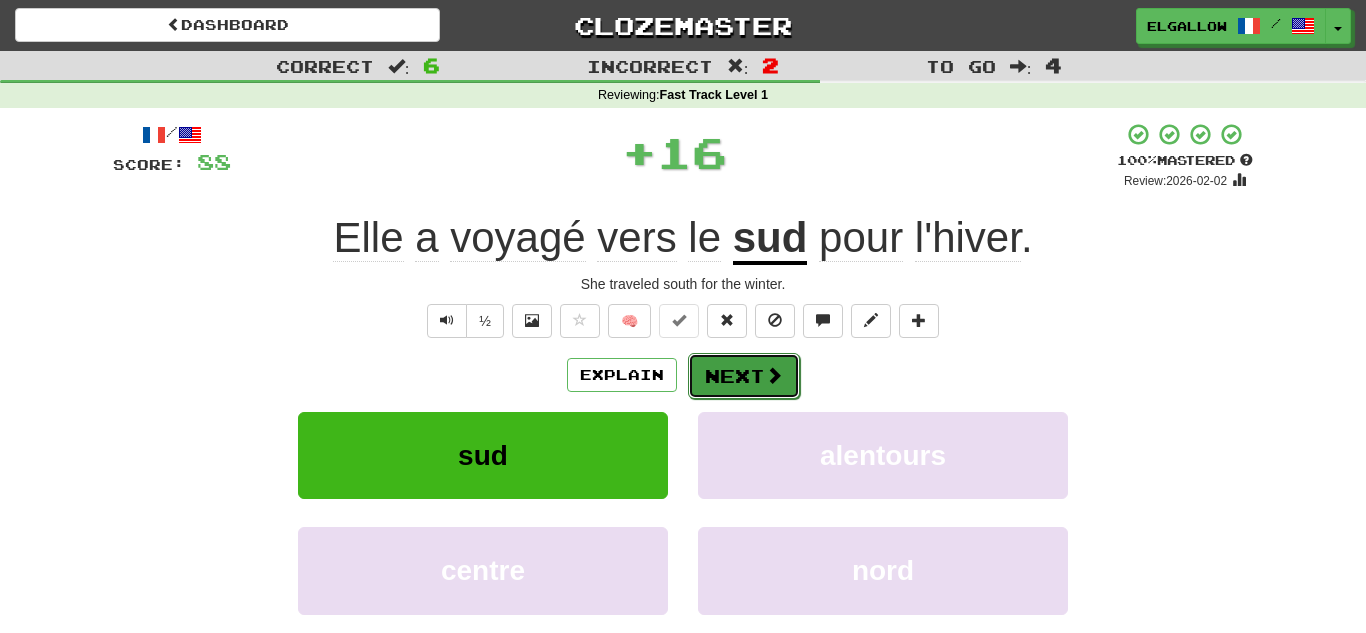 click on "Next" at bounding box center (744, 376) 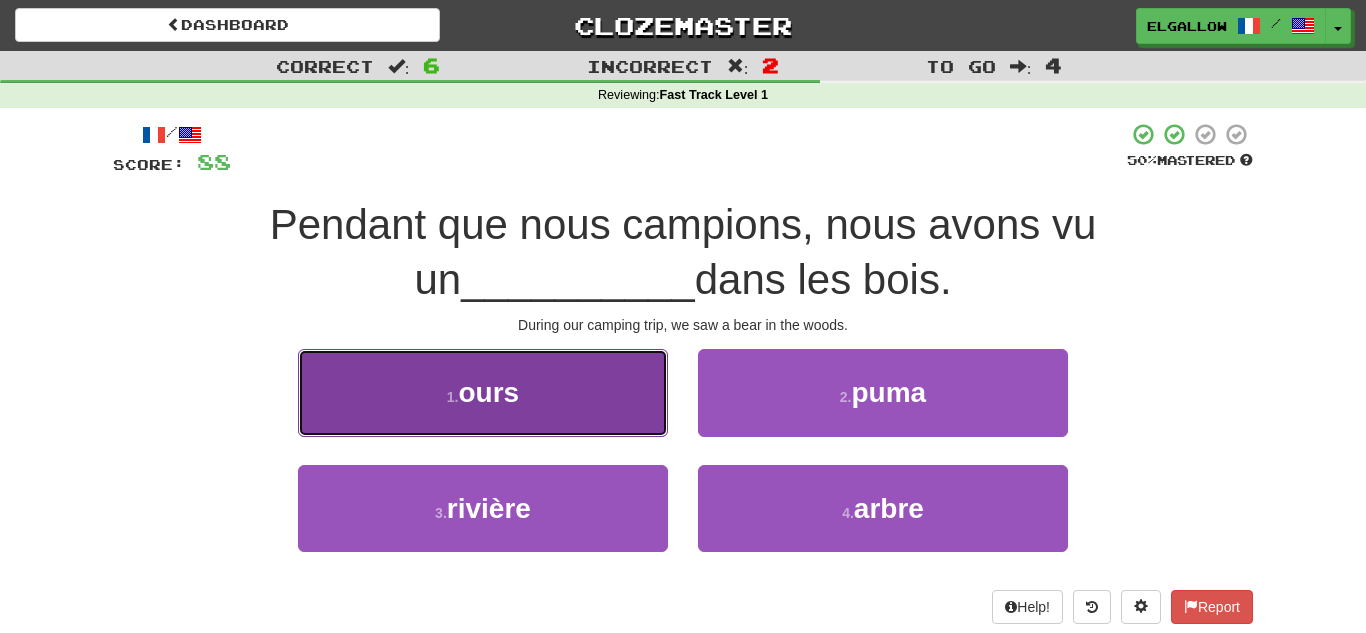 click on "1 .  ours" at bounding box center (483, 392) 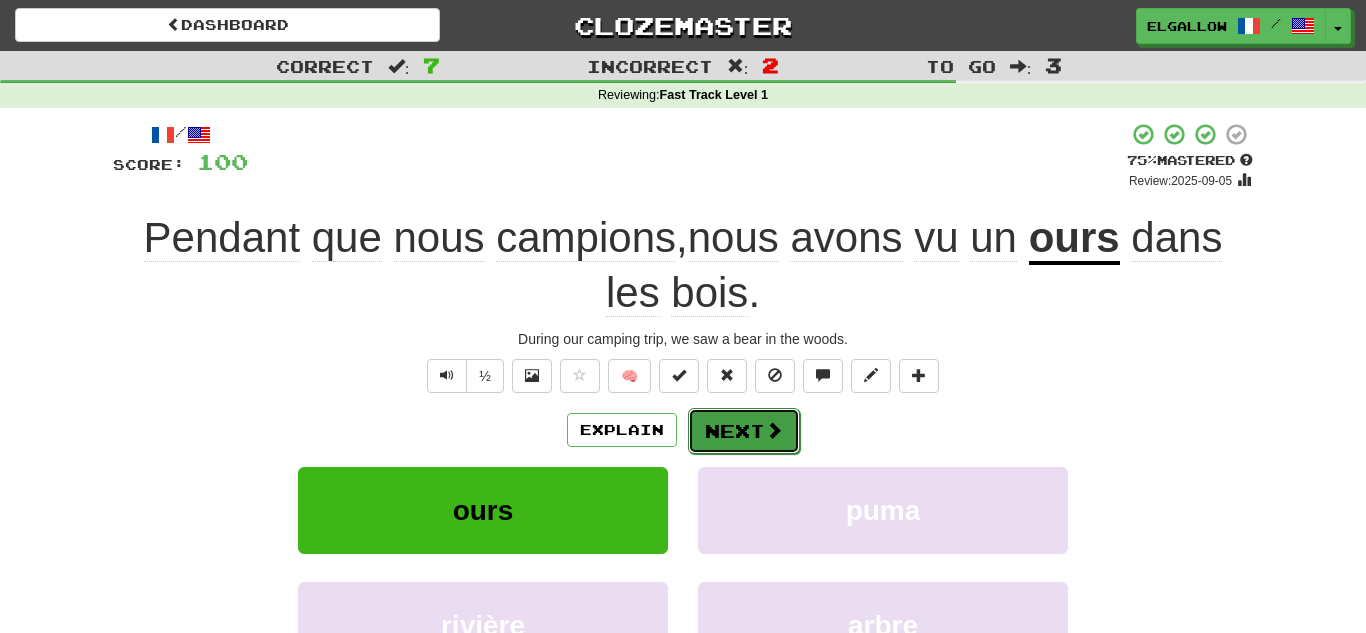 click on "Next" at bounding box center (744, 431) 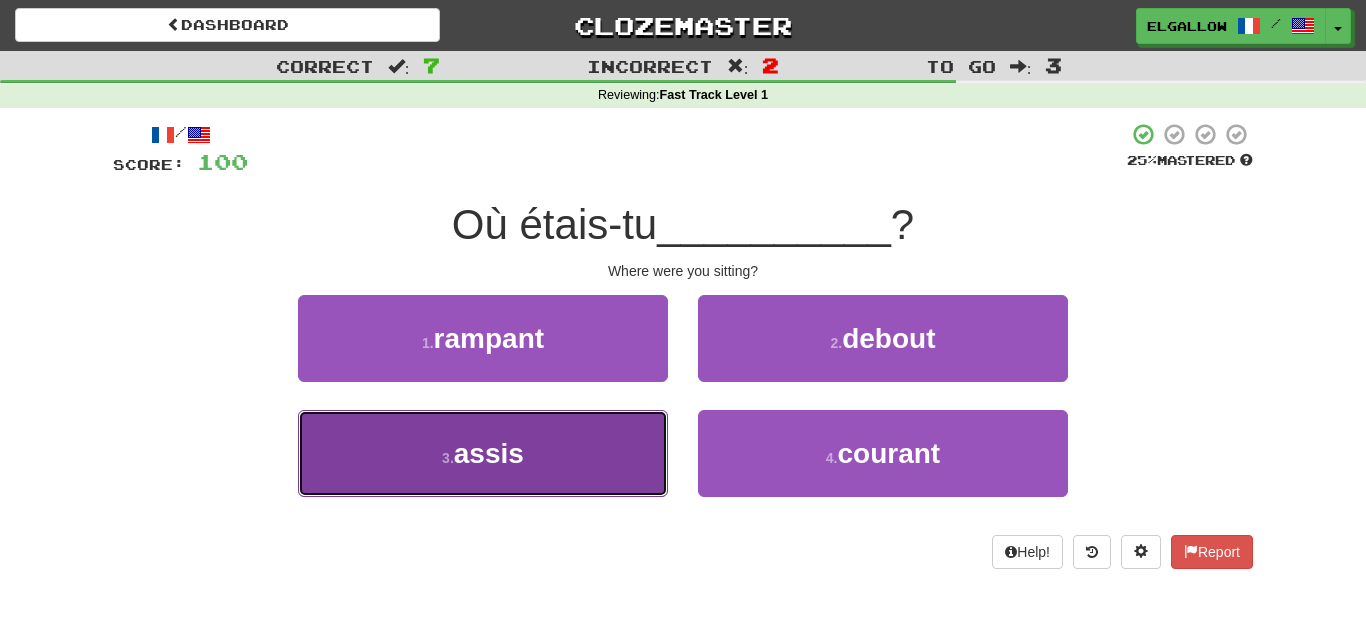 click on "3 .  assis" at bounding box center [483, 453] 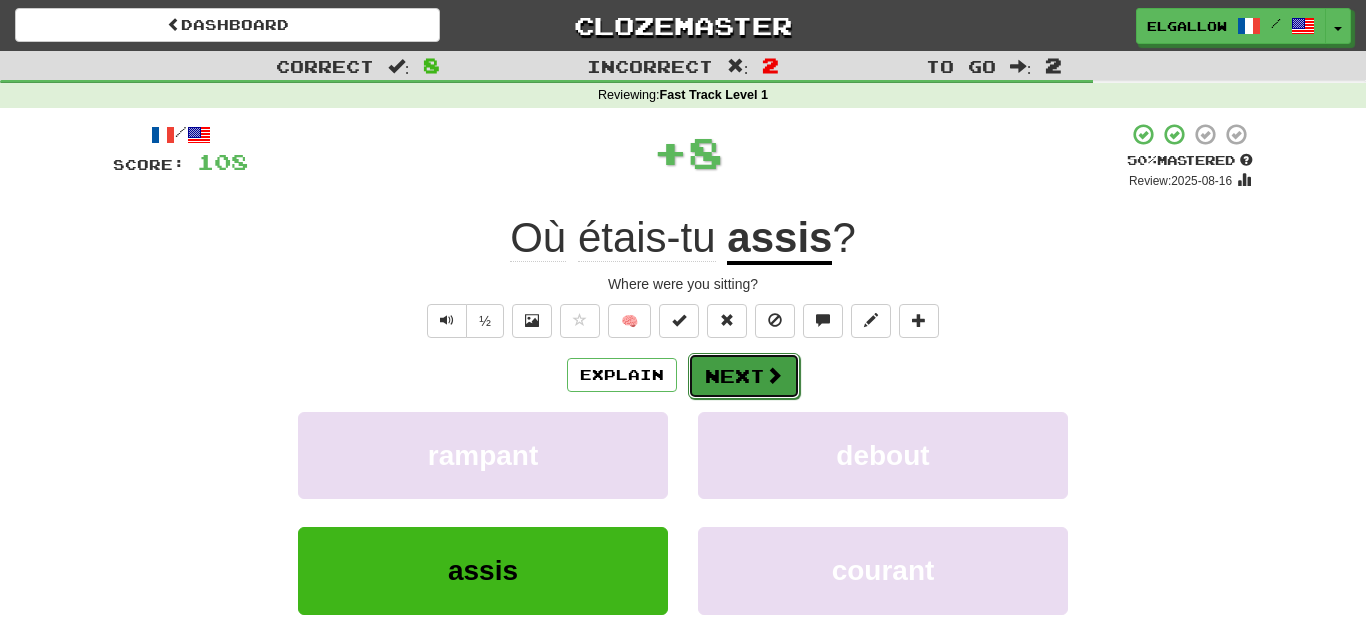 click on "Next" at bounding box center [744, 376] 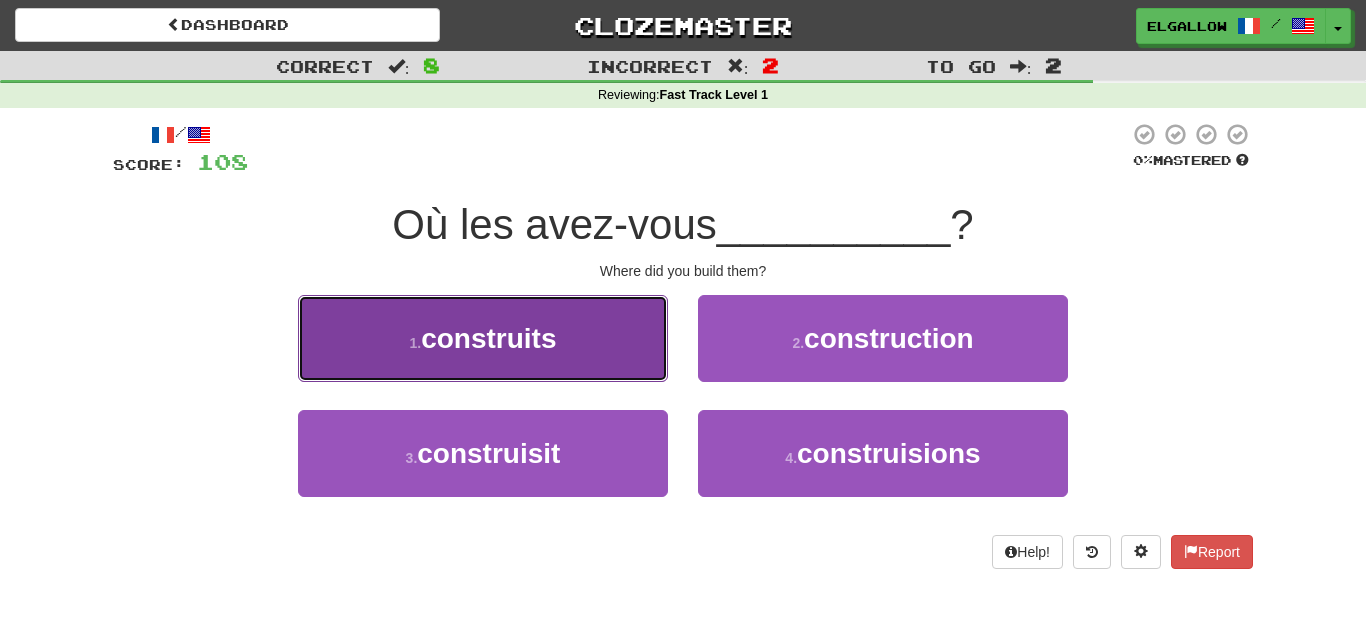 click on "1 .  construits" at bounding box center [483, 338] 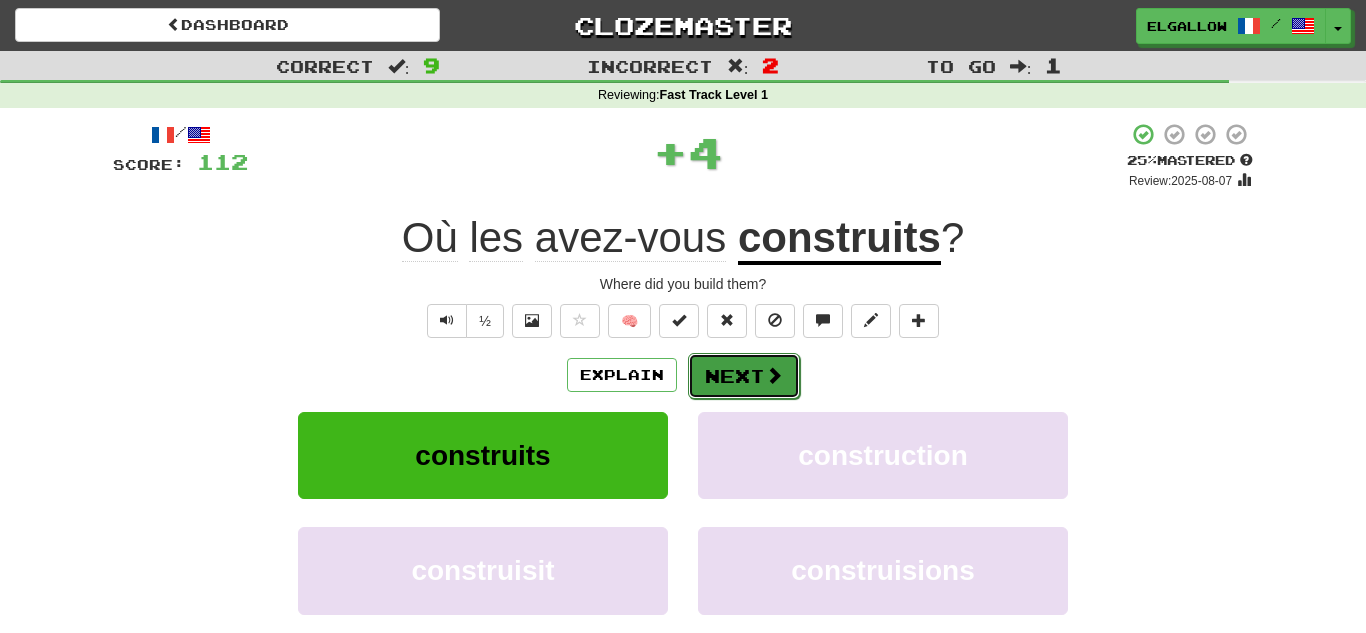 click on "Next" at bounding box center (744, 376) 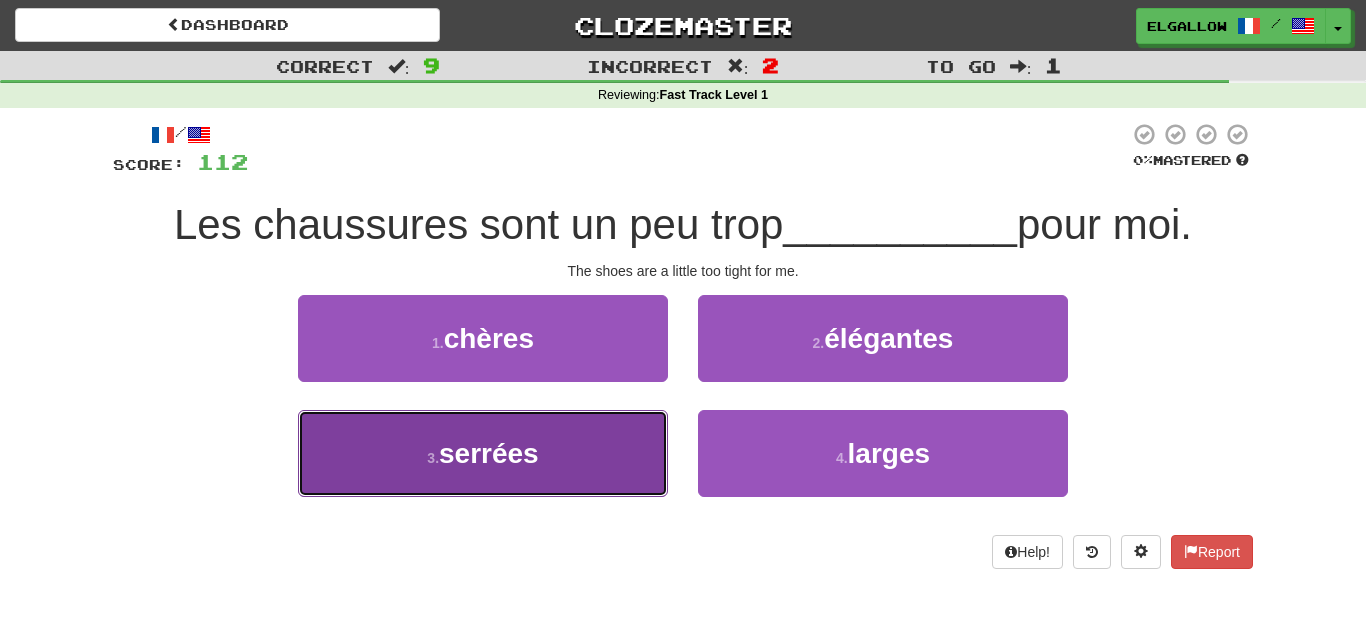 click on "serrées" at bounding box center [489, 453] 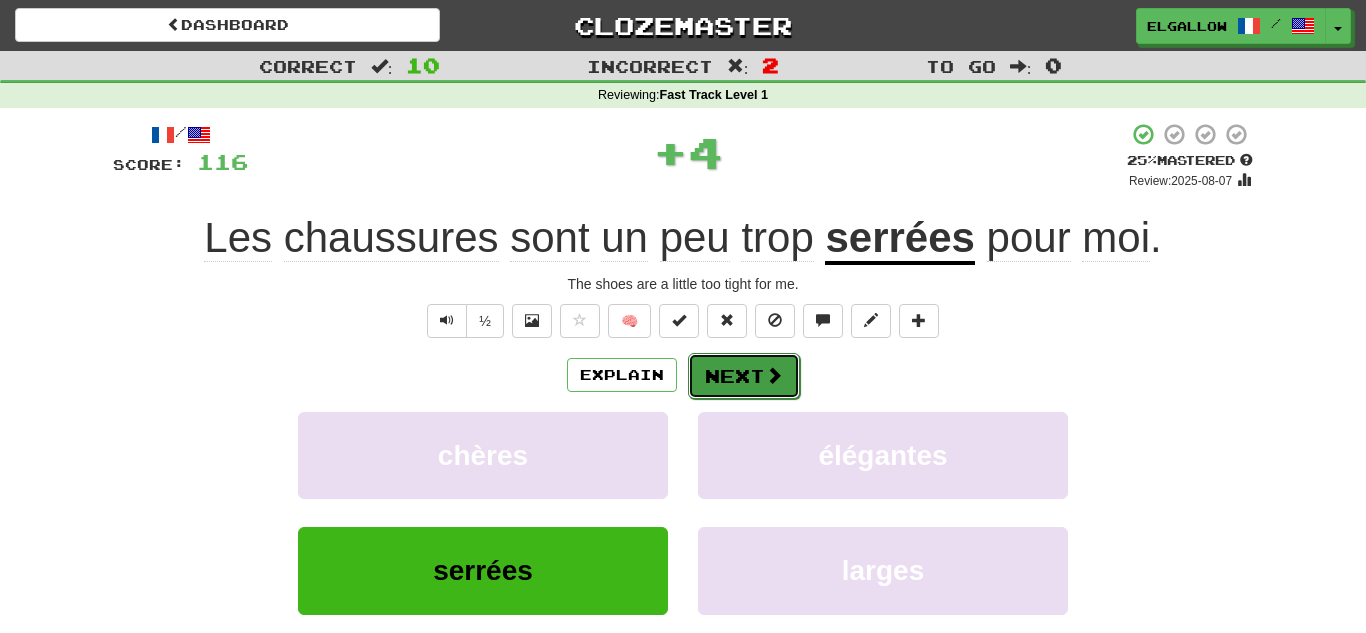click on "Next" at bounding box center (744, 376) 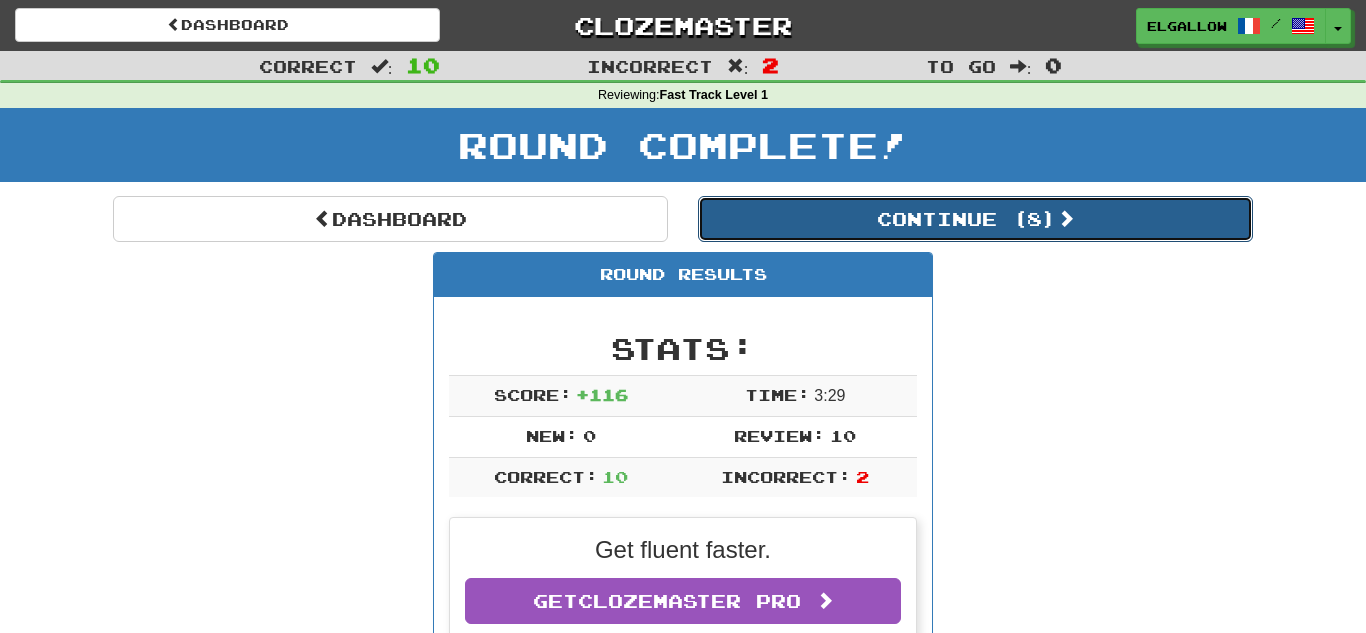 click on "Continue ( 8 )" at bounding box center [975, 219] 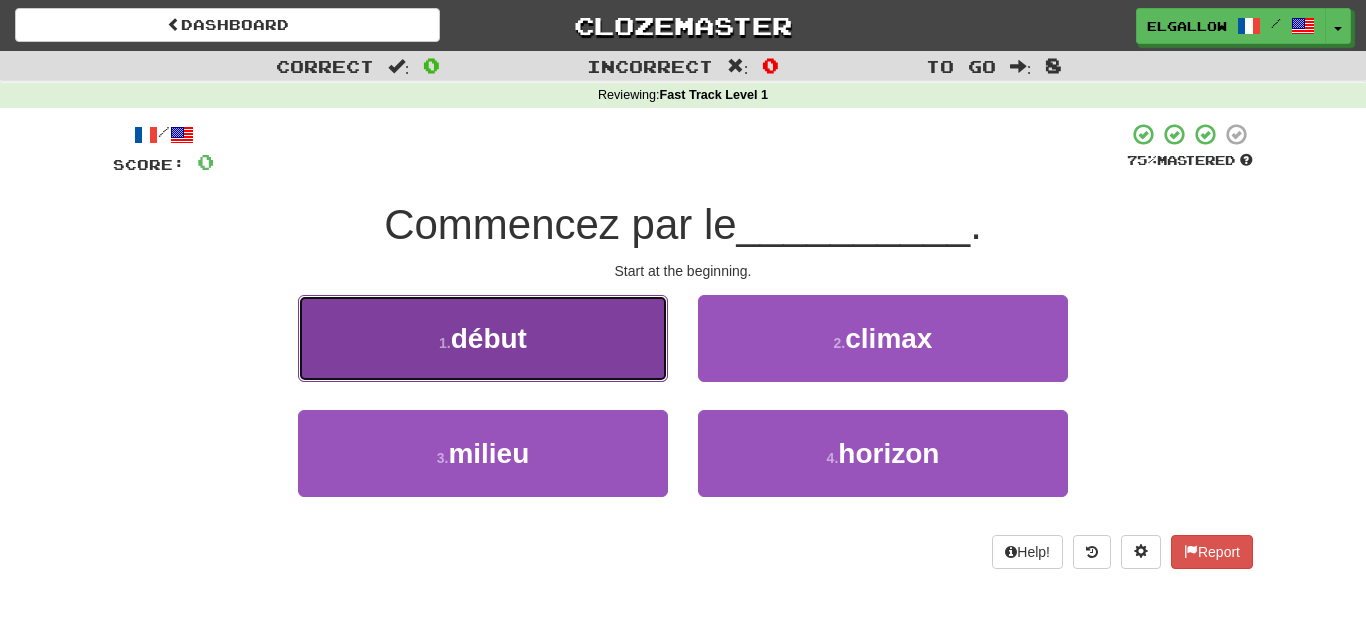 click on "1 .  début" at bounding box center (483, 338) 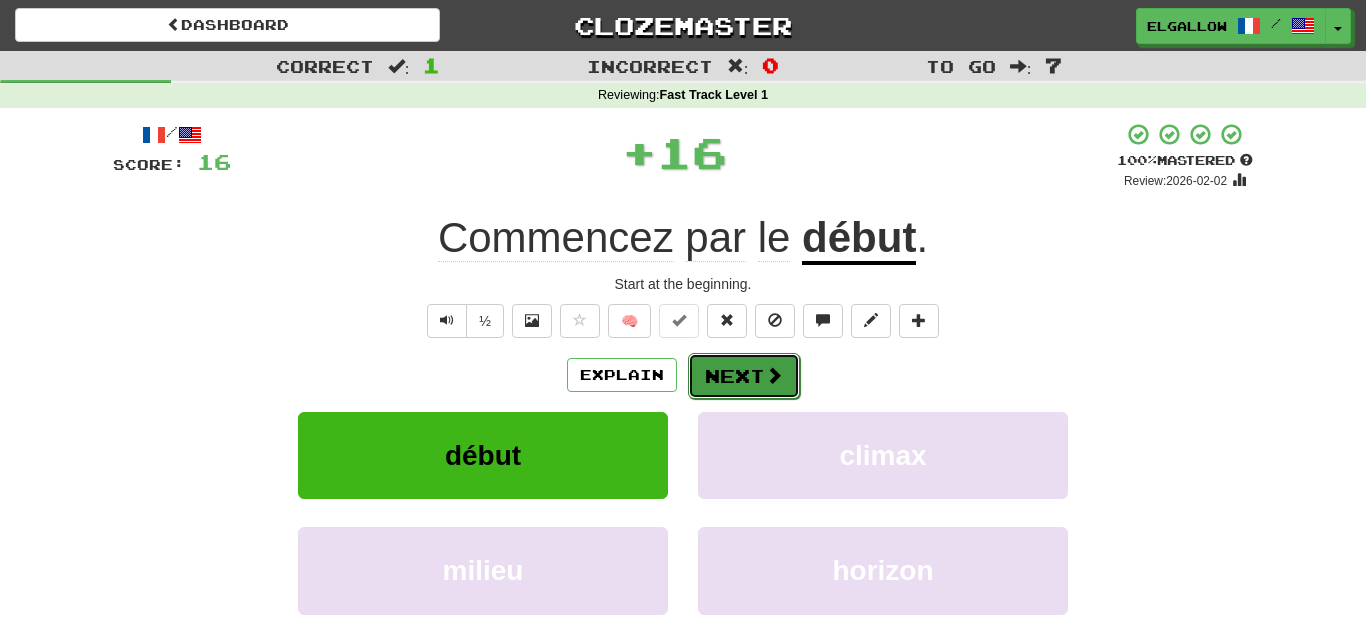 click on "Next" at bounding box center (744, 376) 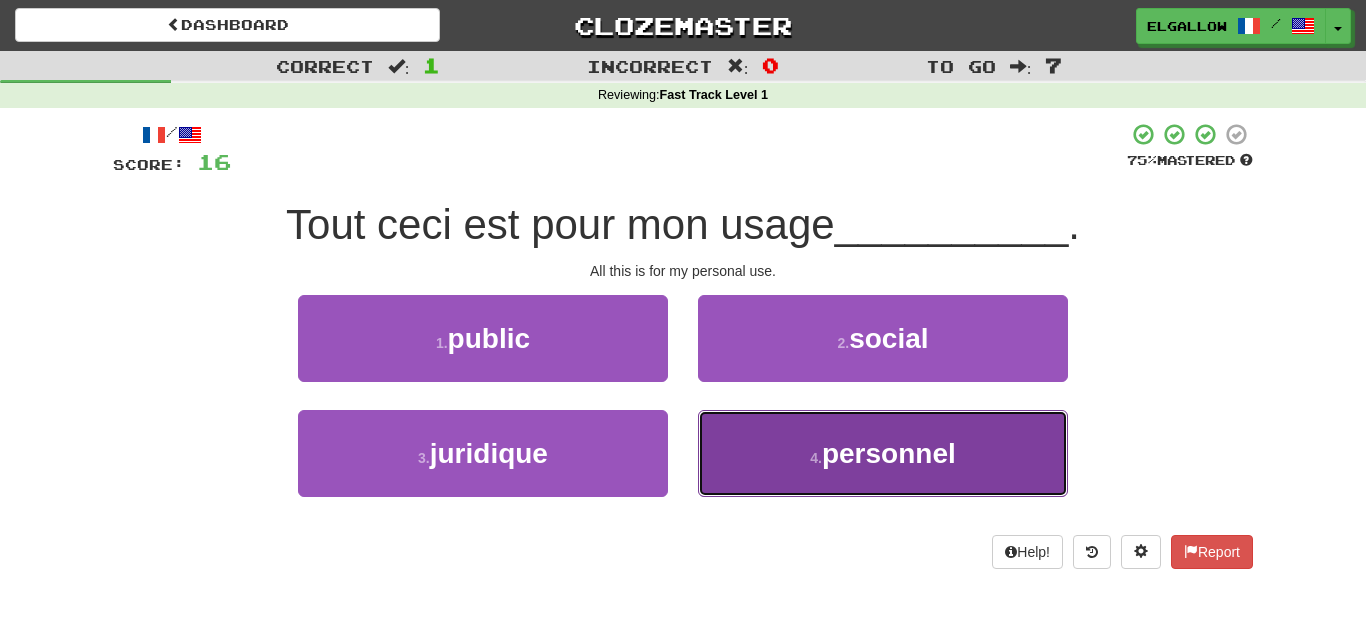 click on "4 .  personnel" at bounding box center [883, 453] 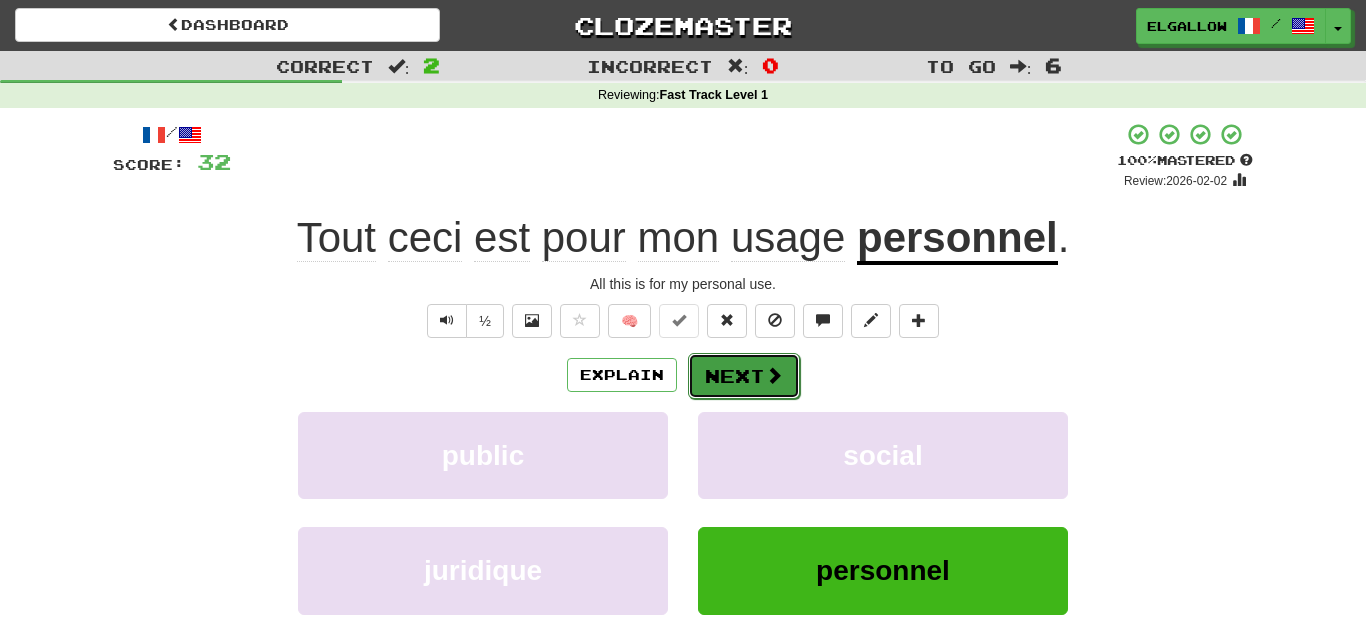 click on "Next" at bounding box center [744, 376] 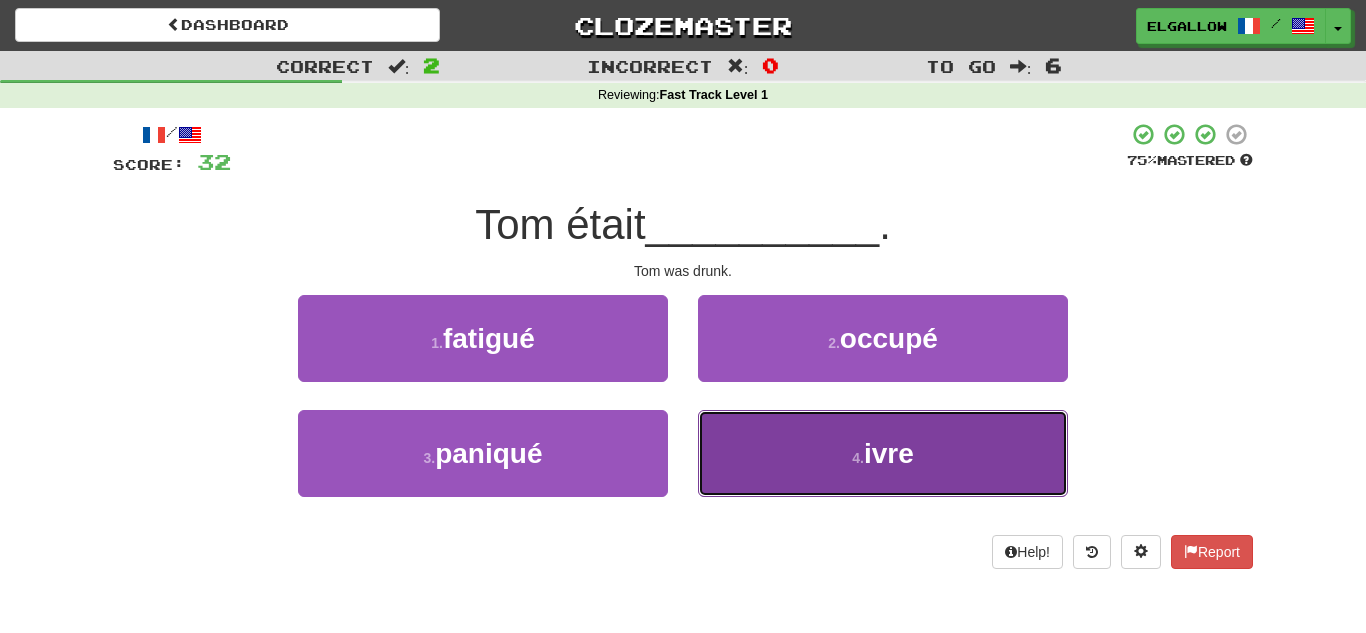 click on "4 .  ivre" at bounding box center [883, 453] 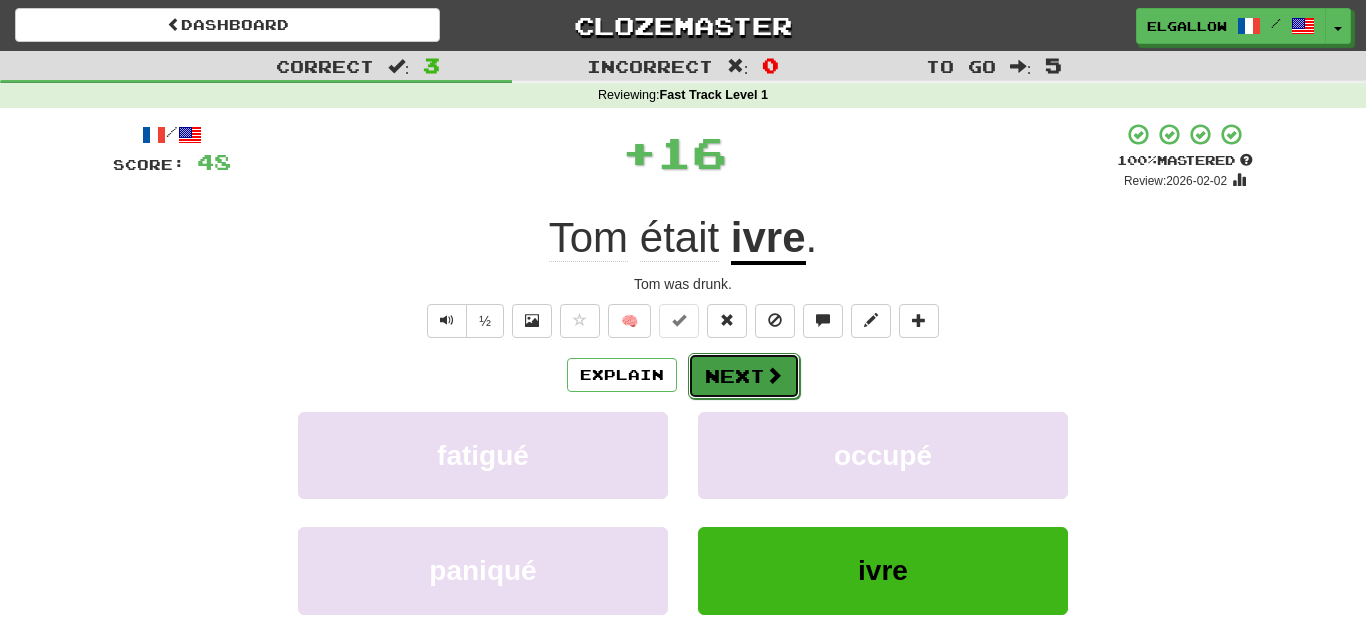 click on "Next" at bounding box center [744, 376] 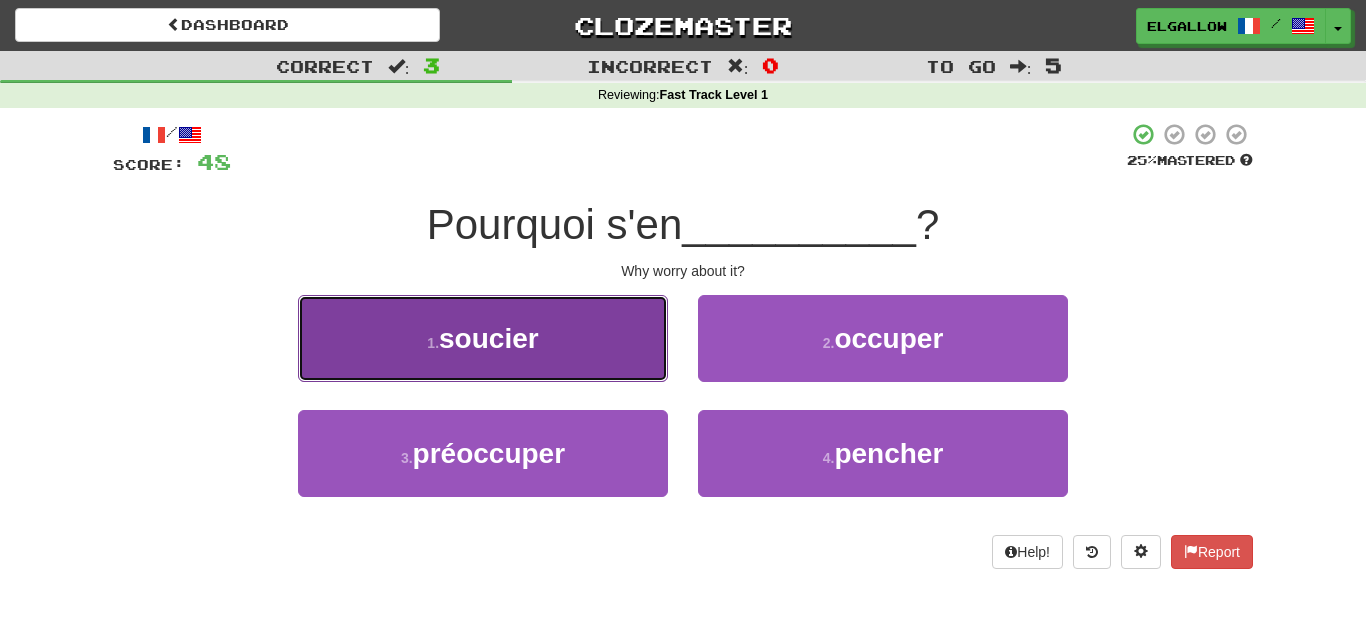 click on "soucier" at bounding box center [489, 338] 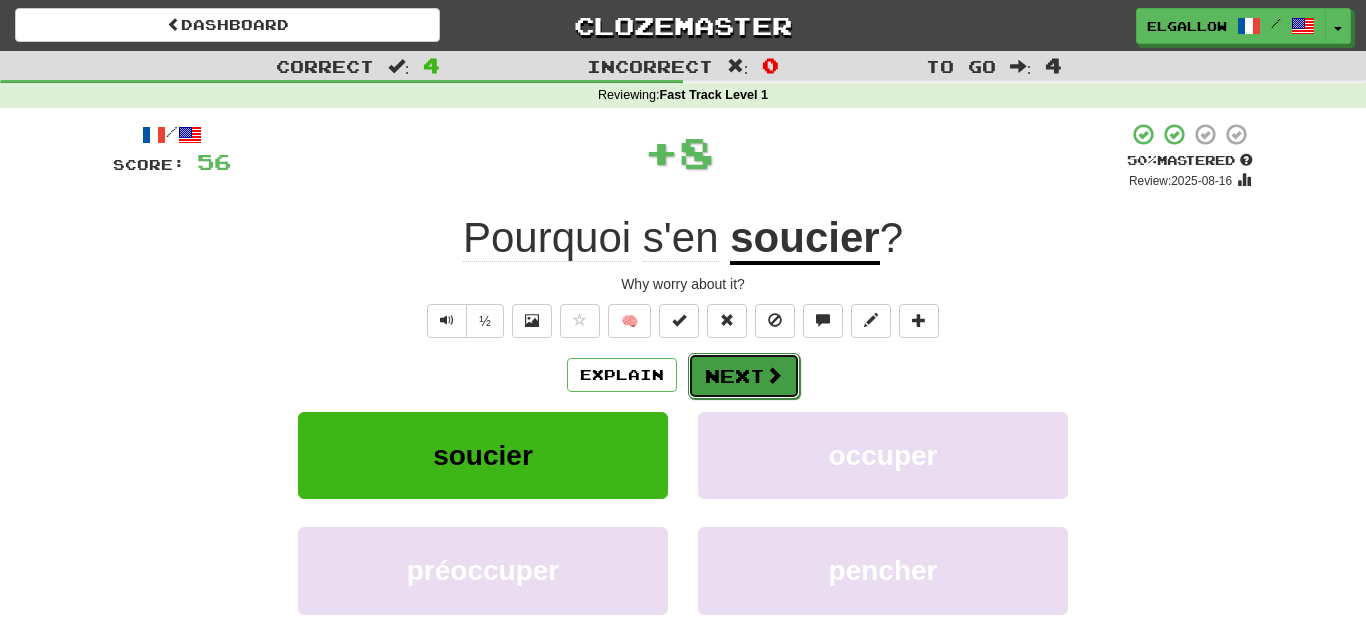 click on "Next" at bounding box center (744, 376) 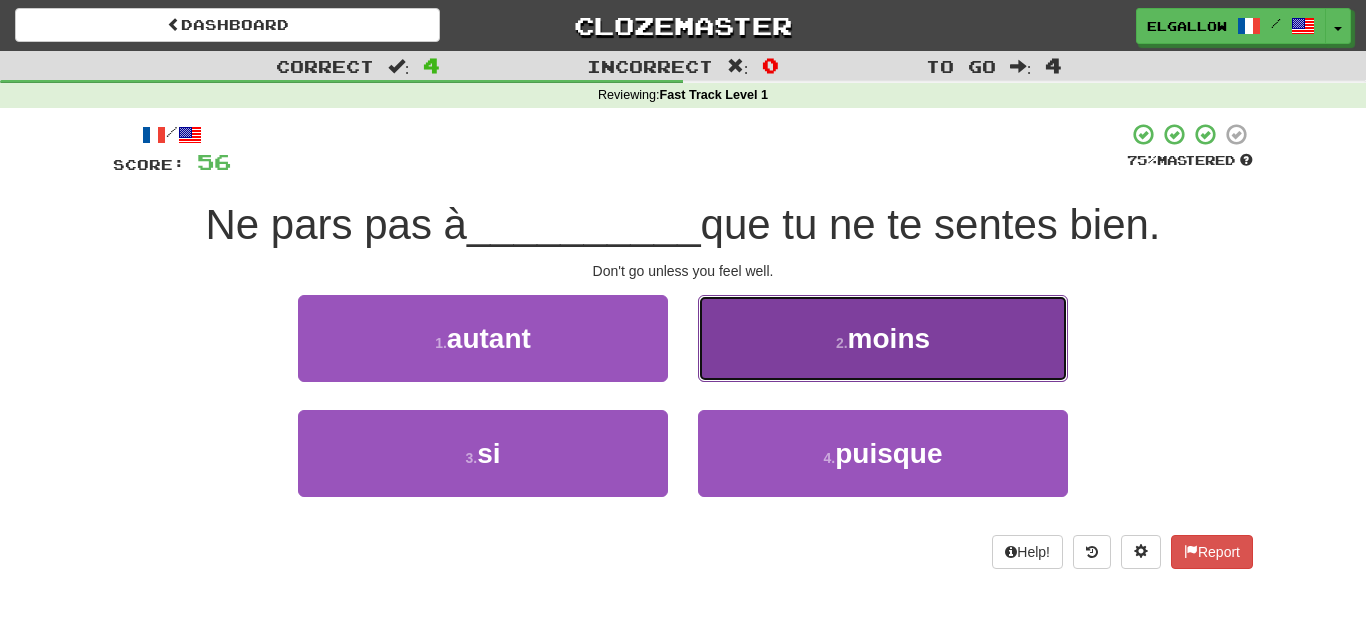 click on "2 .  moins" at bounding box center [883, 338] 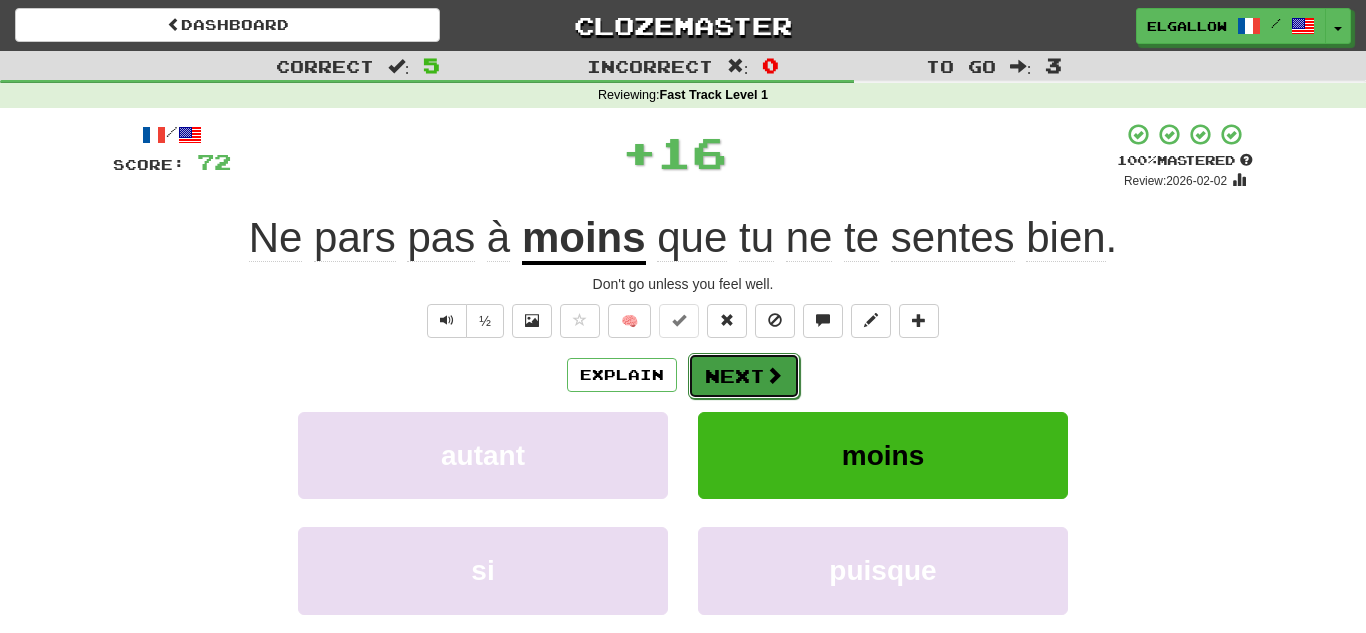 click on "Next" at bounding box center [744, 376] 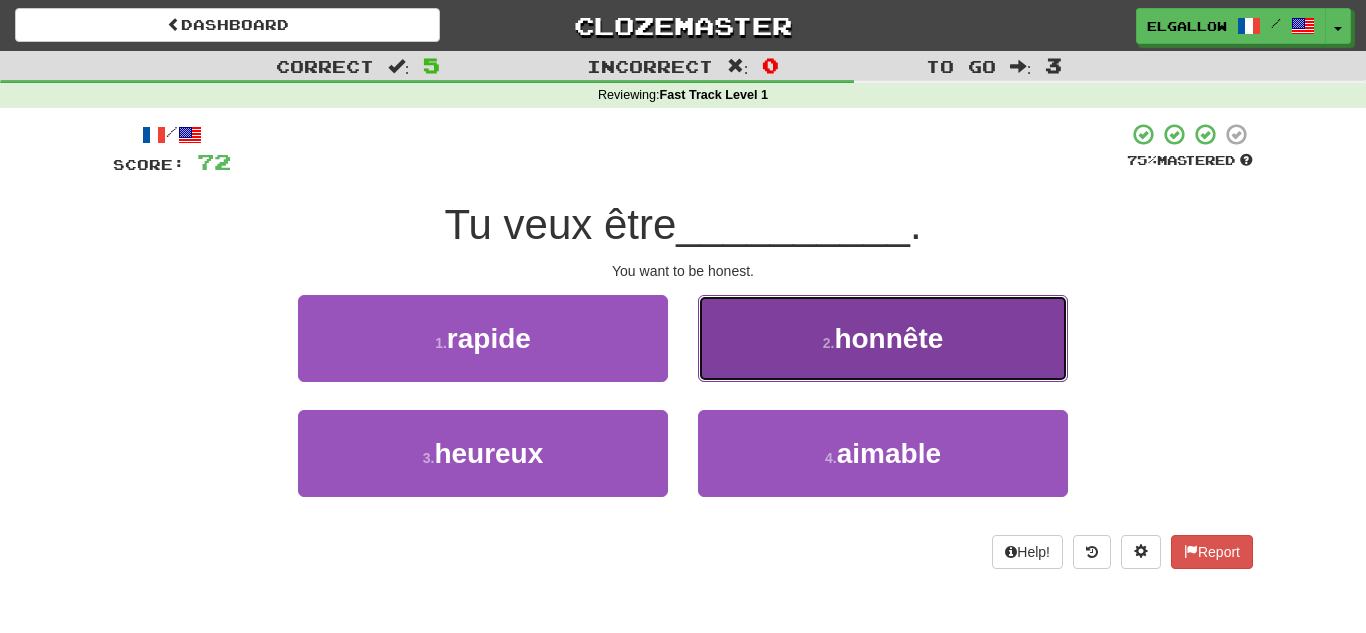 click on "honnête" at bounding box center [888, 338] 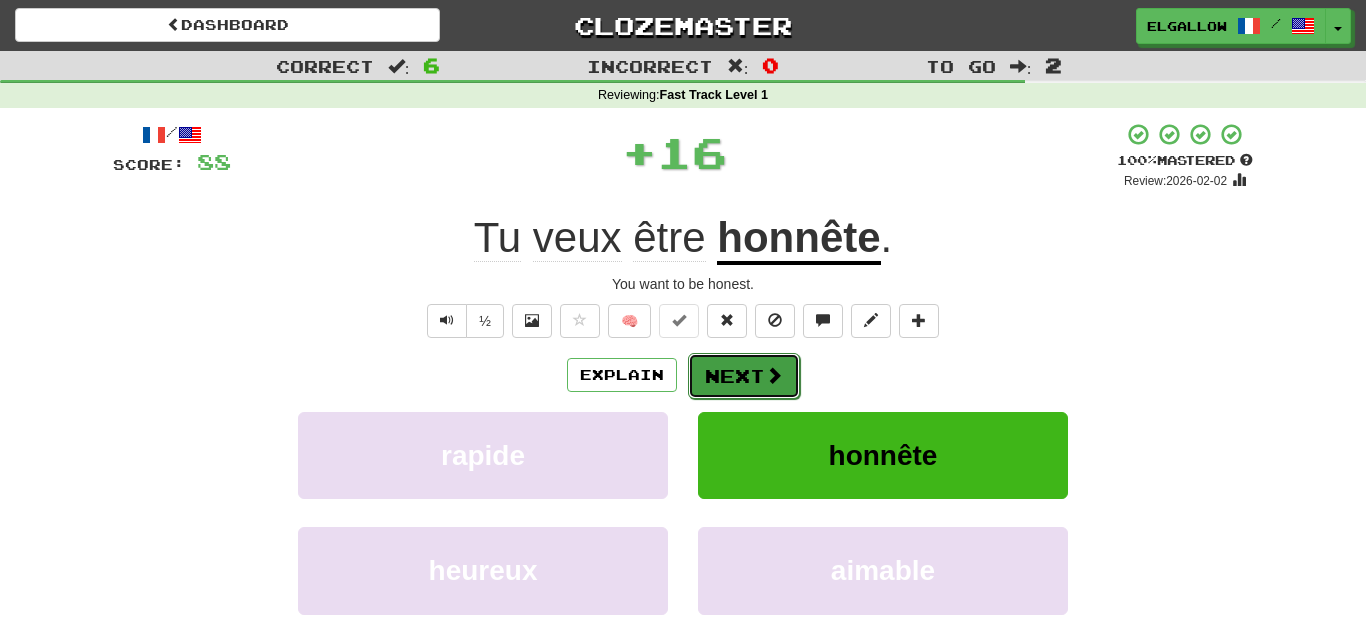 click at bounding box center (774, 375) 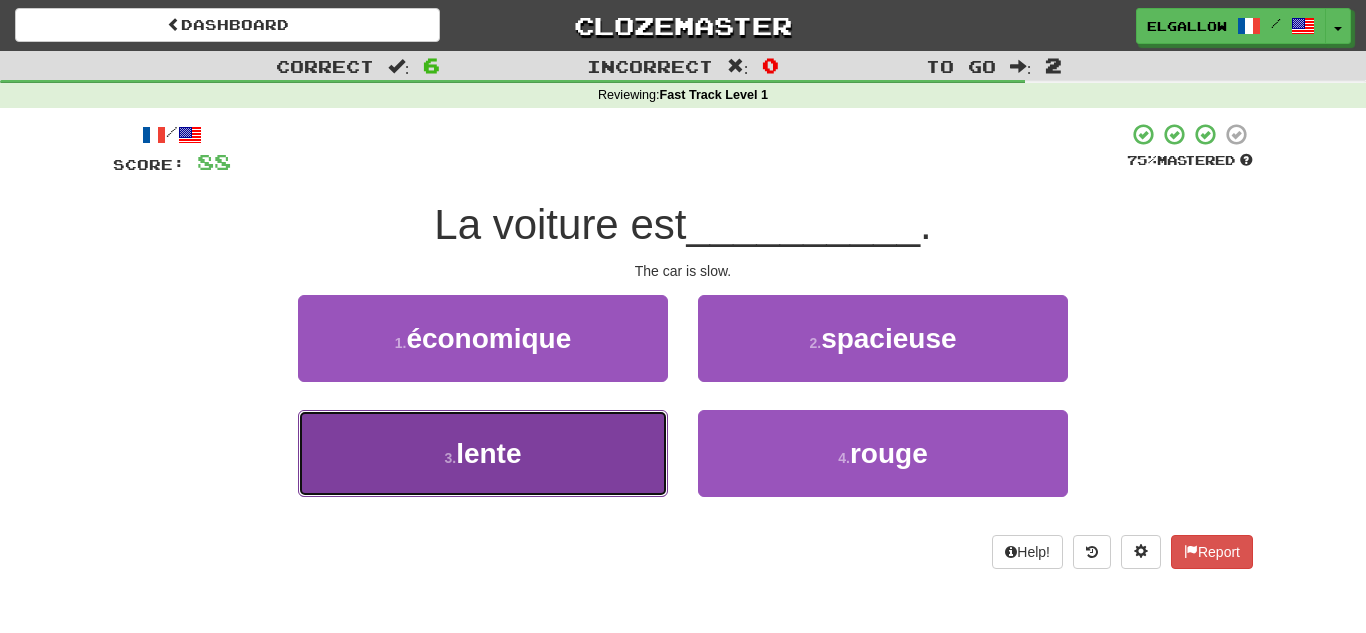 click on "3 .  lente" at bounding box center (483, 453) 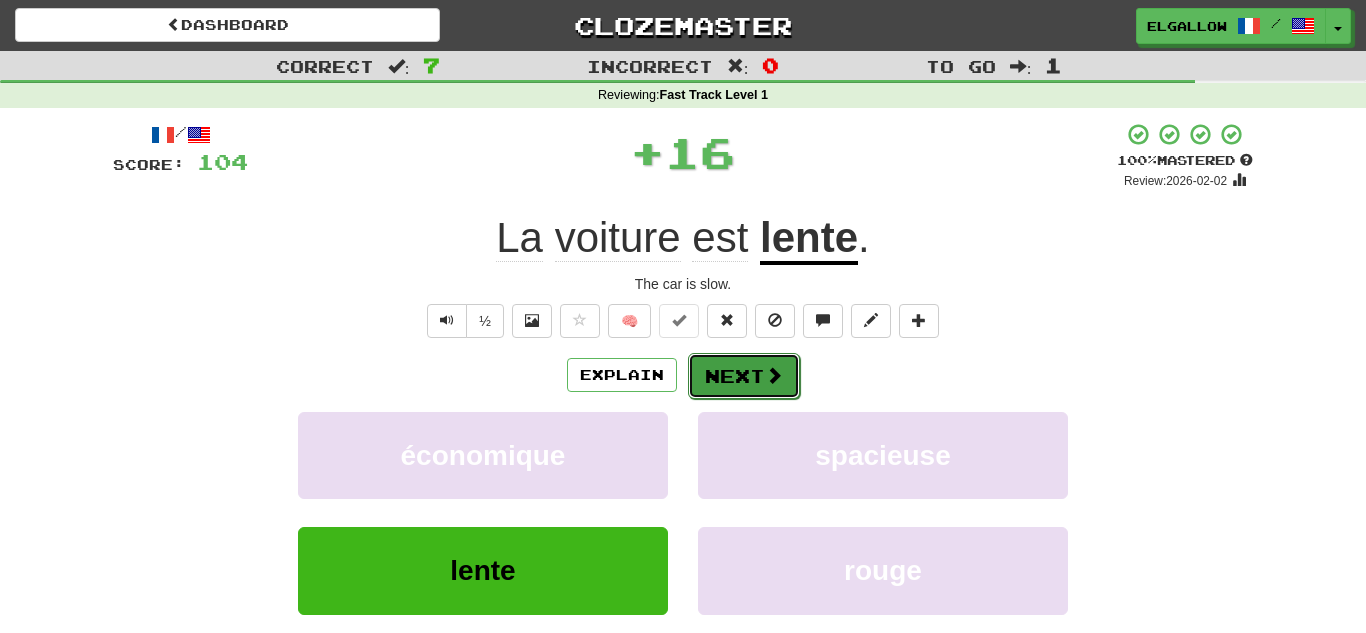 click on "Next" at bounding box center (744, 376) 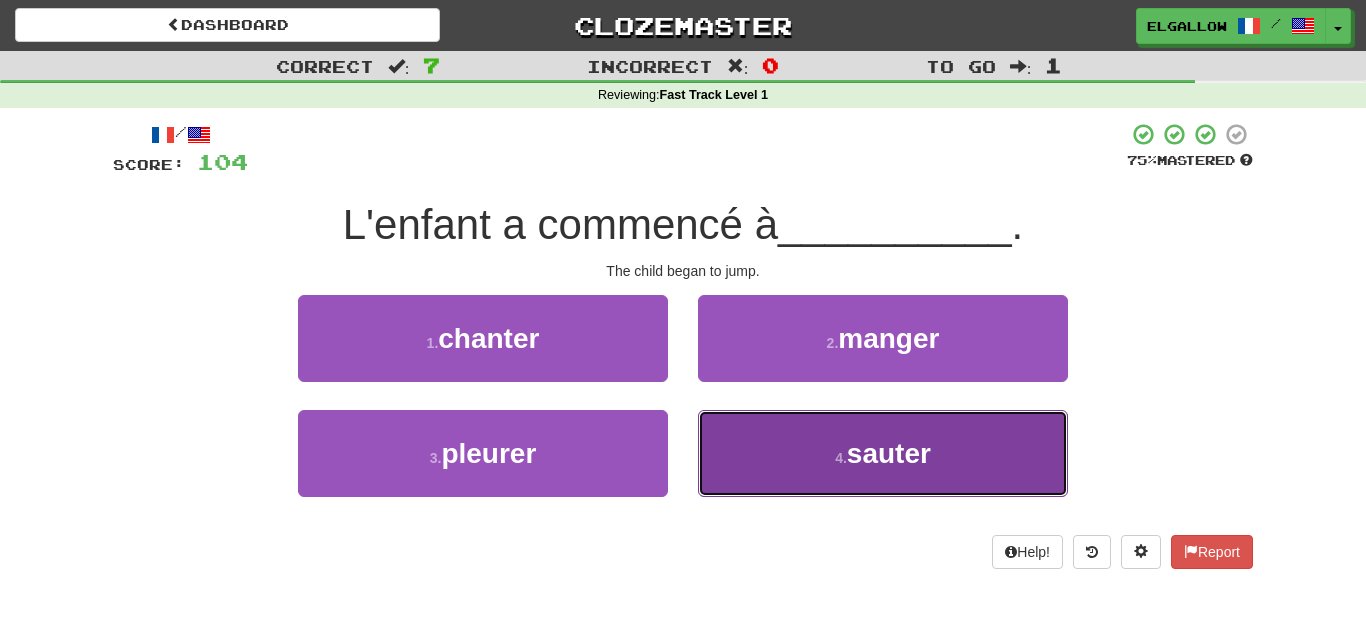 click on "4 .  sauter" at bounding box center [883, 453] 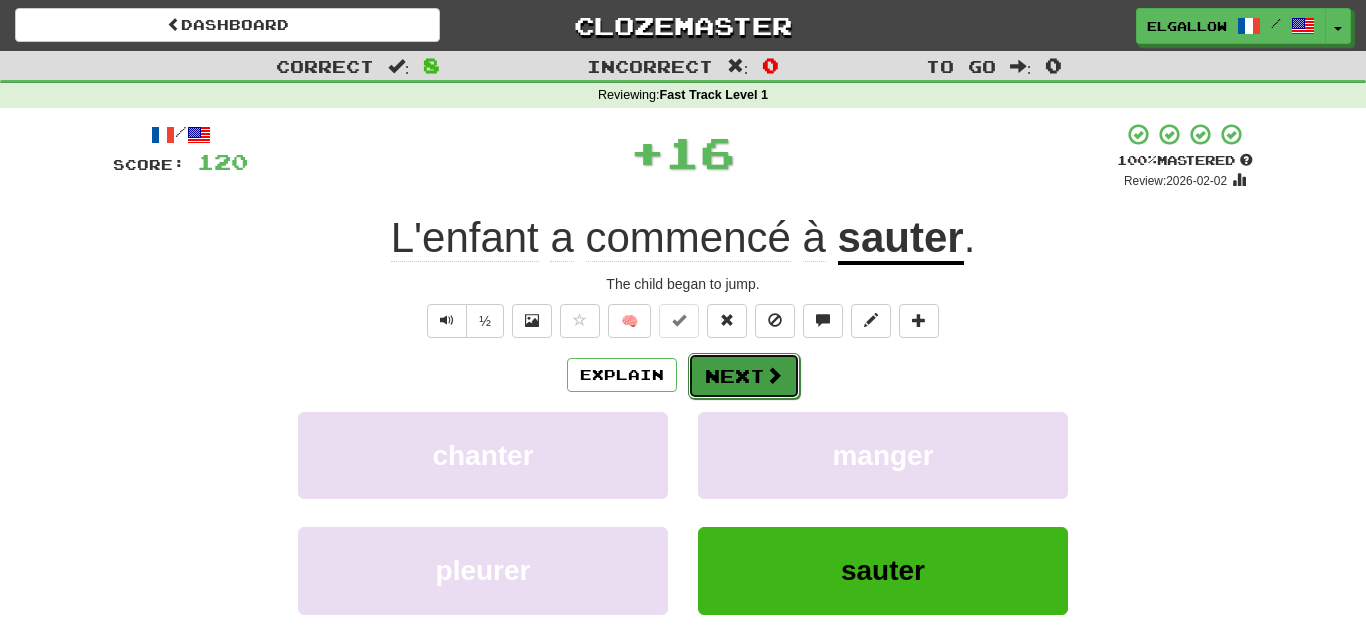 click at bounding box center (774, 375) 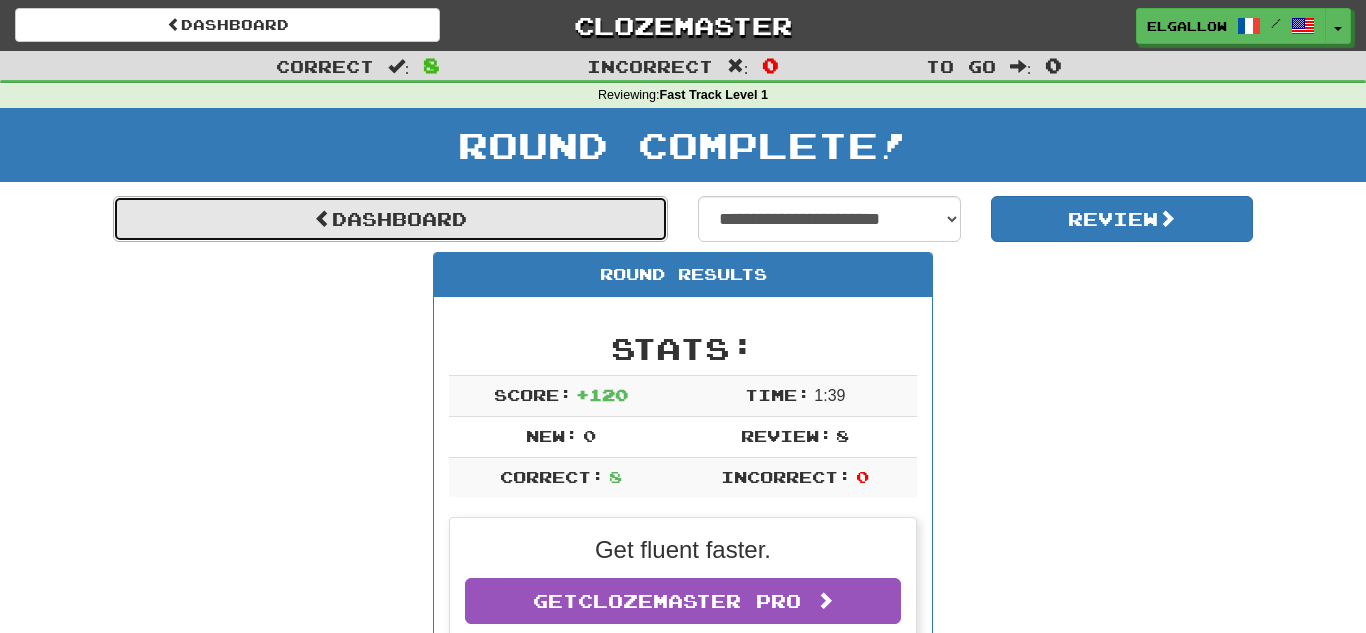 click on "Dashboard" at bounding box center (390, 219) 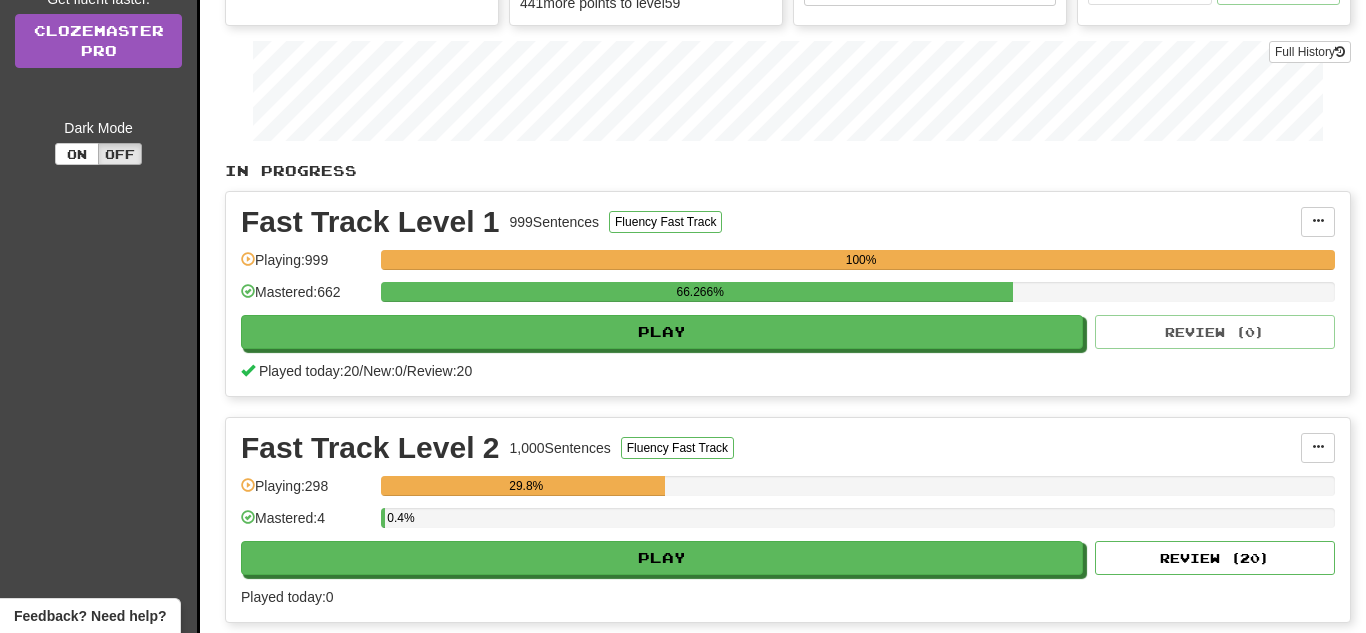 scroll, scrollTop: 282, scrollLeft: 0, axis: vertical 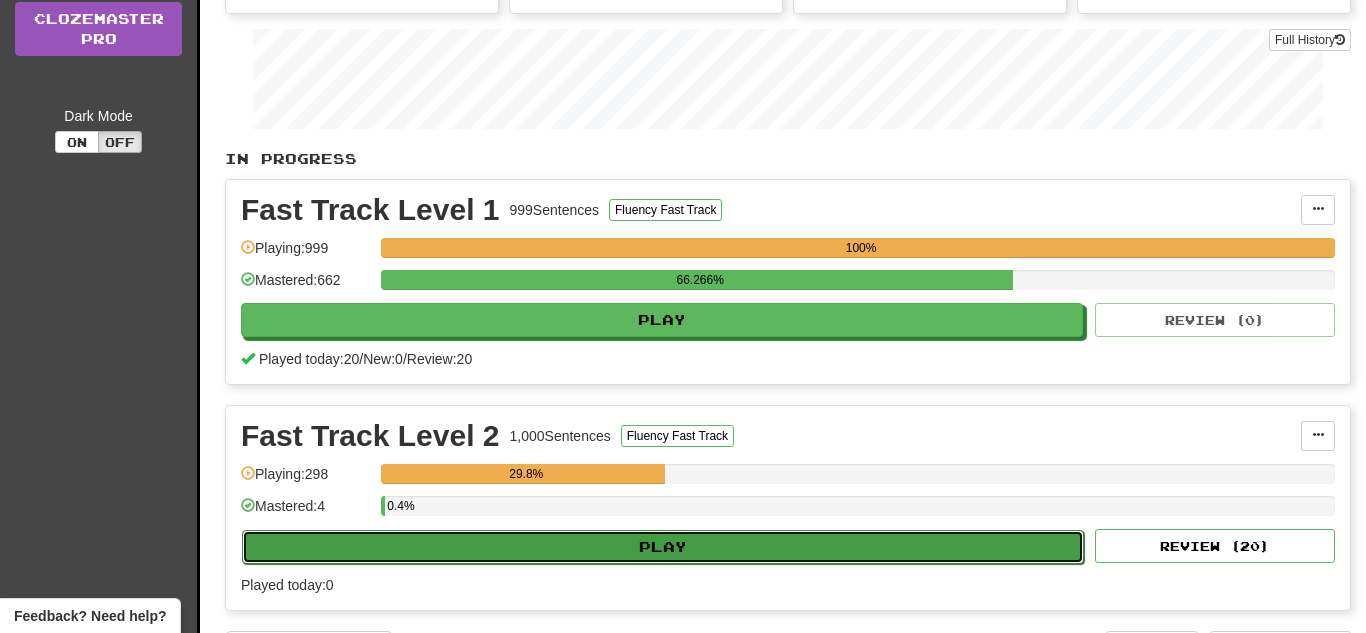 click on "Play" at bounding box center (663, 547) 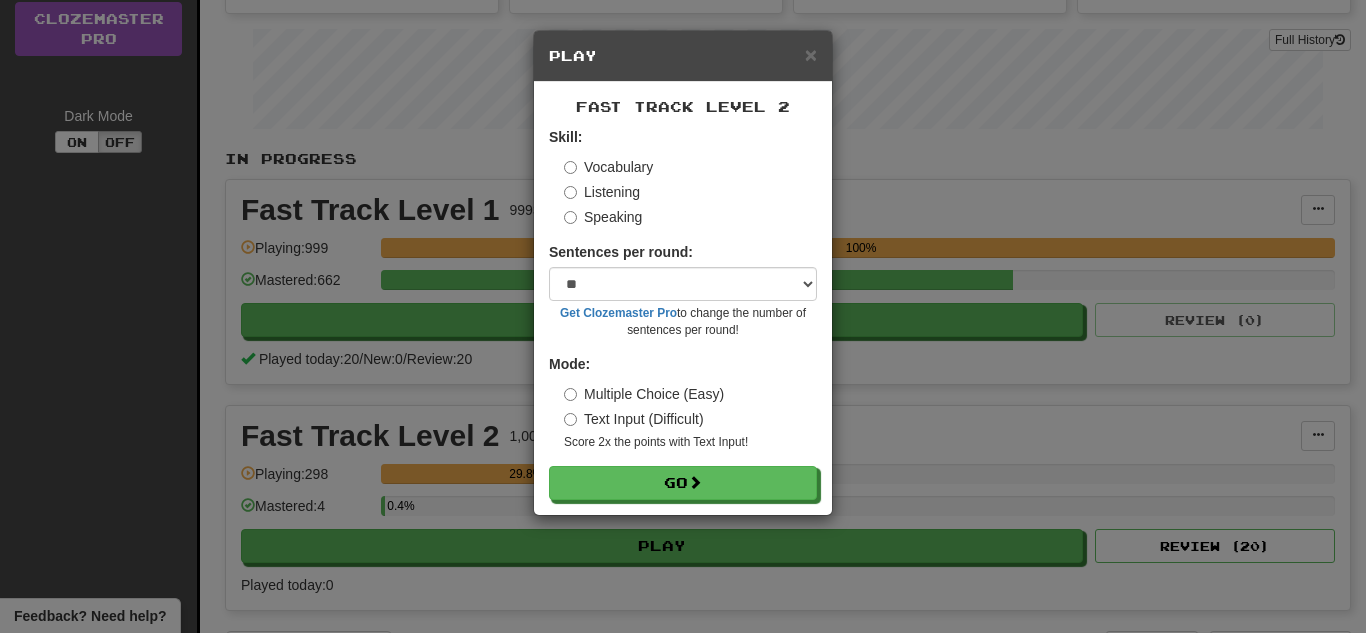 click on "Speaking" at bounding box center (603, 217) 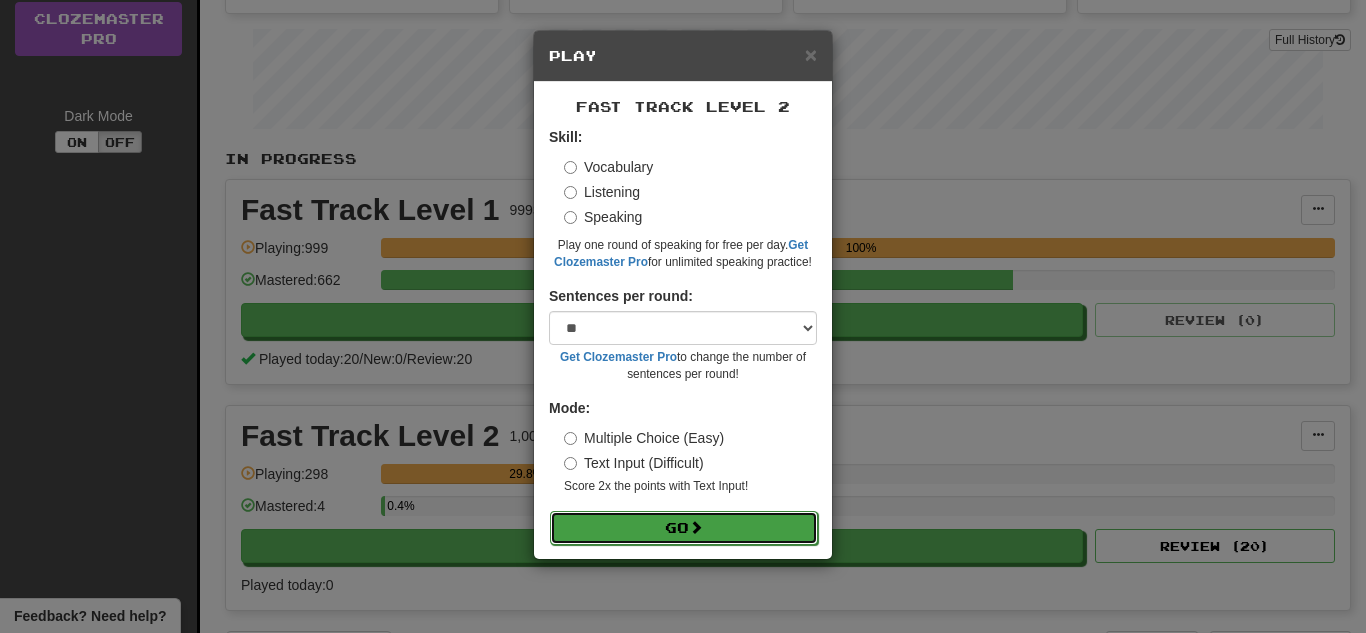 click on "Go" at bounding box center (684, 528) 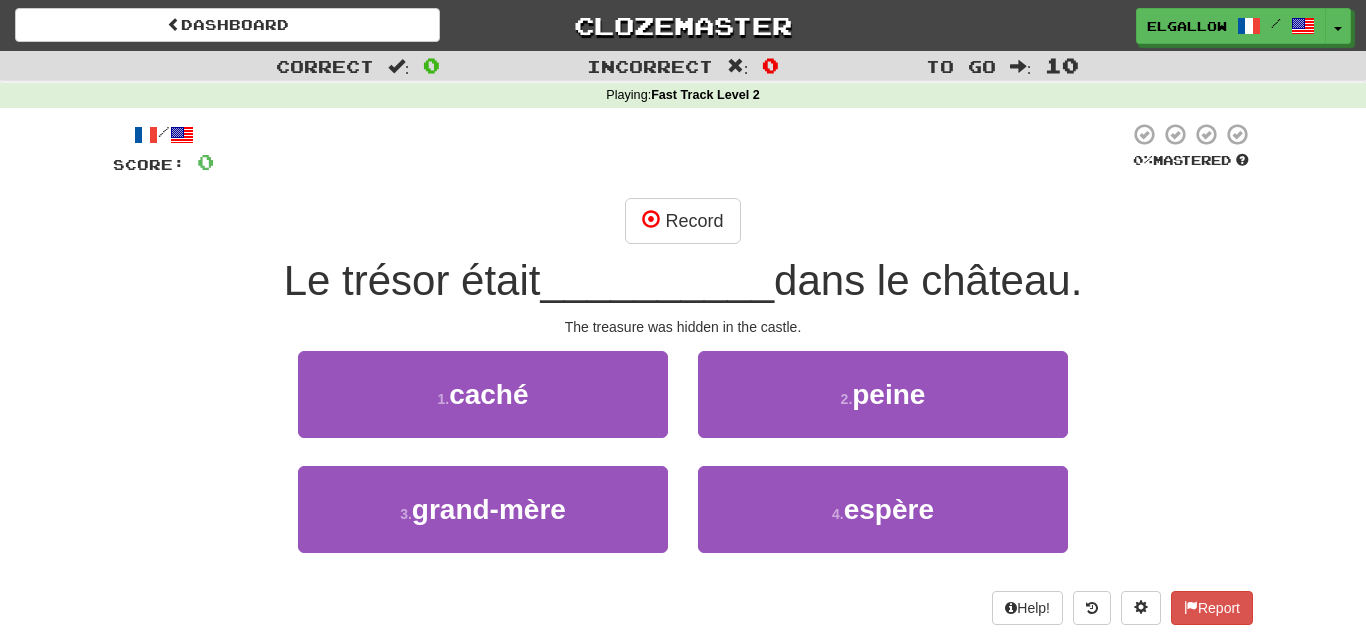 scroll, scrollTop: 0, scrollLeft: 0, axis: both 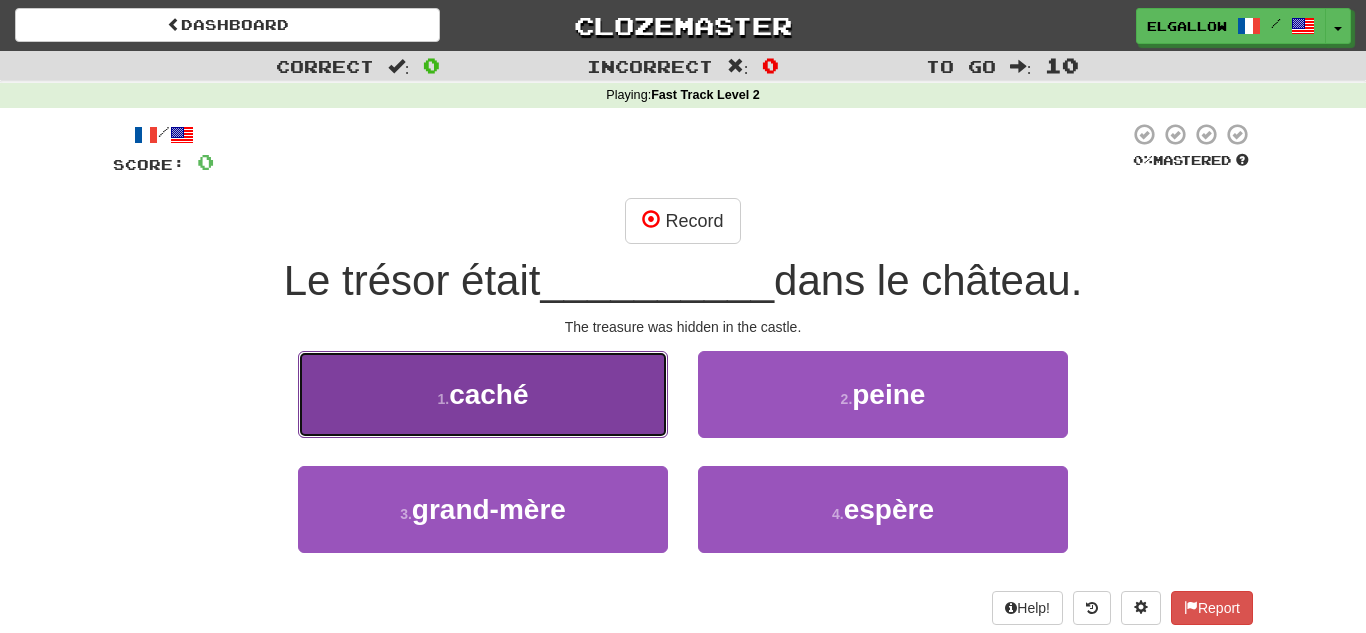 click on "1 .  caché" at bounding box center (483, 394) 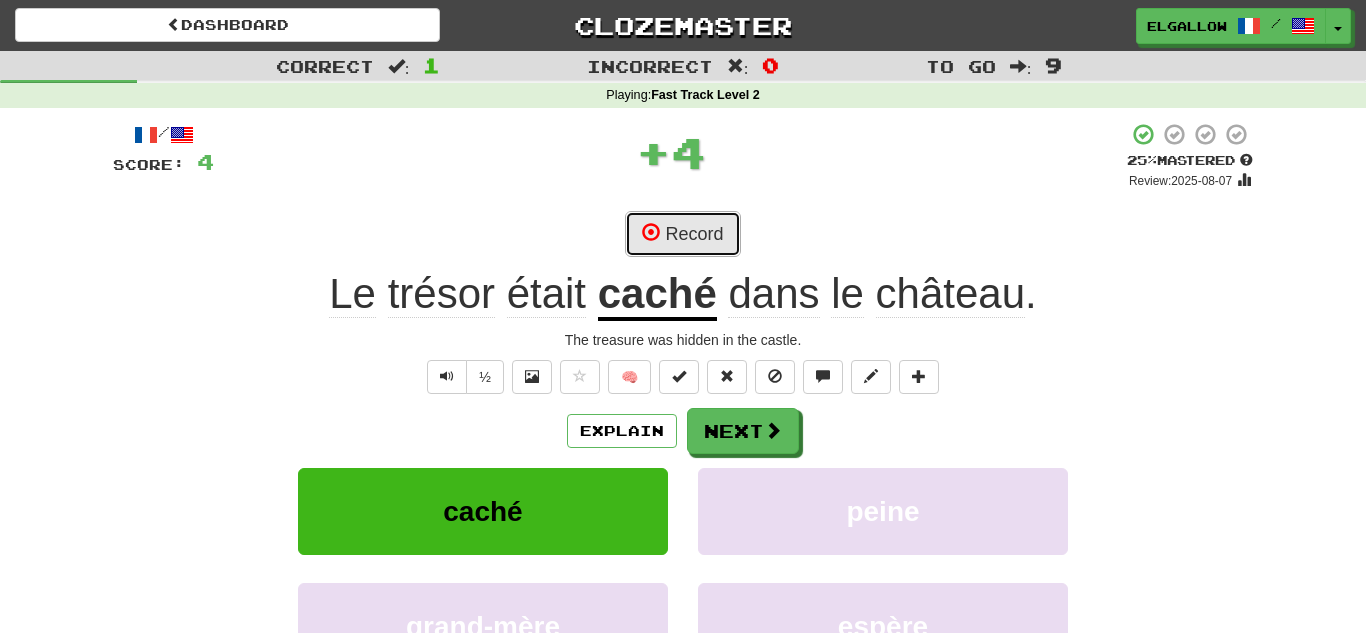 click on "Record" at bounding box center [682, 234] 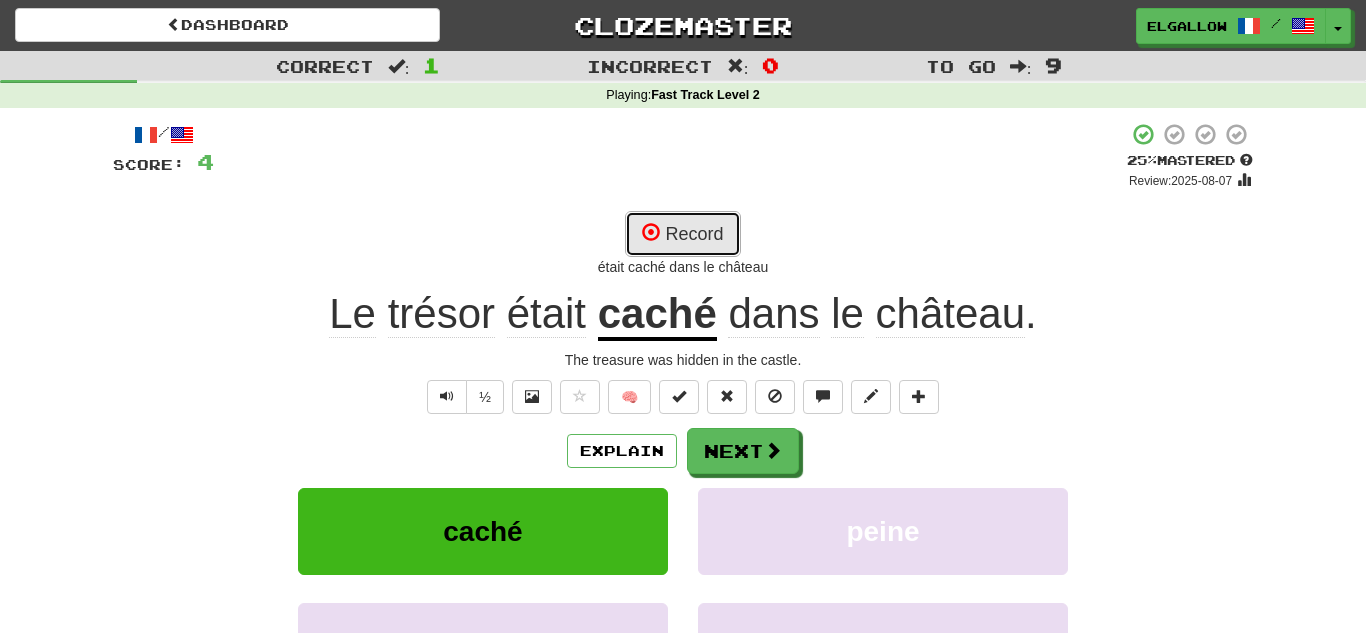 click on "Record" at bounding box center [682, 234] 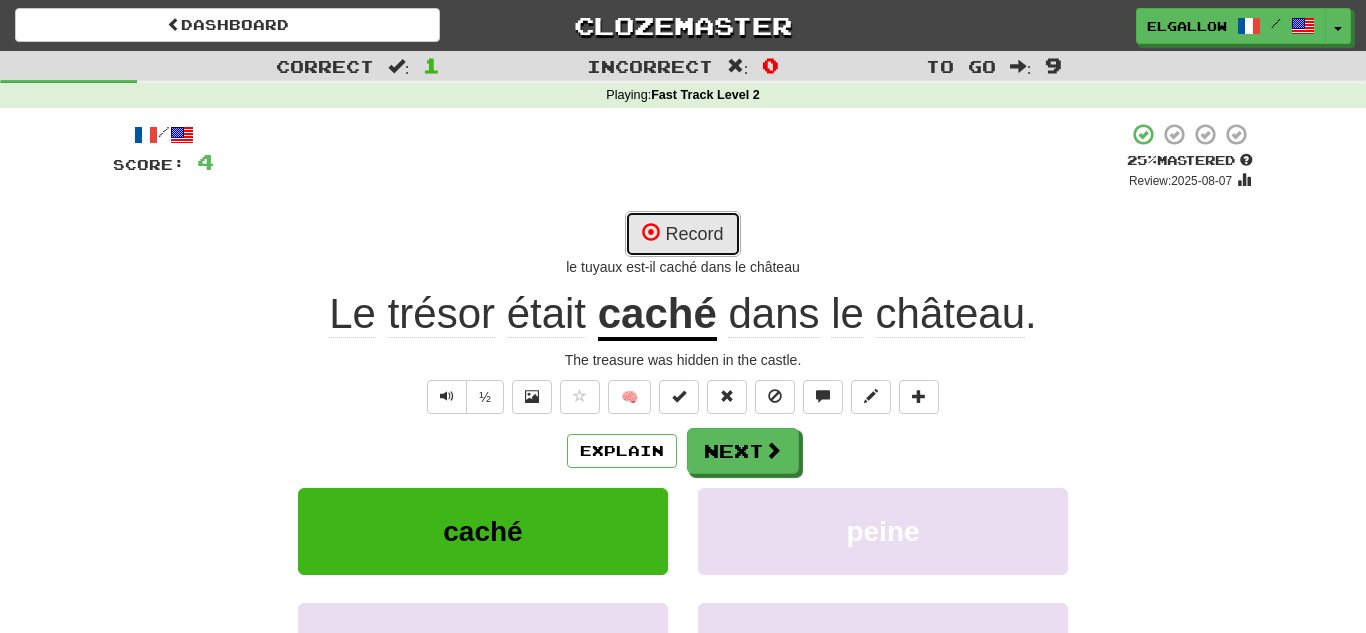 click on "Record" at bounding box center [682, 234] 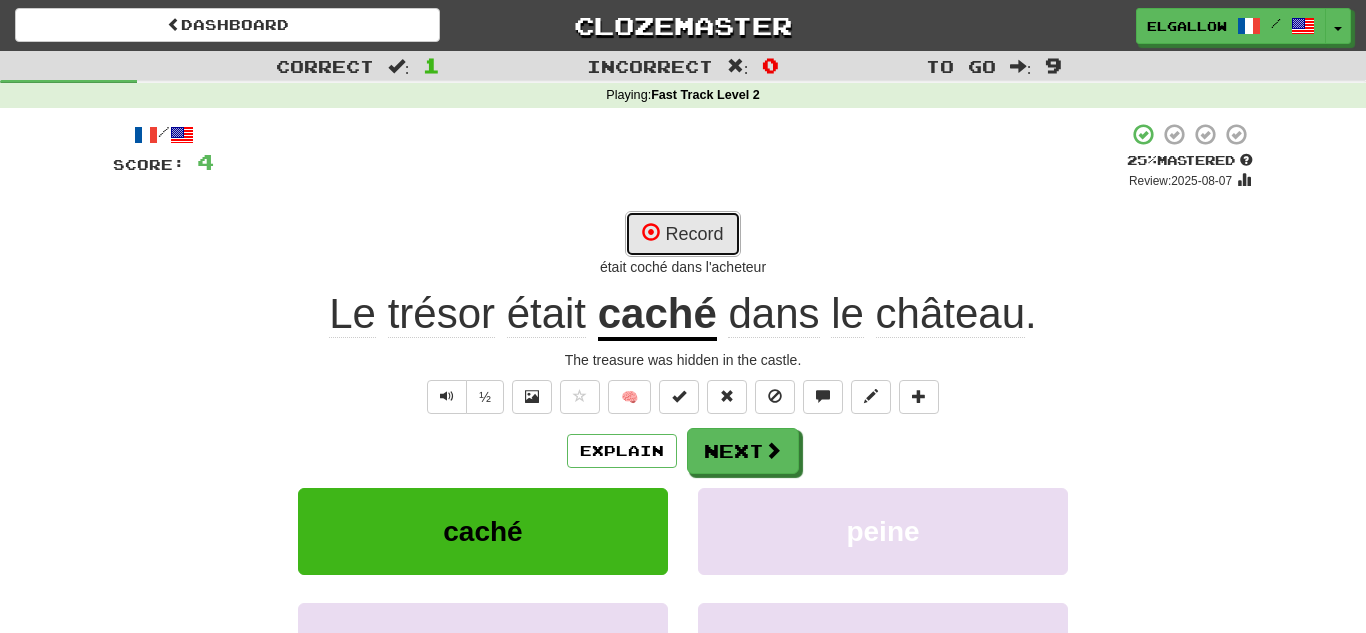 click on "Record" at bounding box center (682, 234) 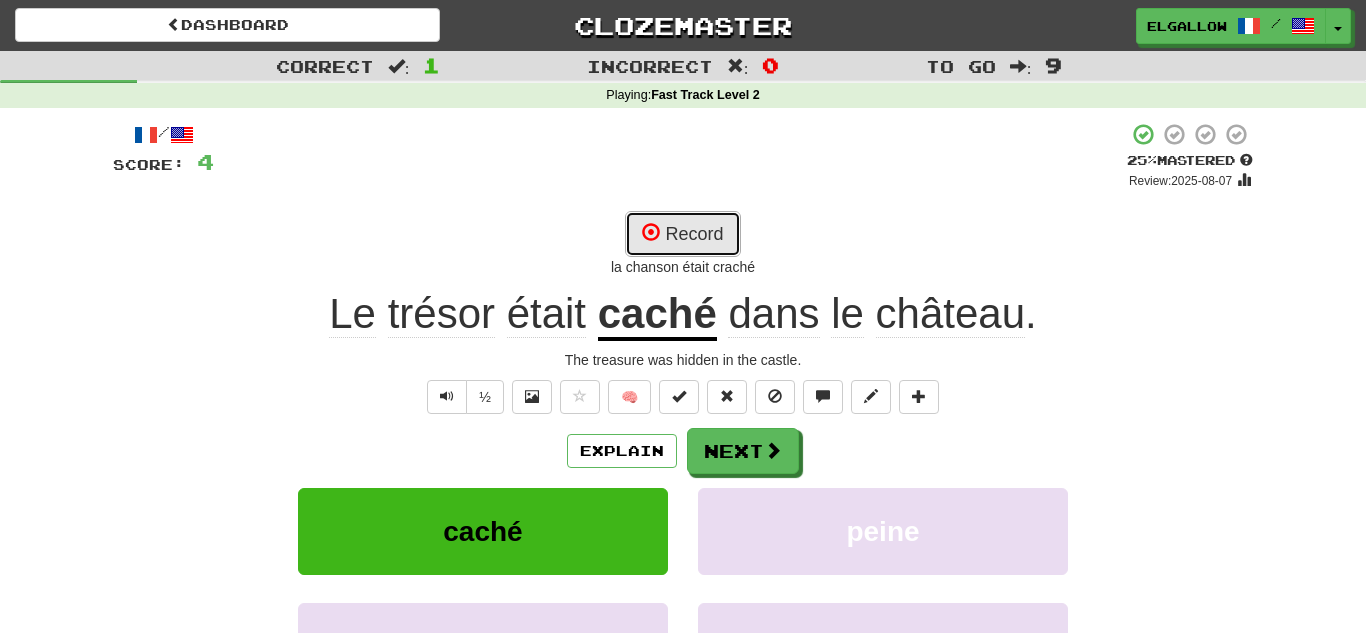 click on "Record" at bounding box center [682, 234] 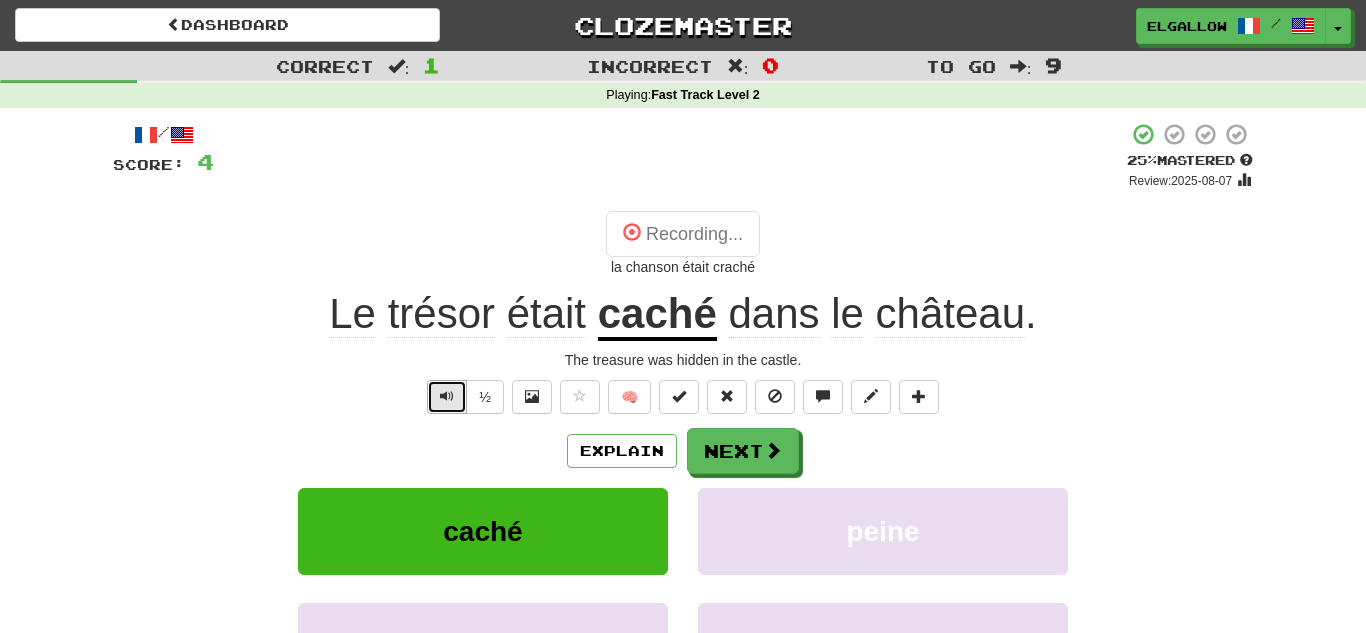 click at bounding box center (447, 396) 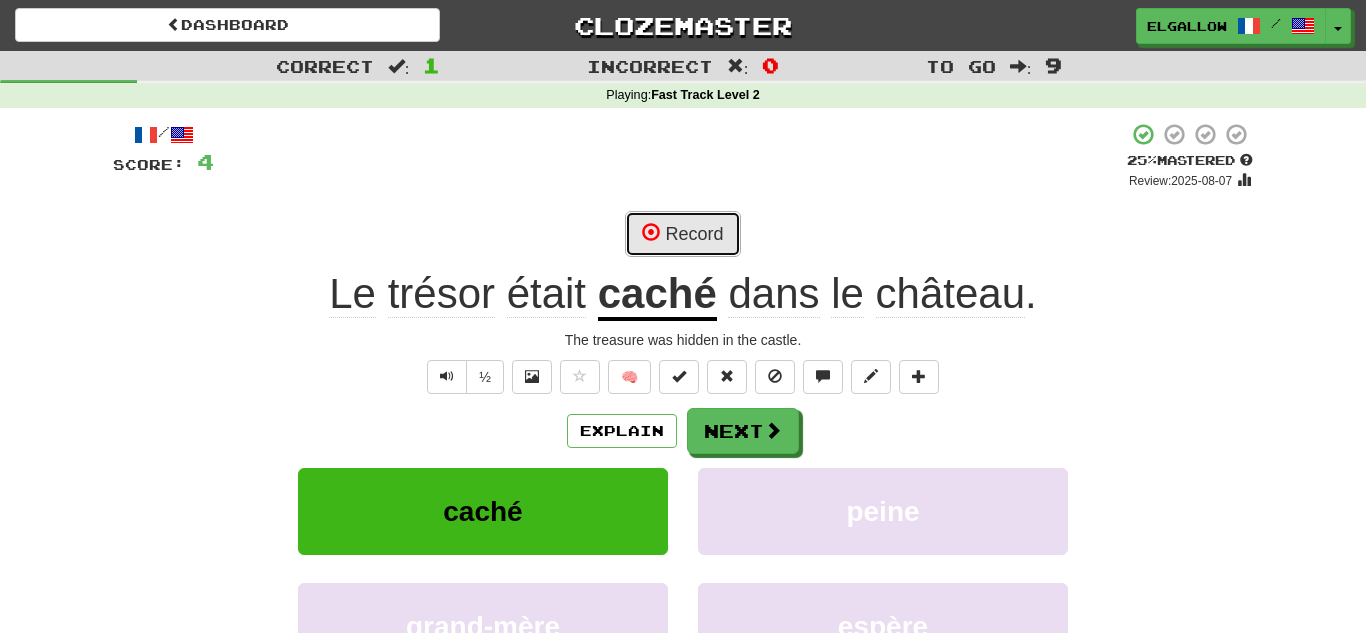 click on "Record" at bounding box center [682, 234] 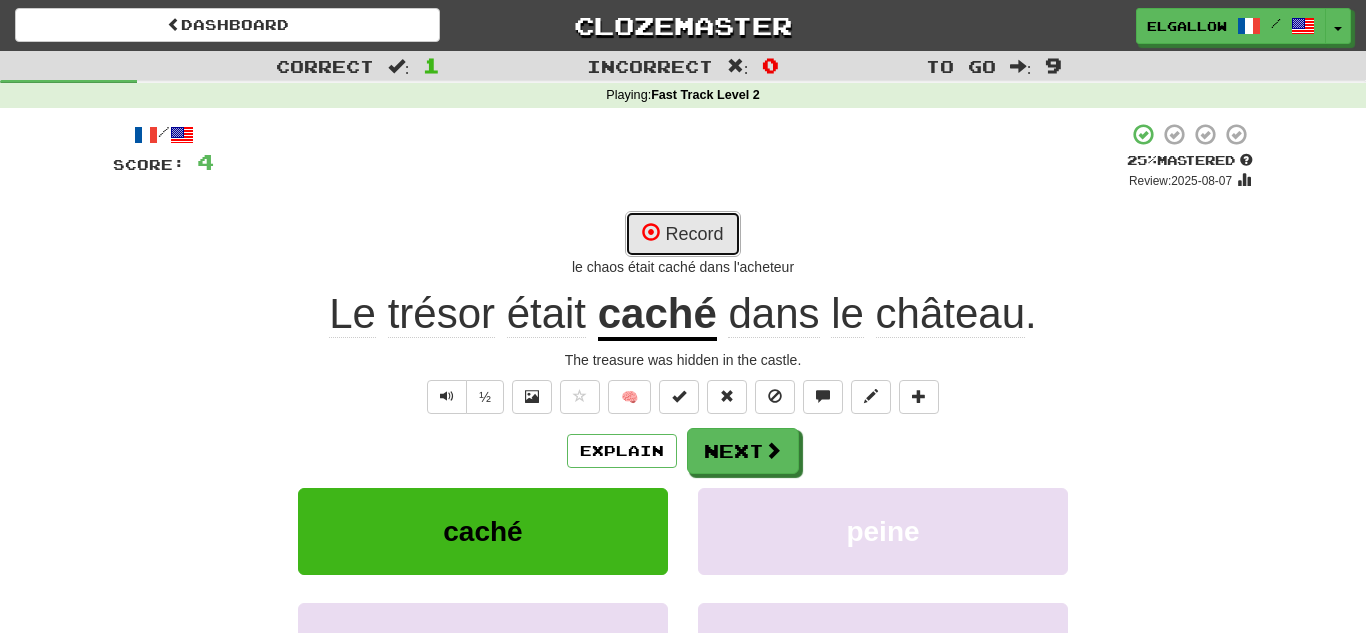click on "Record" at bounding box center [682, 234] 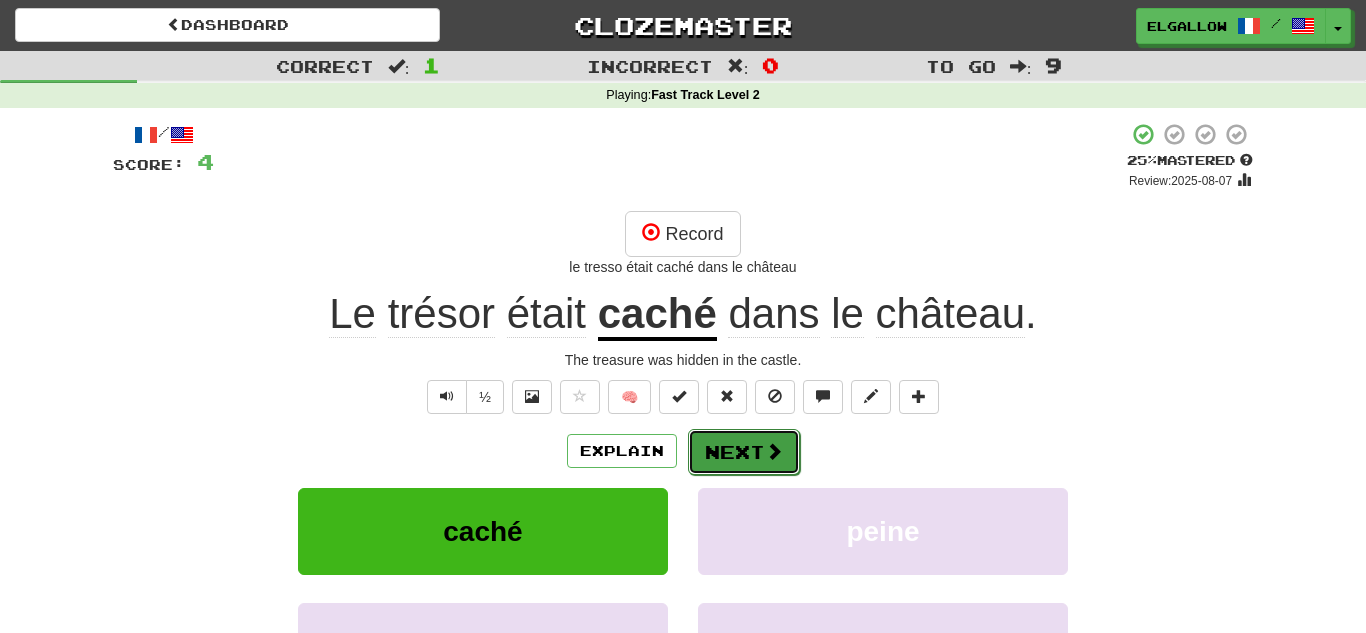 click on "Next" at bounding box center (744, 452) 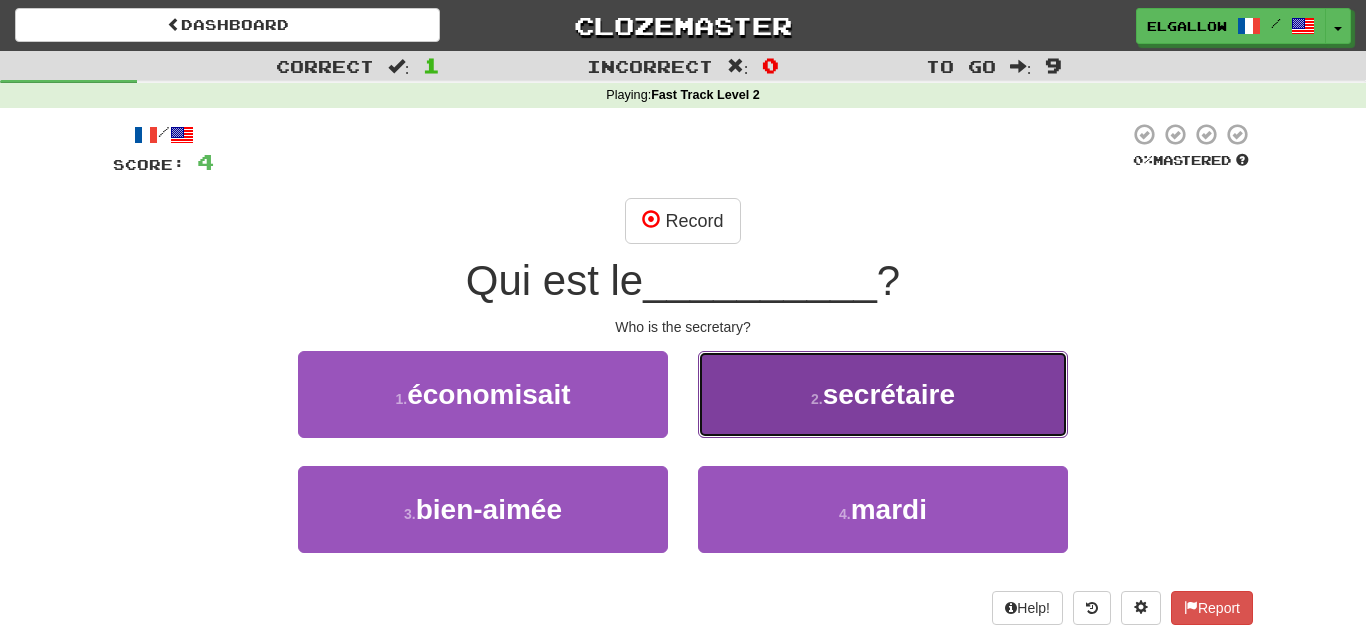 click on "2 ." at bounding box center (817, 399) 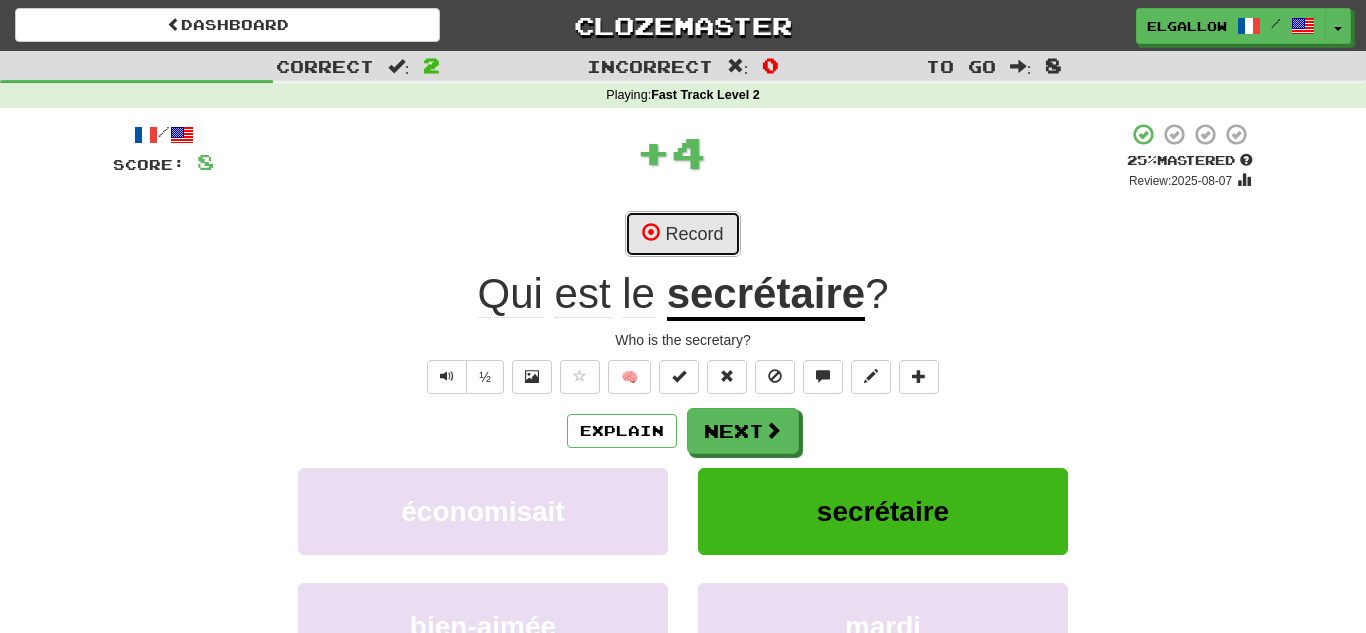 click on "Record" at bounding box center [682, 234] 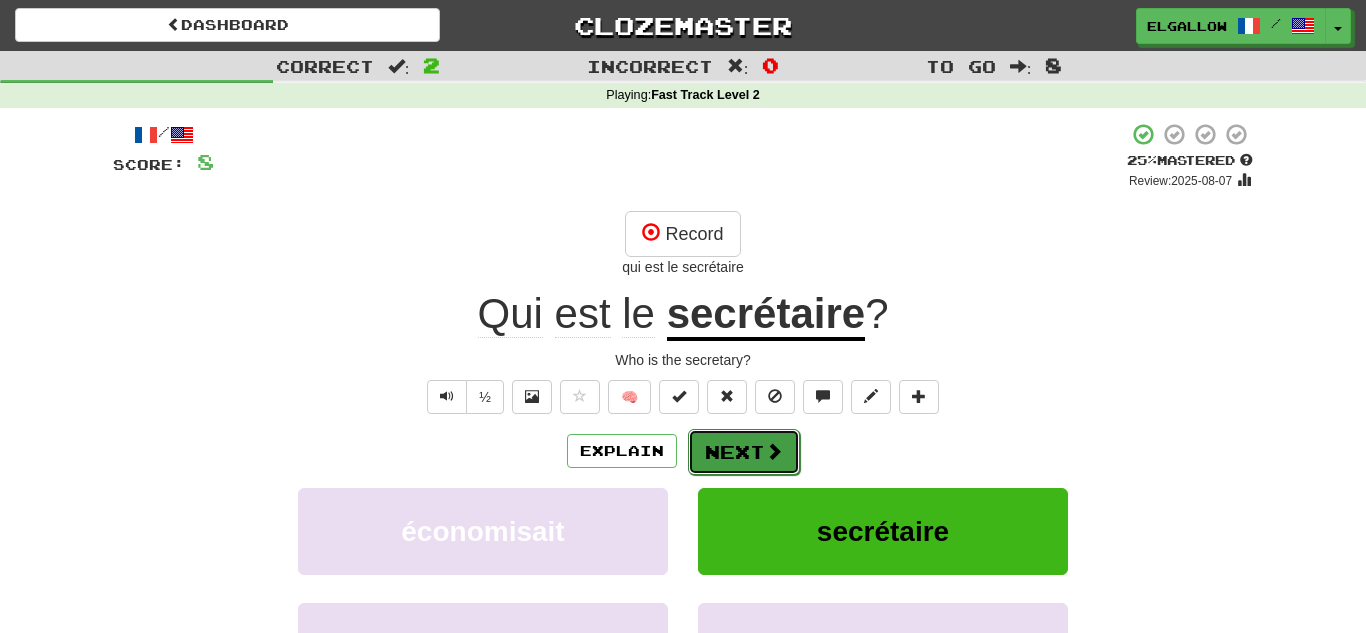 click on "Next" at bounding box center [744, 452] 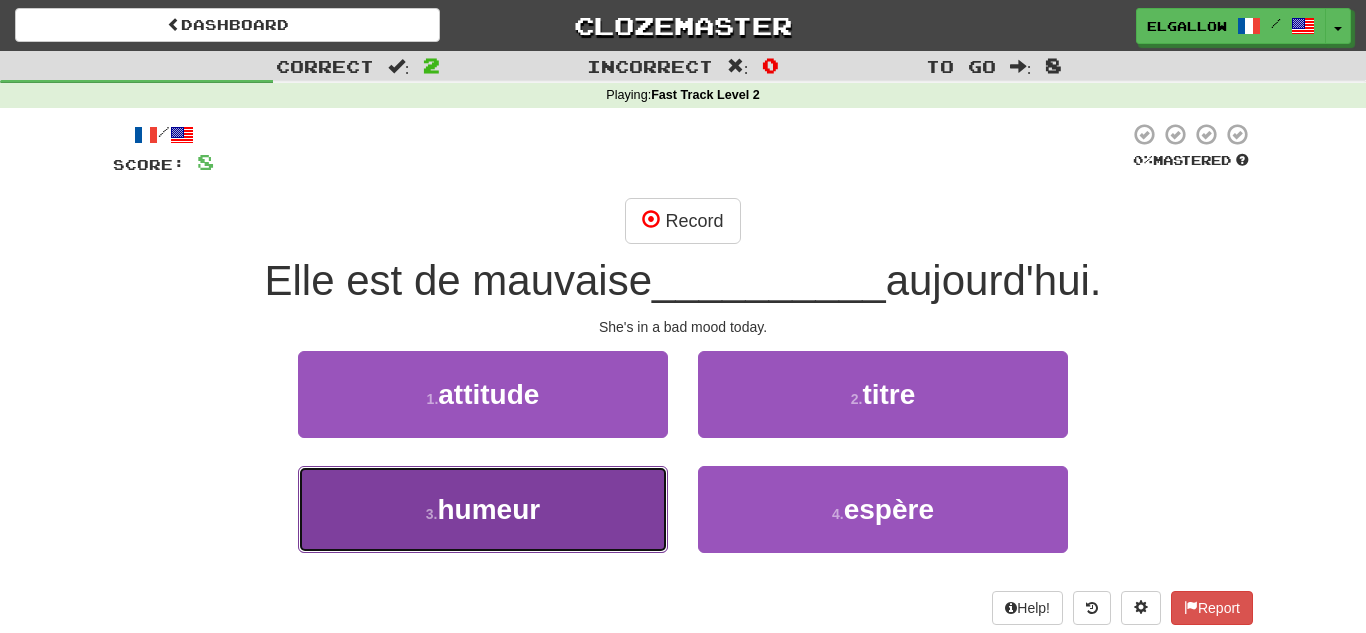 click on "3 .  humeur" at bounding box center [483, 509] 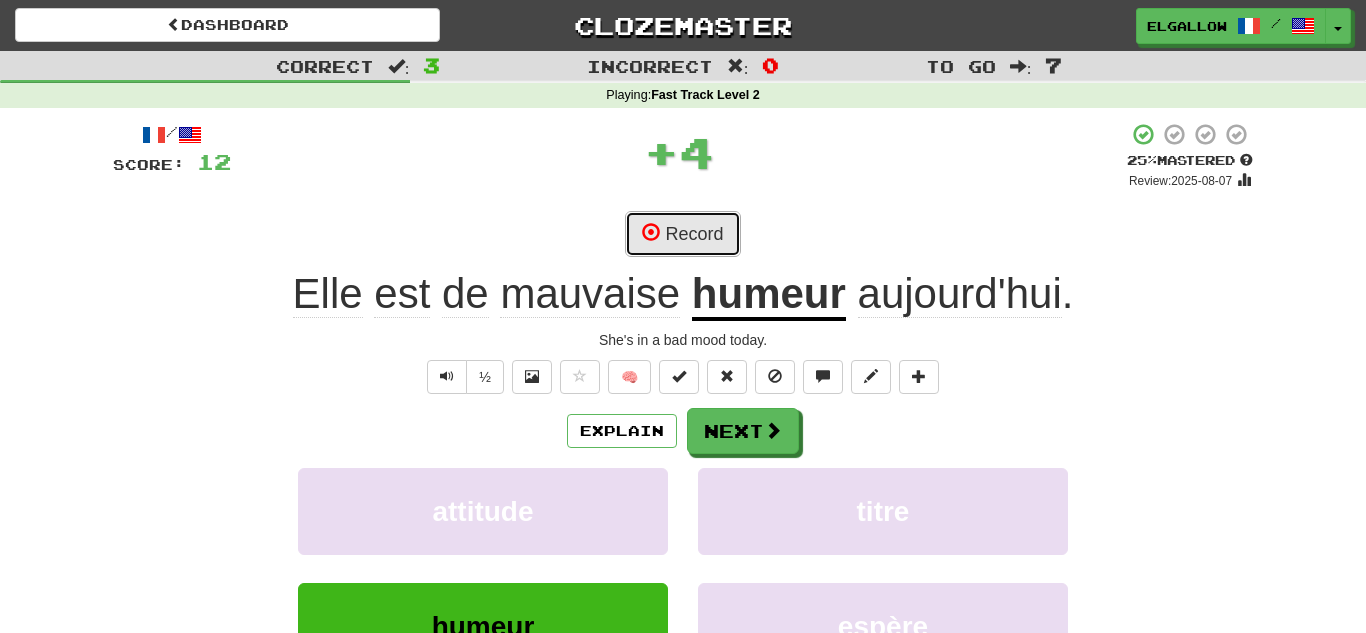 click on "Record" at bounding box center (682, 234) 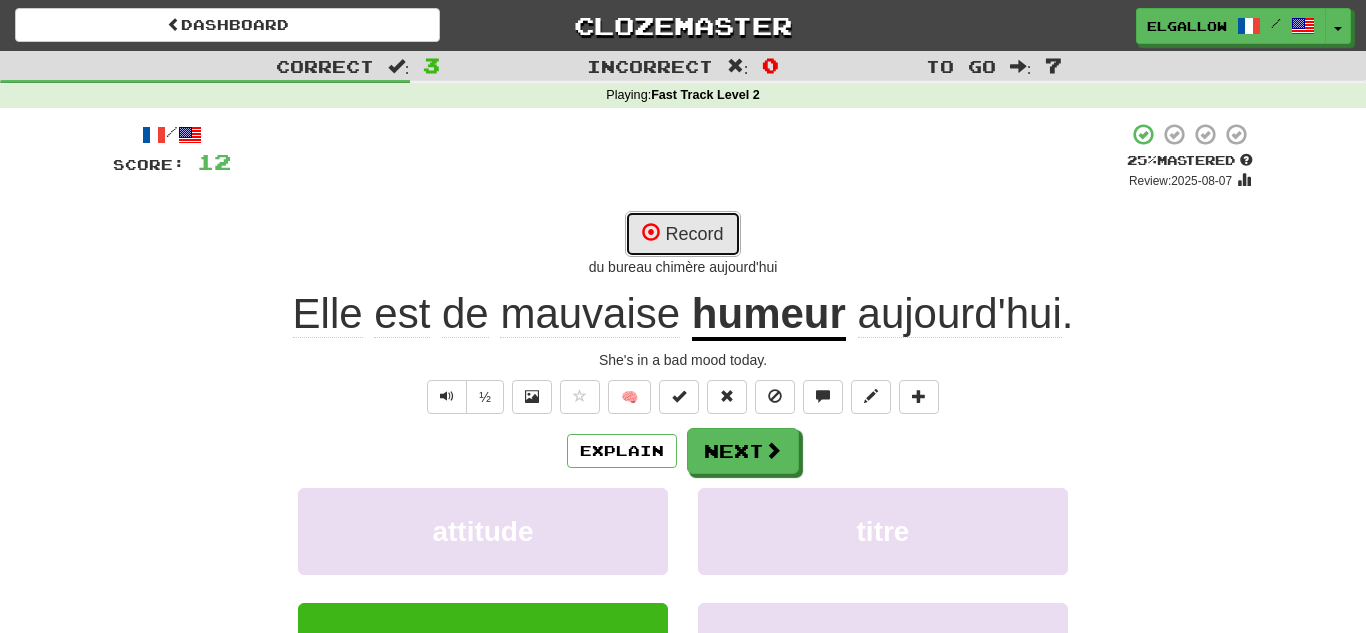 click on "Record" at bounding box center (682, 234) 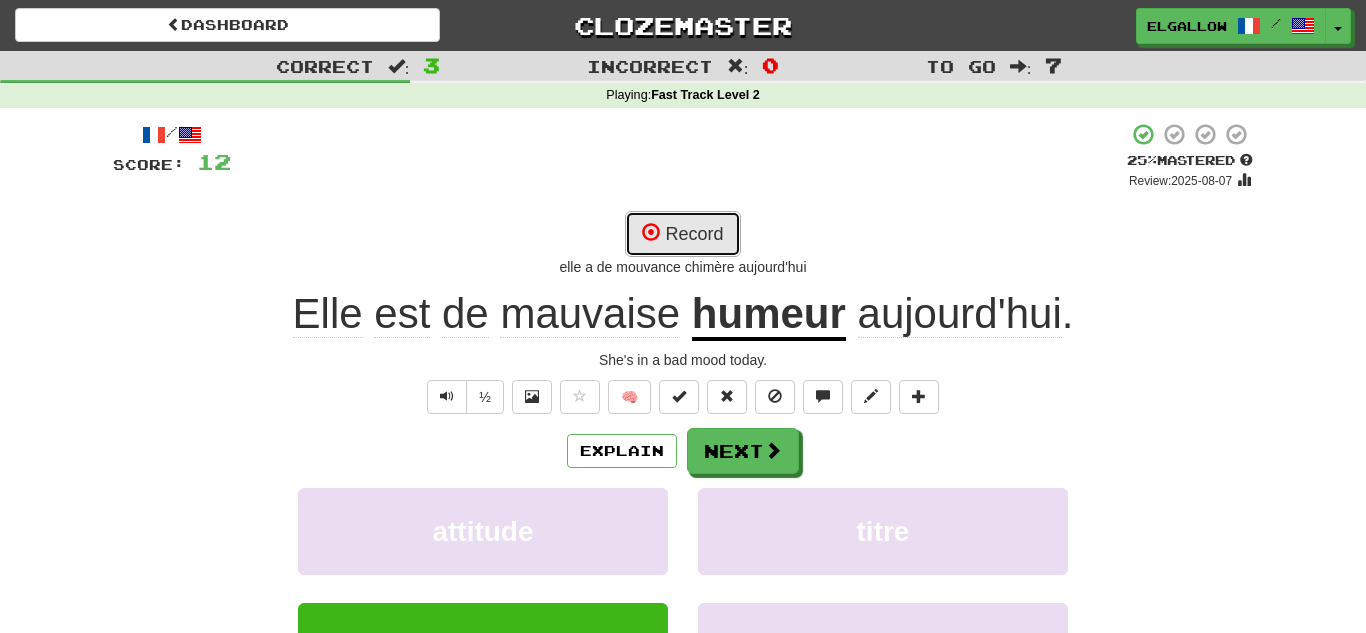 click on "Record" at bounding box center [682, 234] 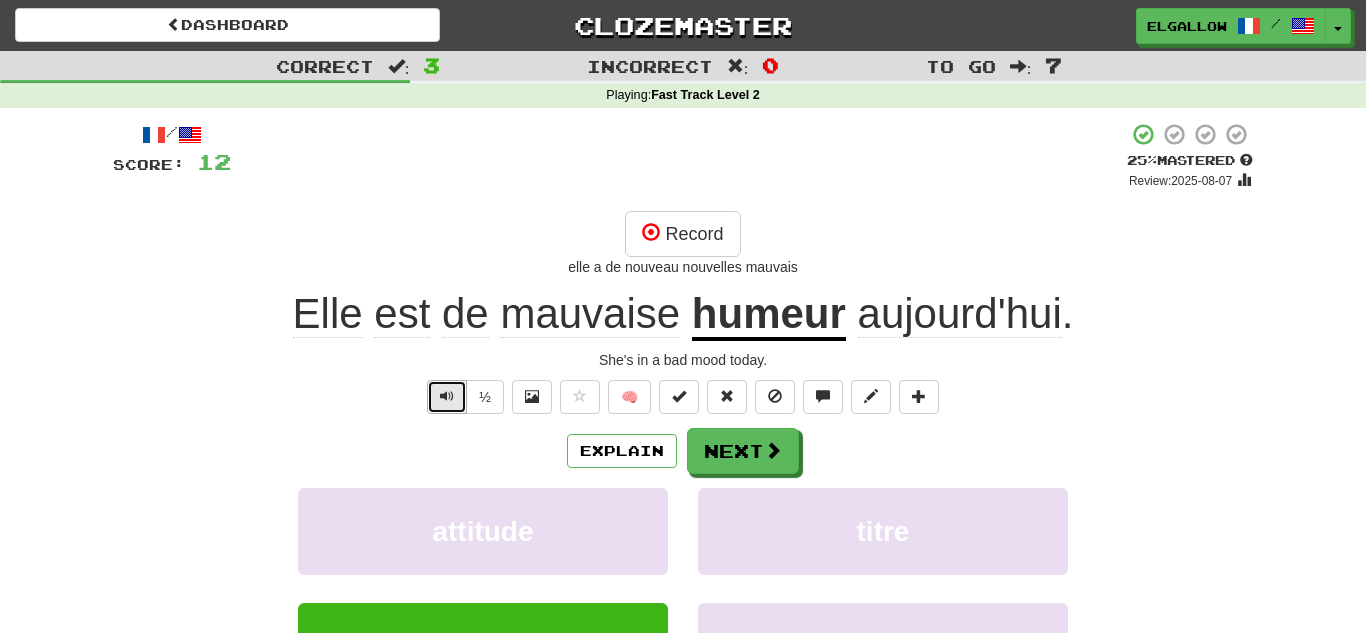 click at bounding box center [447, 397] 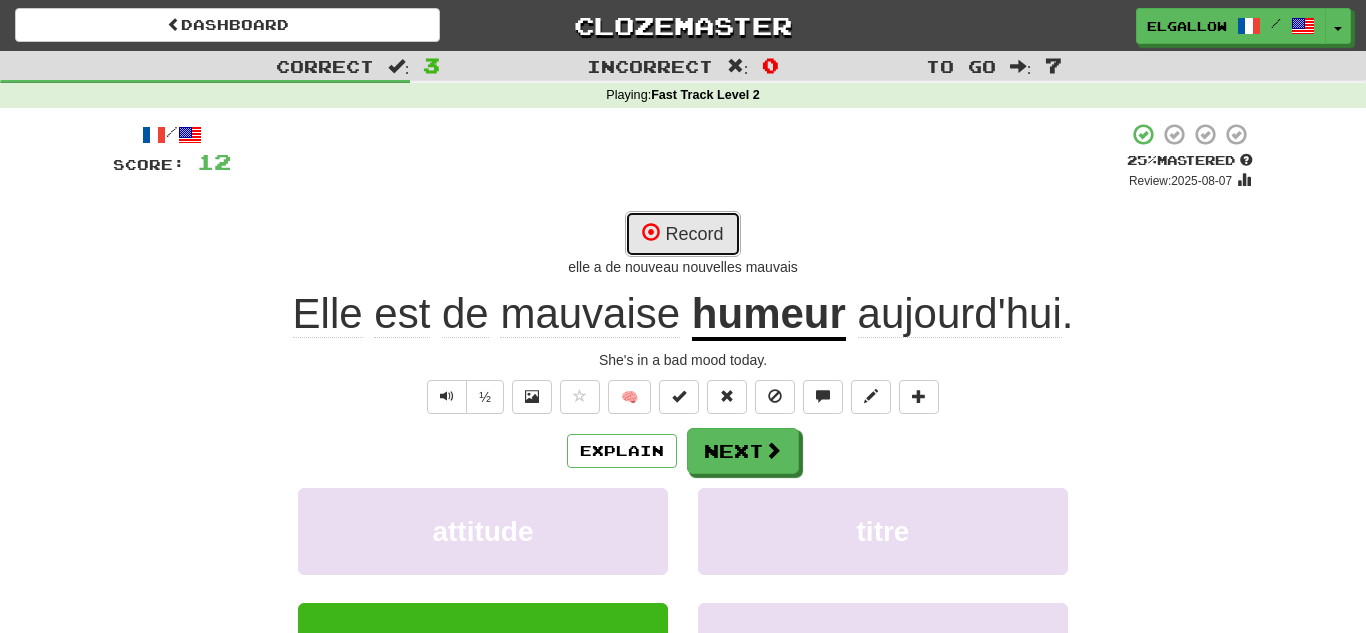 click on "Record" at bounding box center (682, 234) 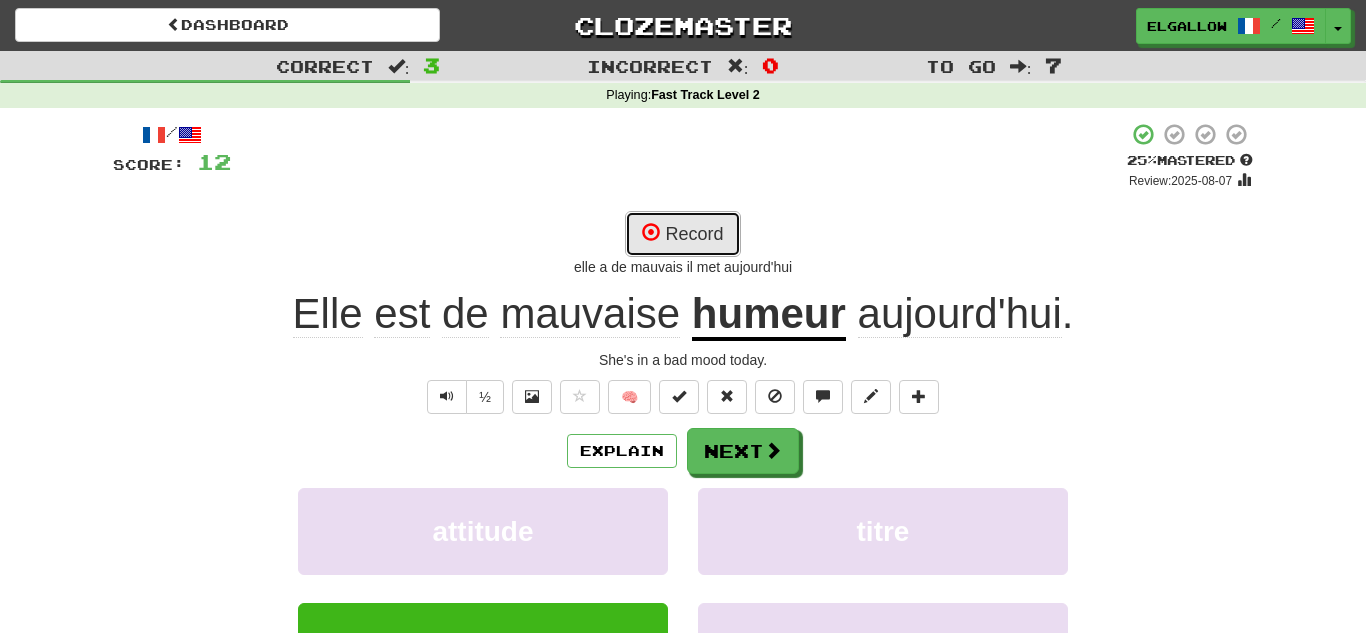 click on "Record" at bounding box center (682, 234) 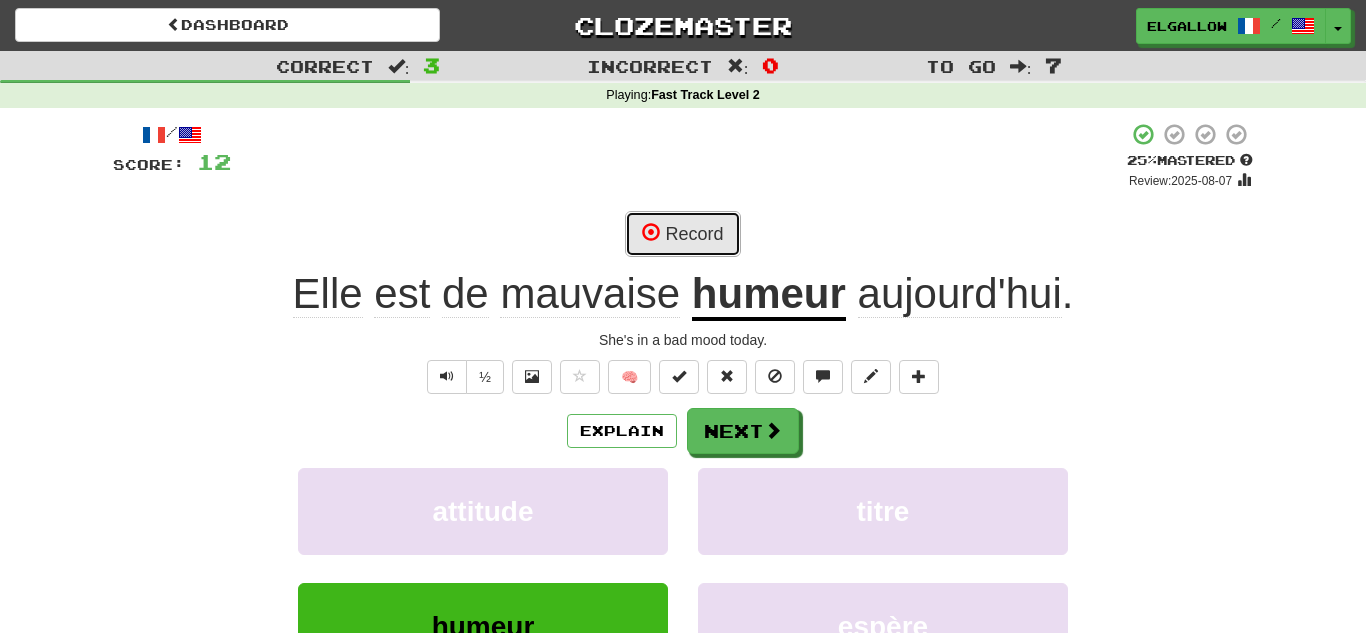click on "Record" at bounding box center [682, 234] 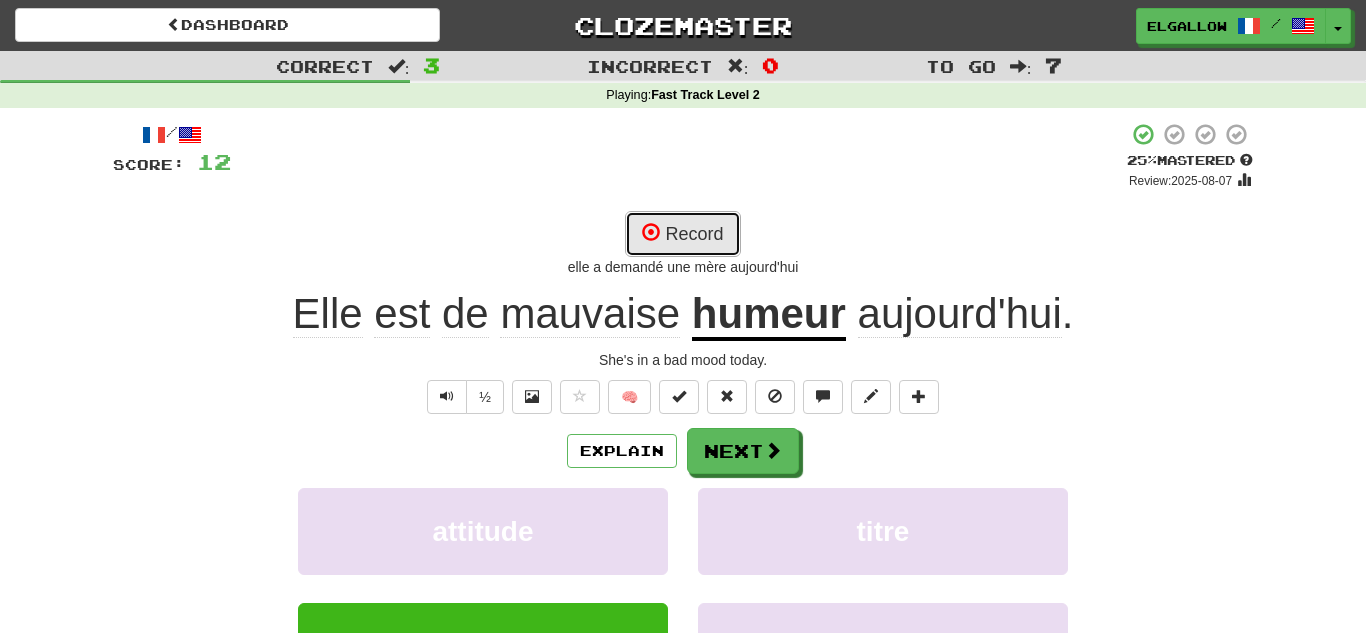 click on "Record" at bounding box center [682, 234] 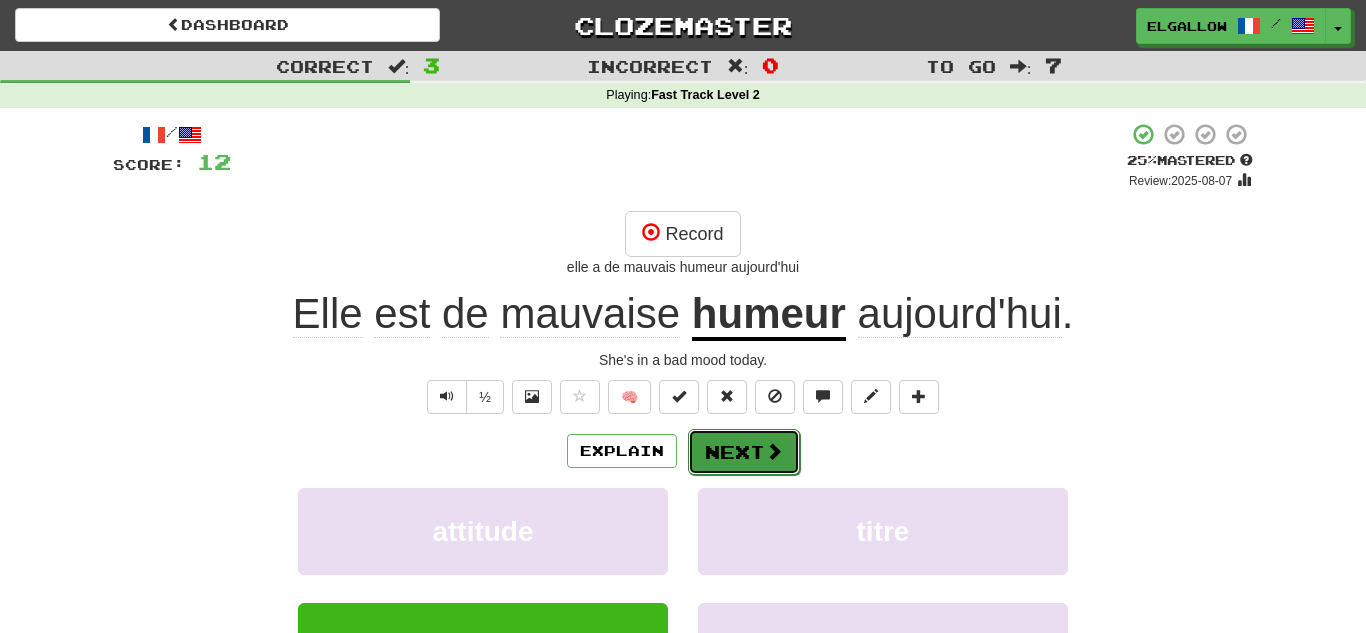click on "Next" at bounding box center (744, 452) 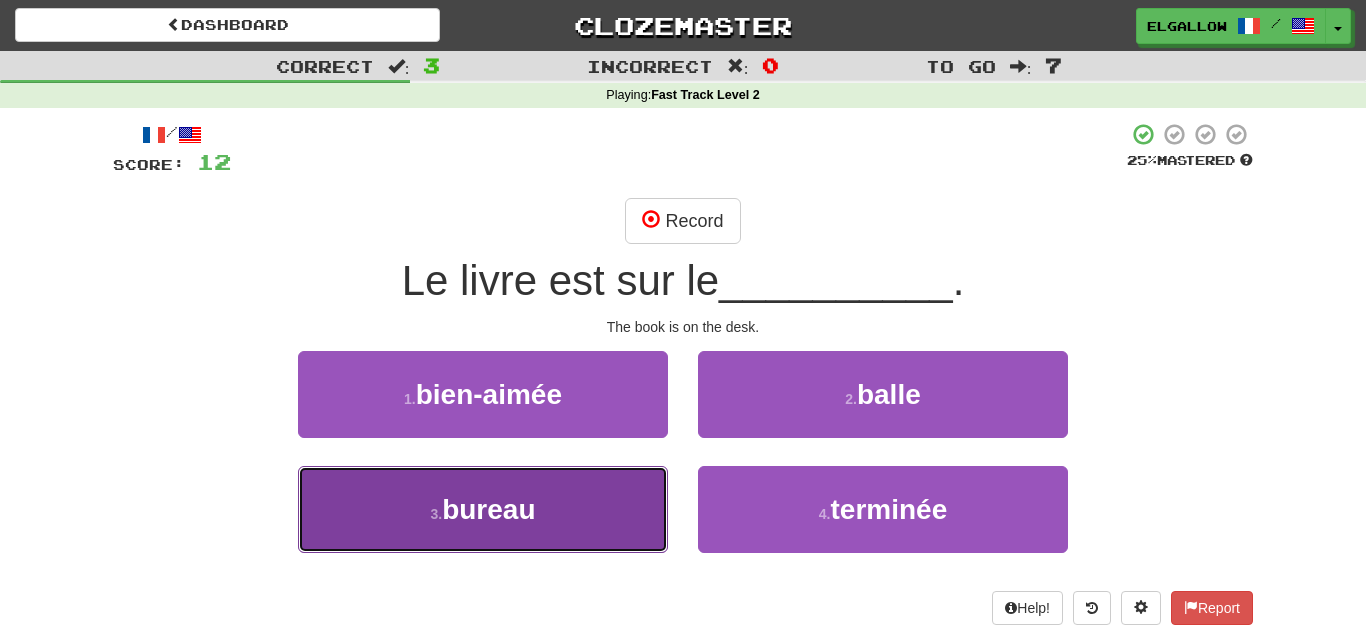 click on "3 .  bureau" at bounding box center (483, 509) 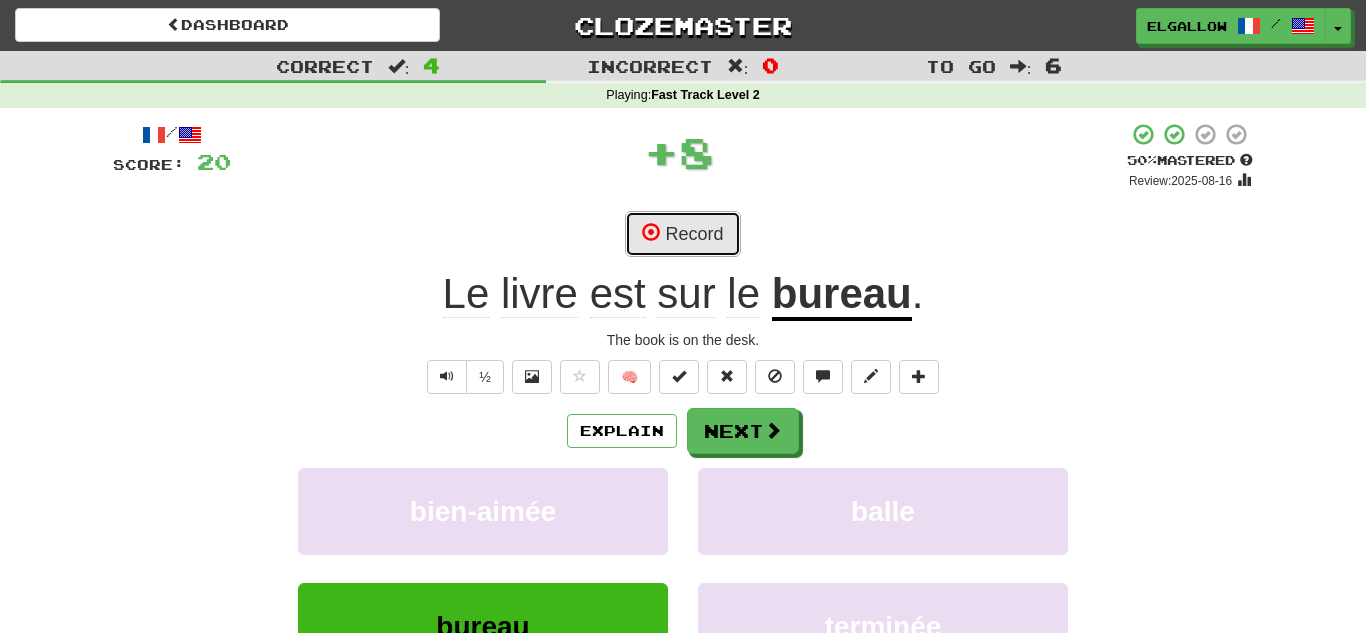 click on "Record" at bounding box center [682, 234] 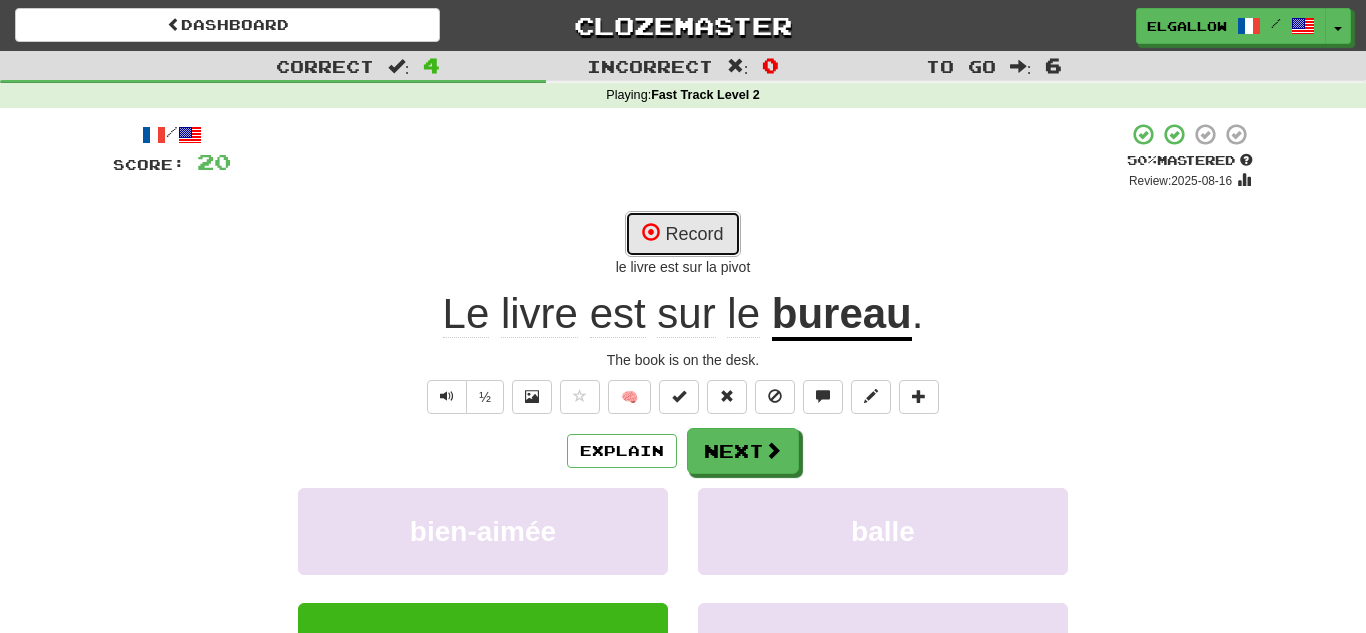 click on "Record" at bounding box center [682, 234] 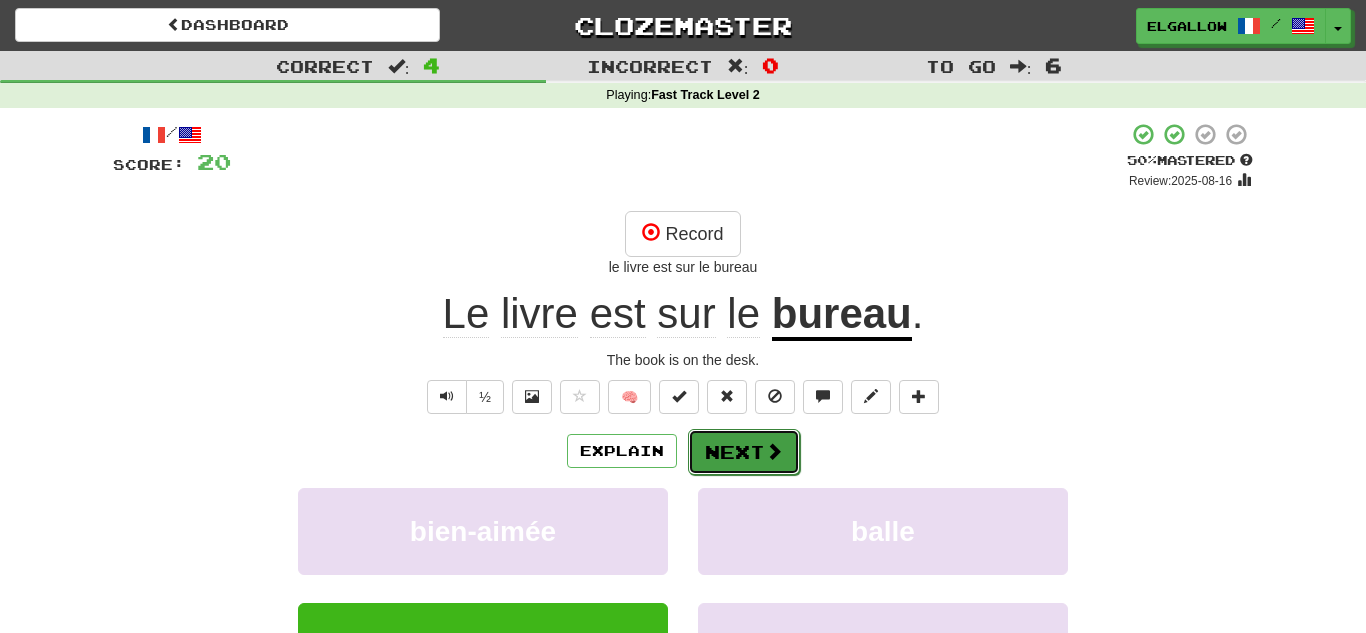 click at bounding box center [774, 451] 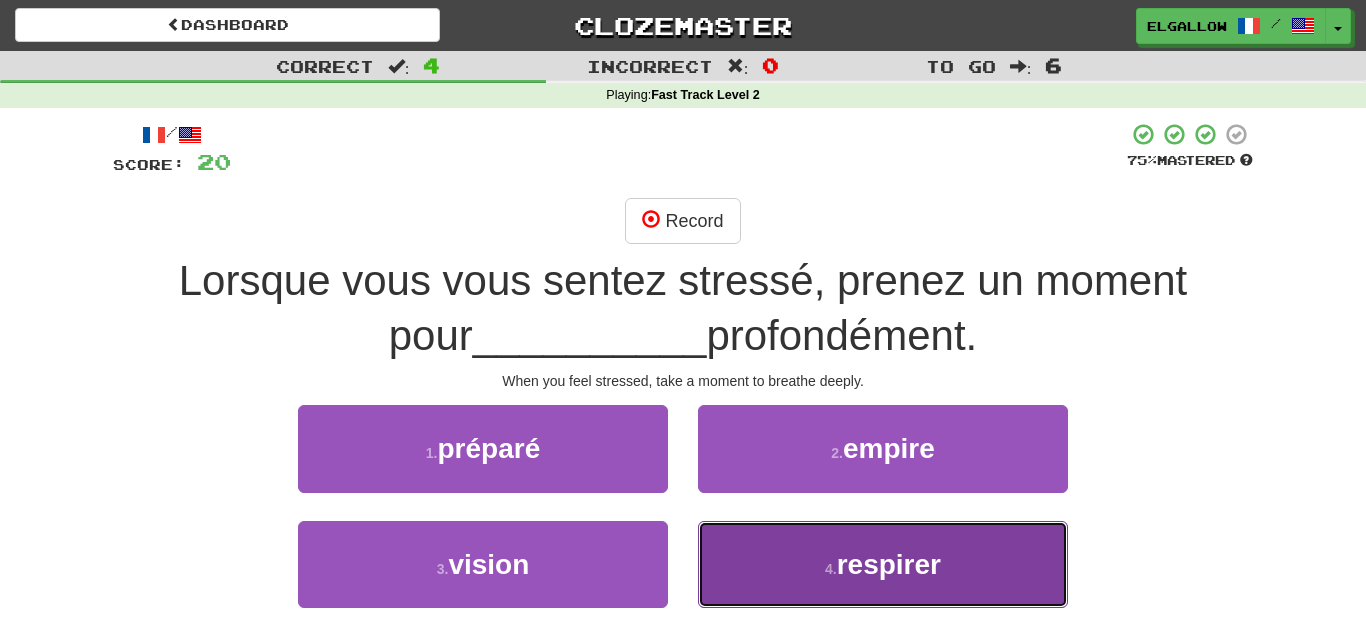 click on "4 .  respirer" at bounding box center (883, 564) 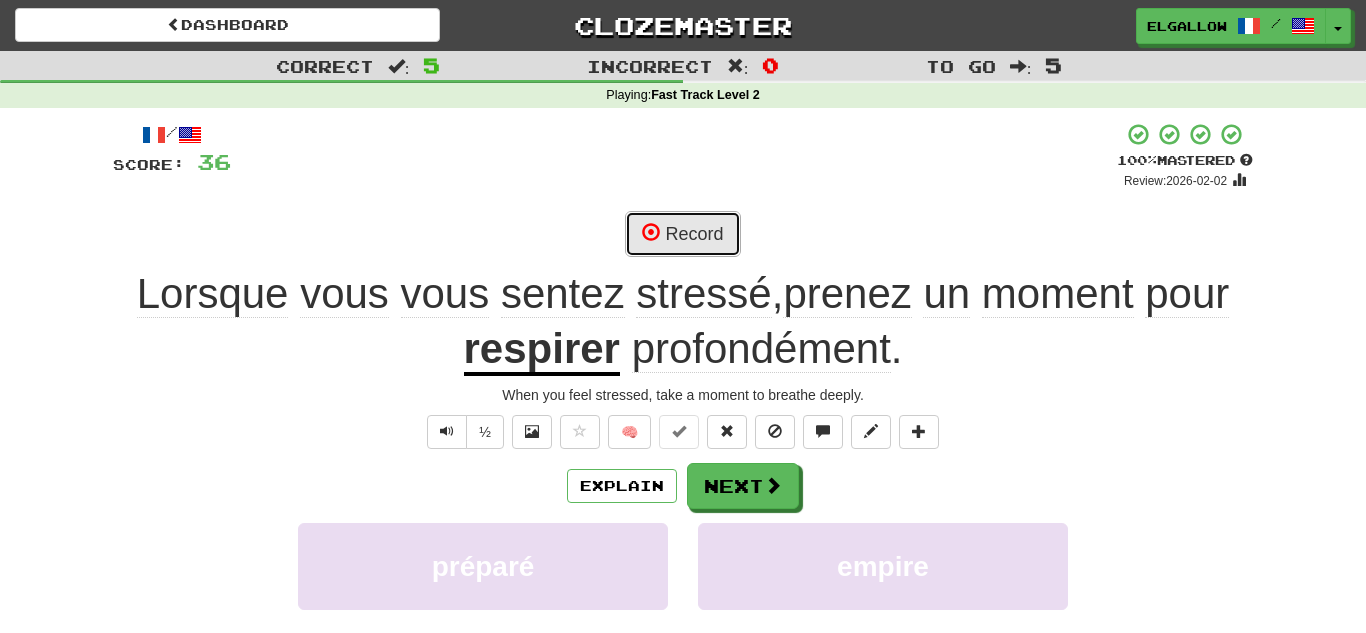 click on "Record" at bounding box center (682, 234) 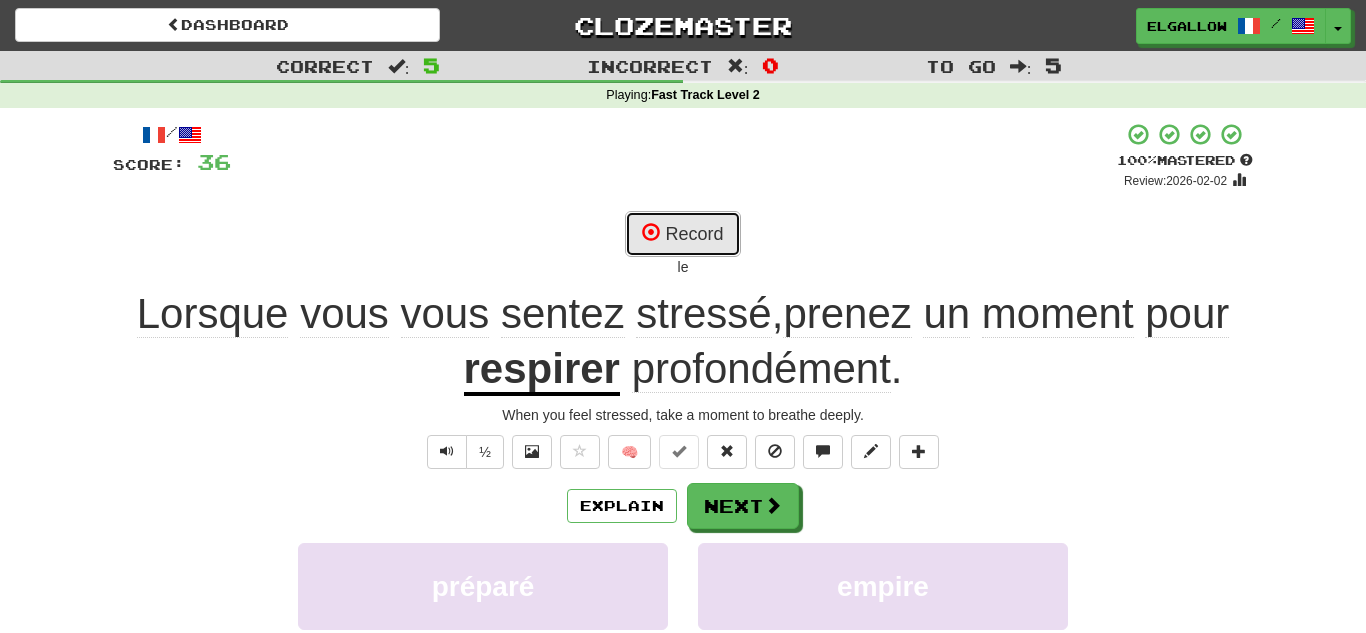 click on "Record" at bounding box center [682, 234] 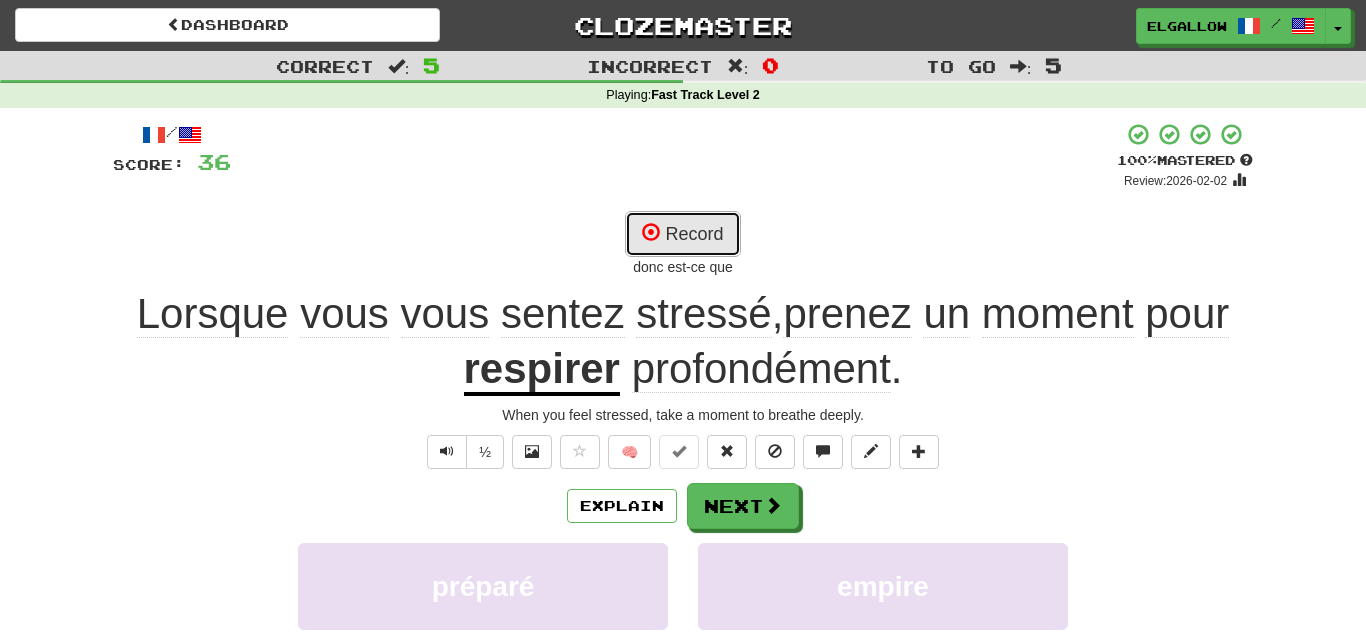 click on "Record" at bounding box center [682, 234] 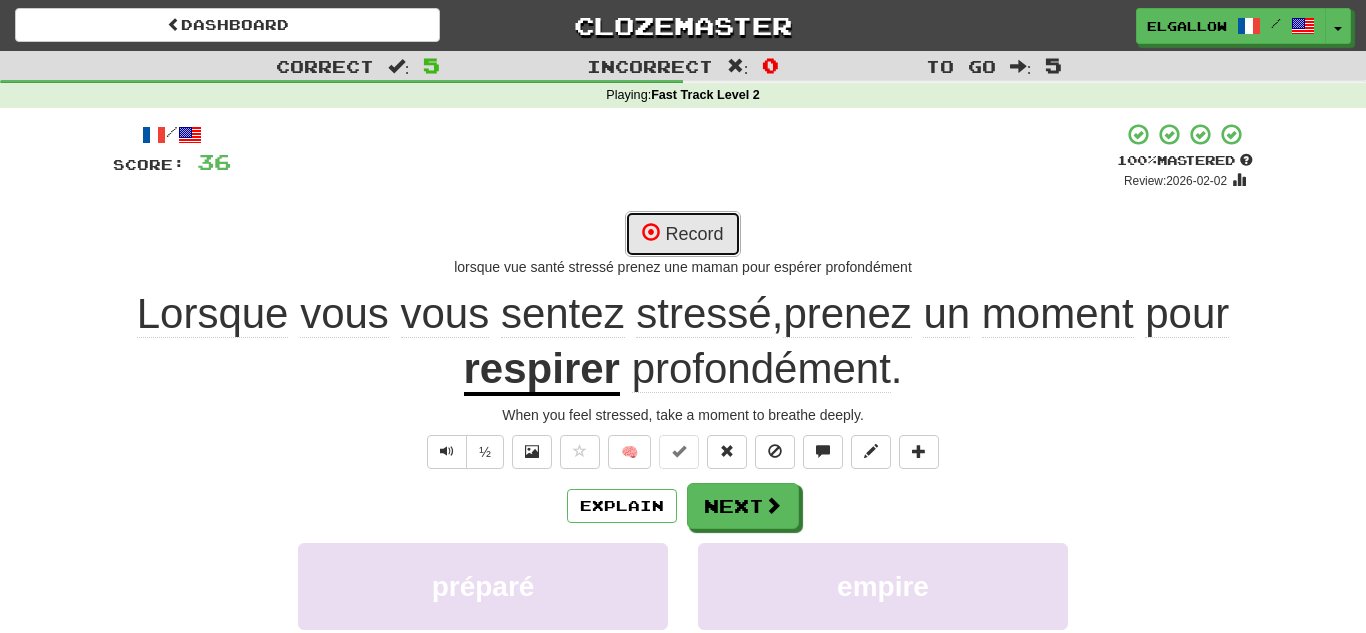 click on "Record" at bounding box center (682, 234) 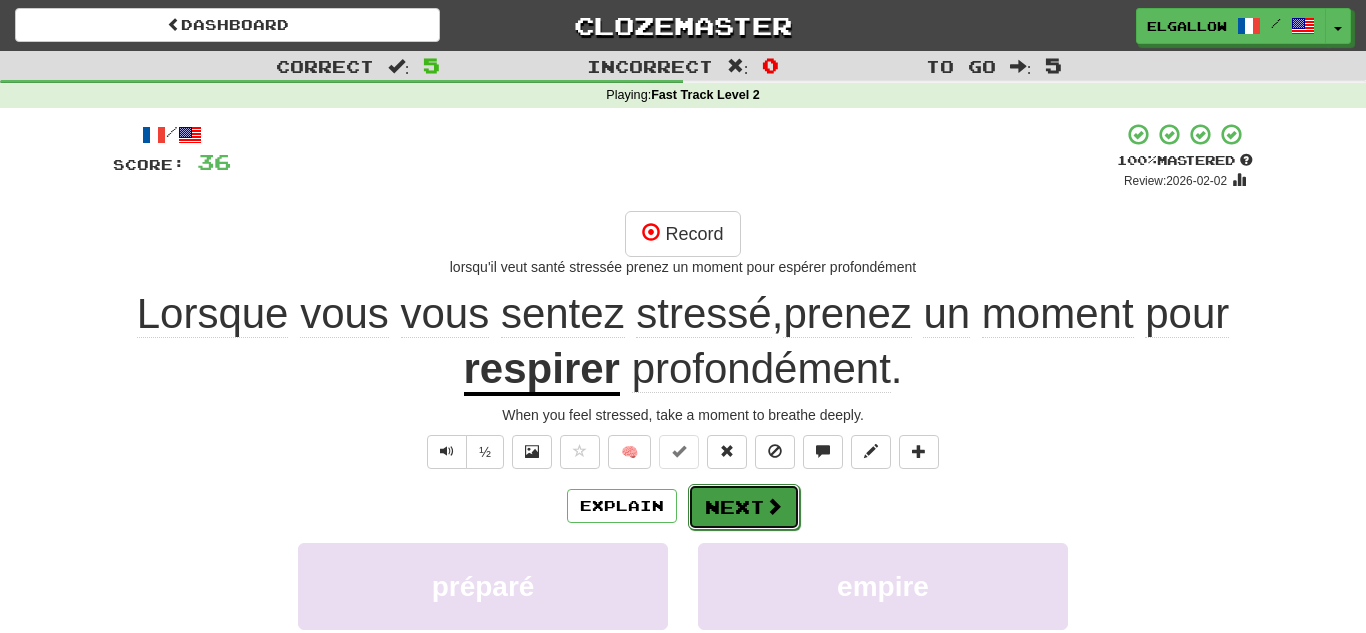 click on "Next" at bounding box center [744, 507] 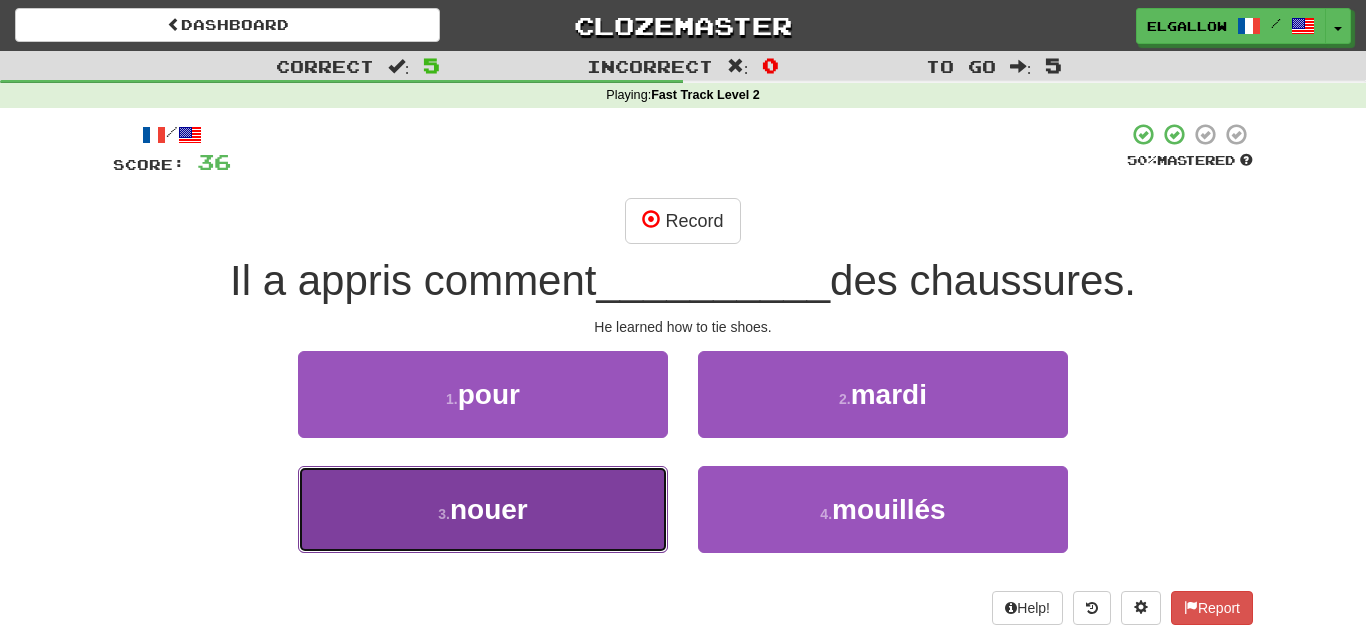 click on "nouer" at bounding box center (489, 509) 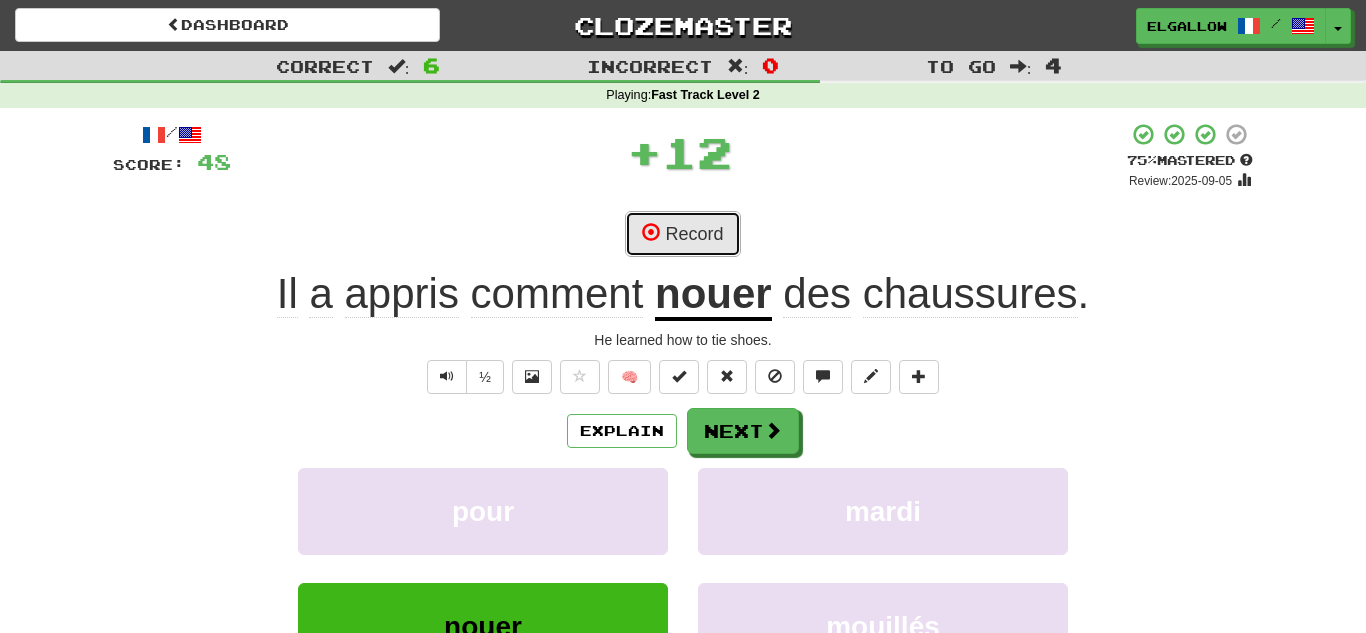 click on "Record" at bounding box center [682, 234] 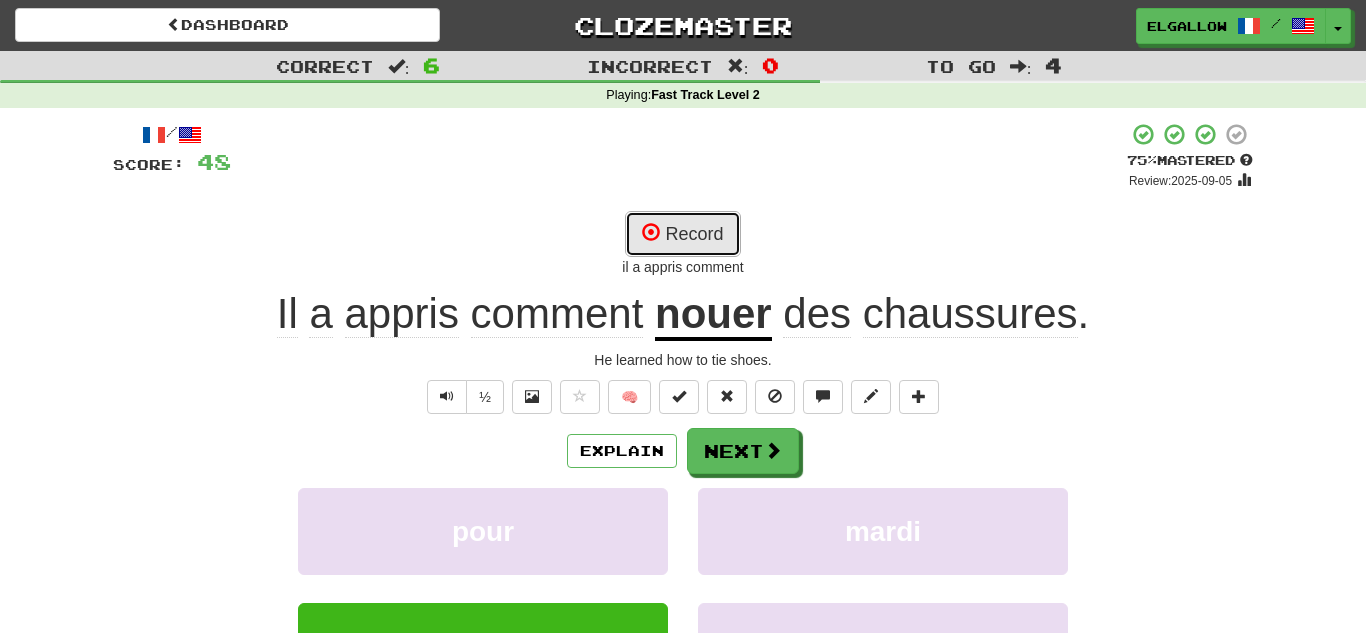 click on "Record" at bounding box center [682, 234] 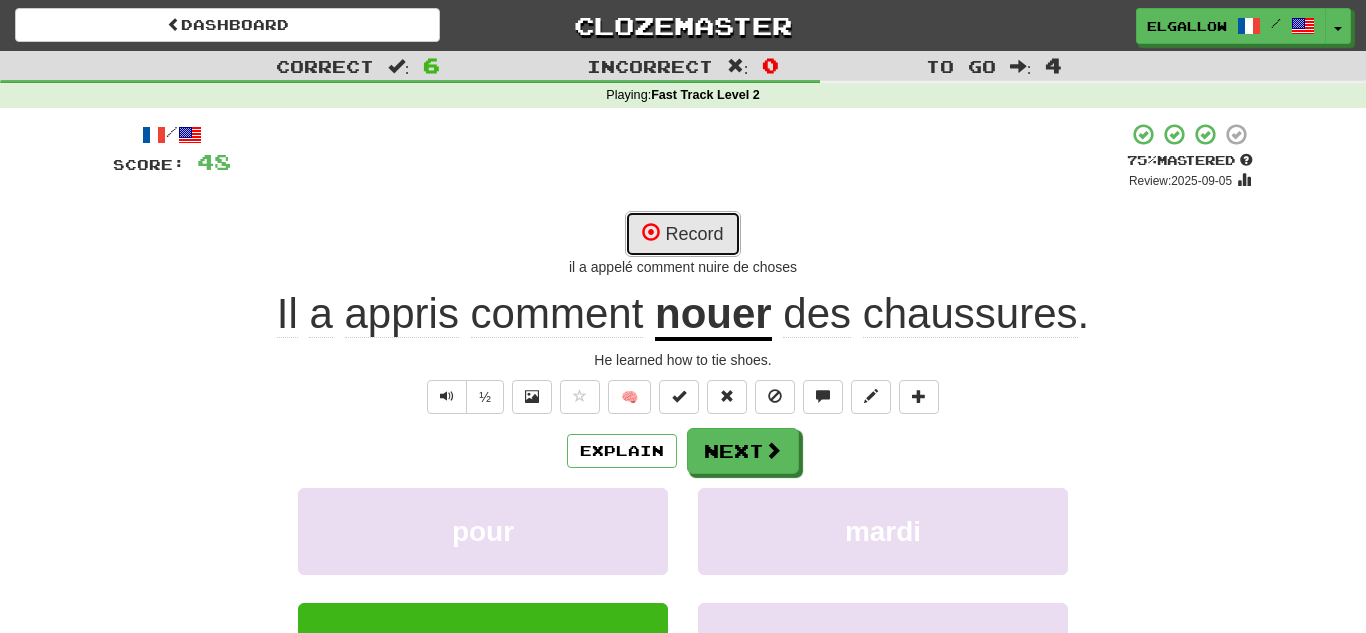 click on "Record" at bounding box center [682, 234] 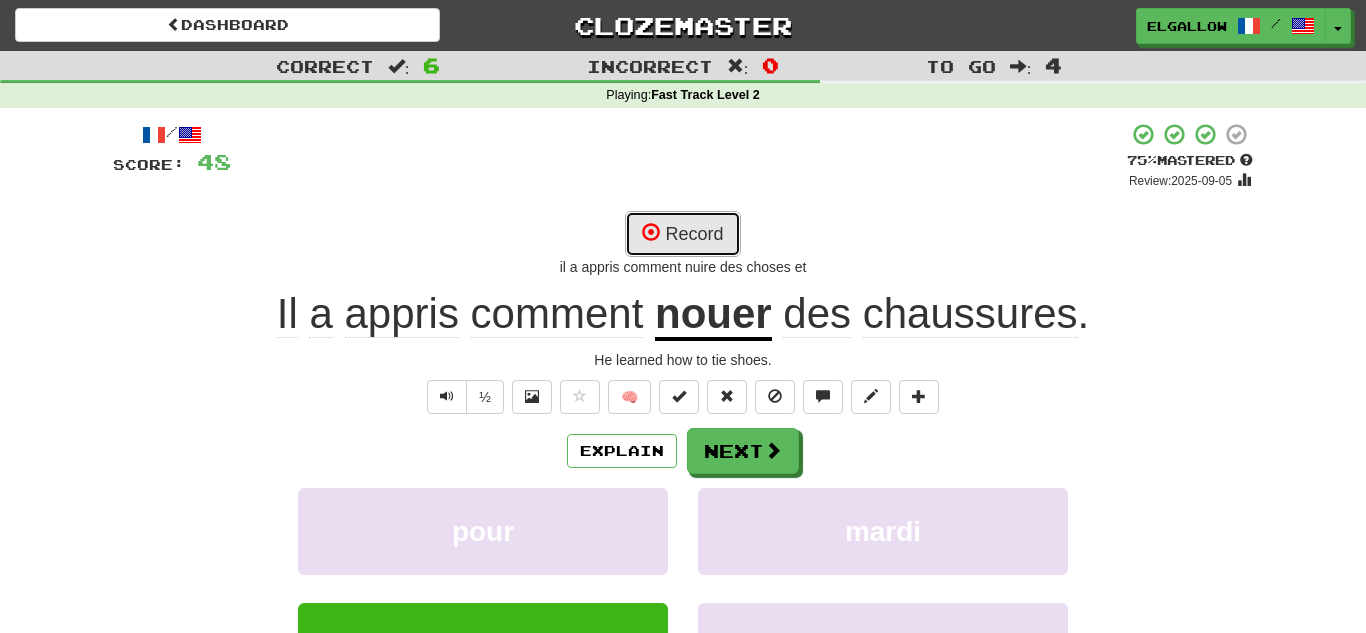 click on "Record" at bounding box center (682, 234) 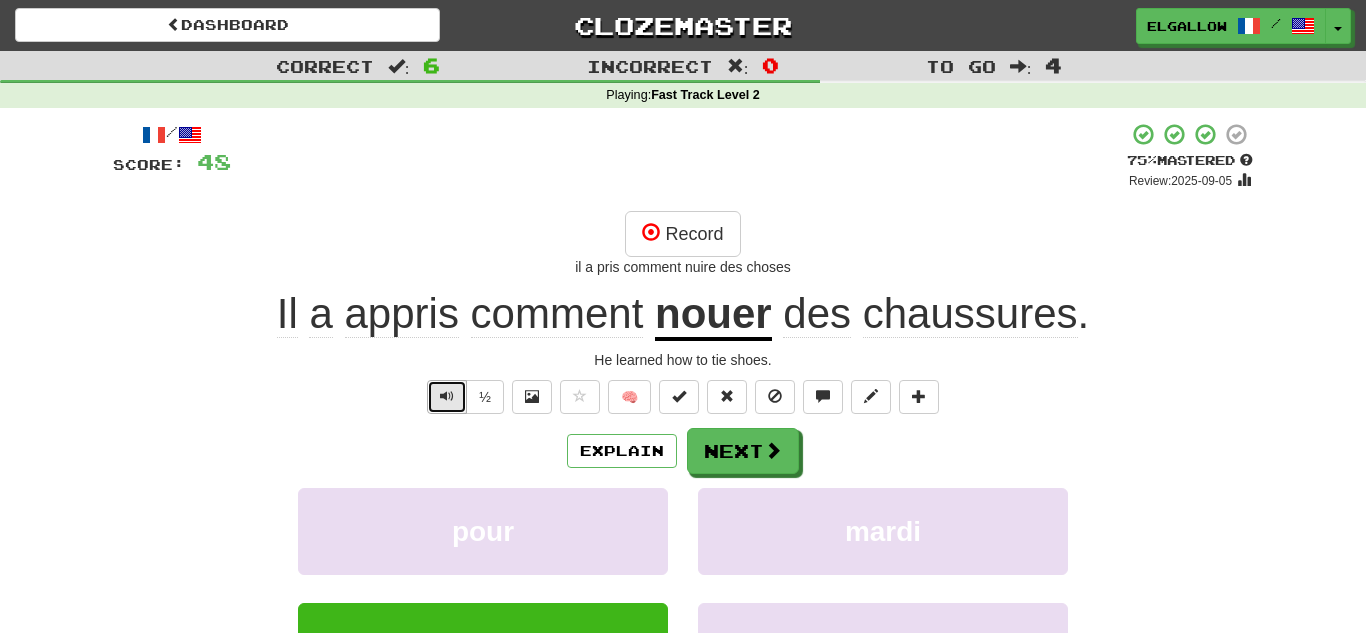 click at bounding box center (447, 397) 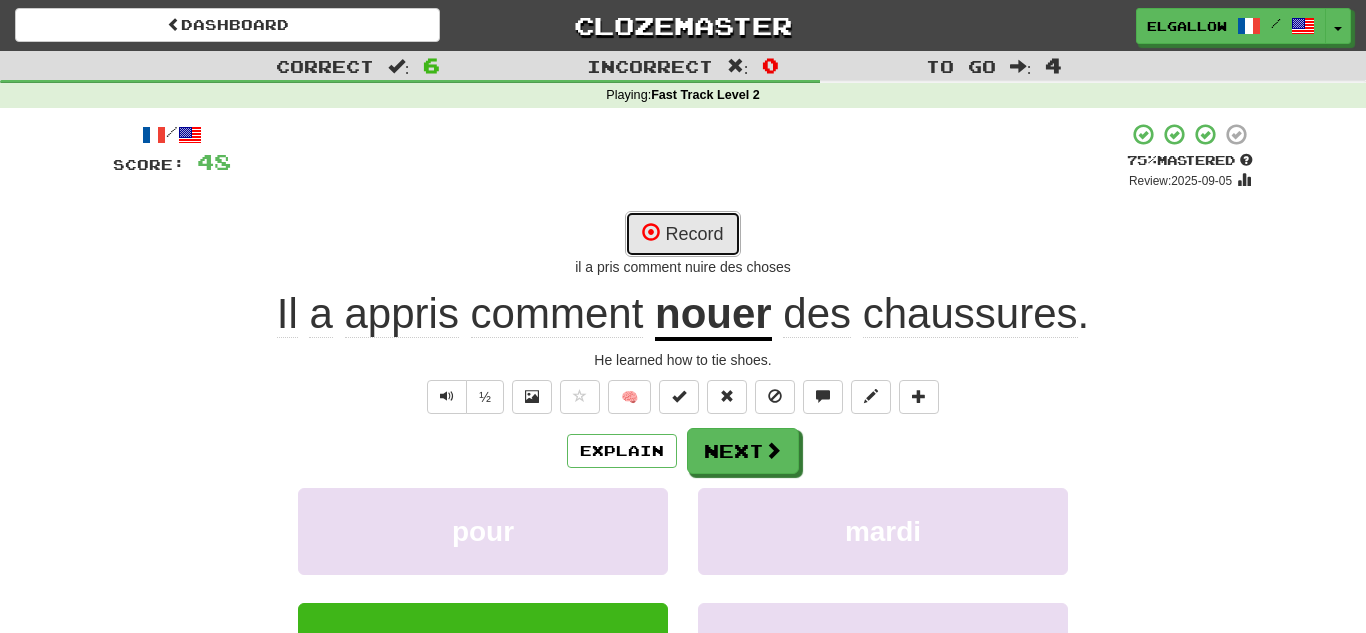 click on "Record" at bounding box center (682, 234) 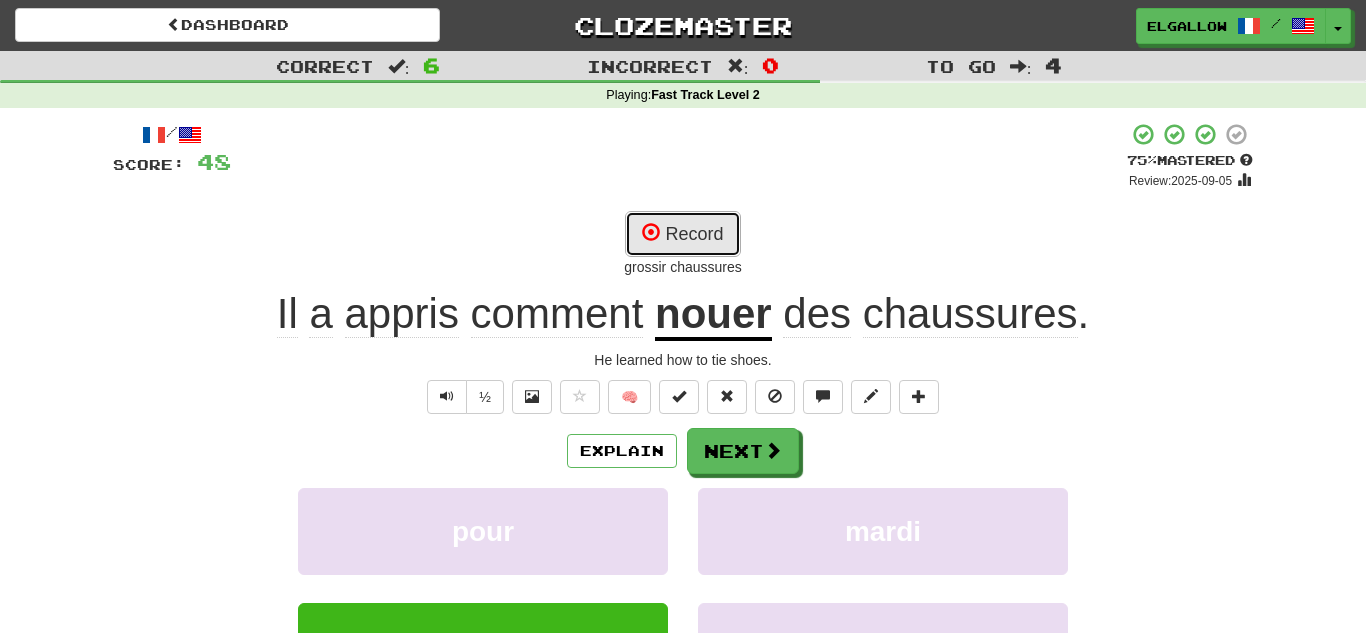 click on "Record" at bounding box center [682, 234] 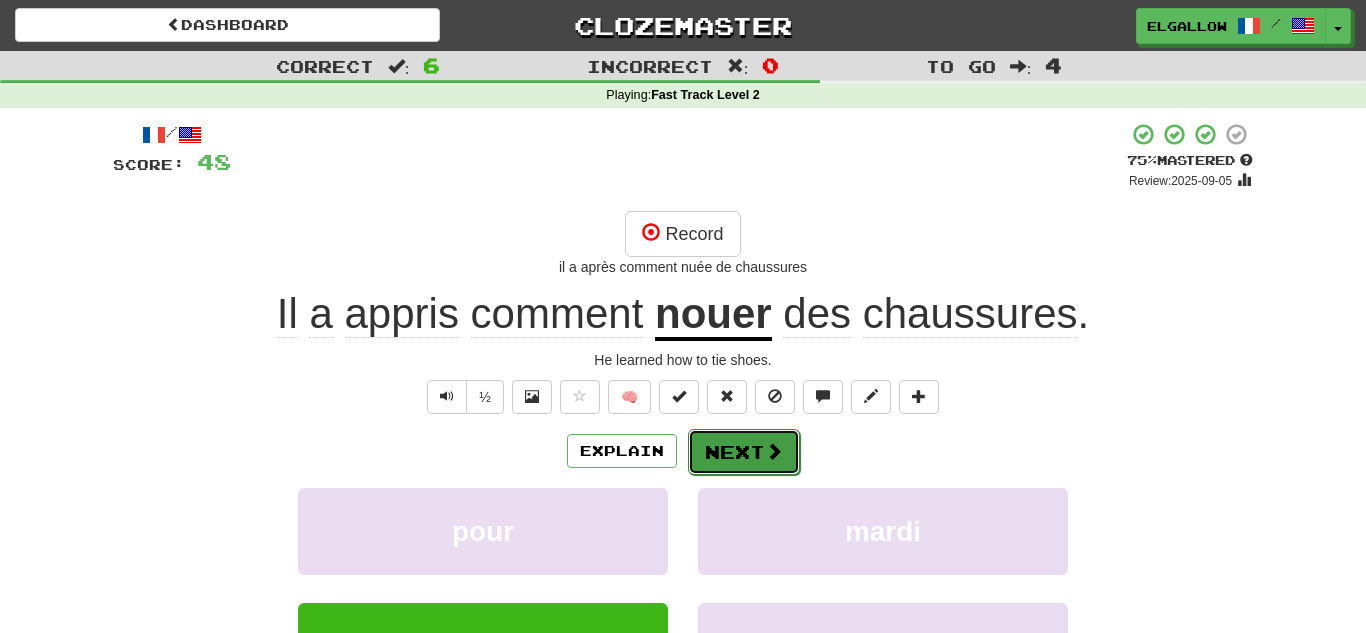 click on "Next" at bounding box center (744, 452) 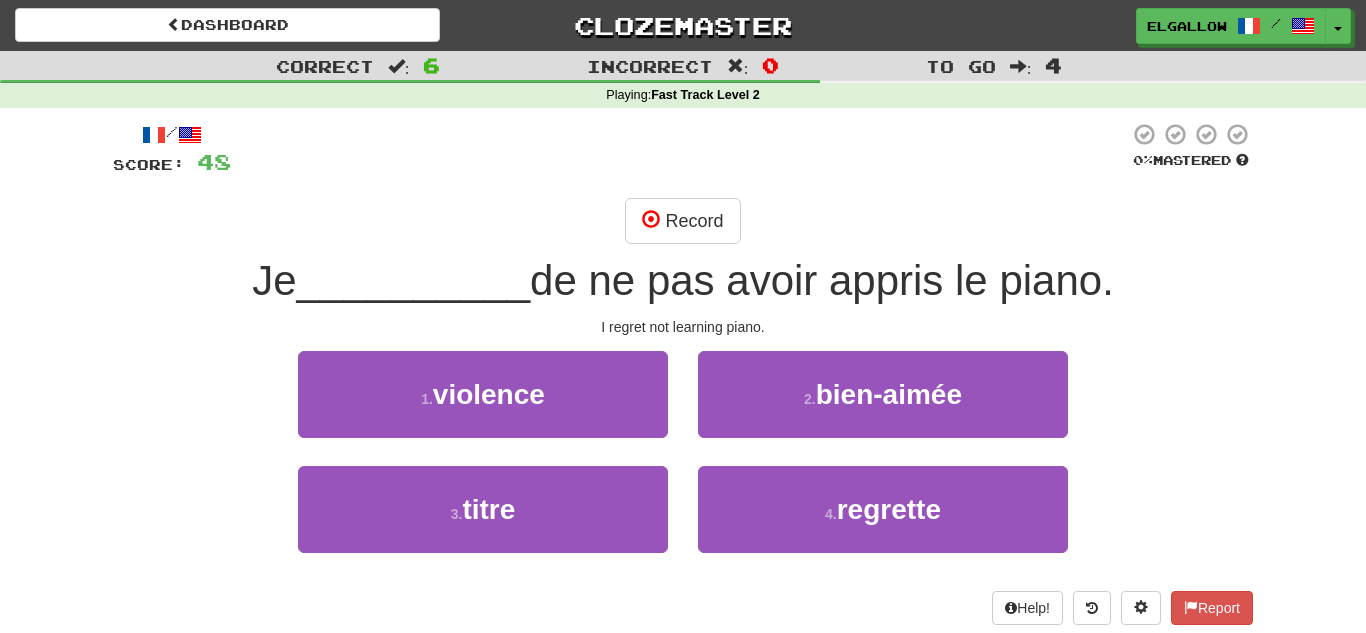 click on "4 .  regrette" at bounding box center (883, 523) 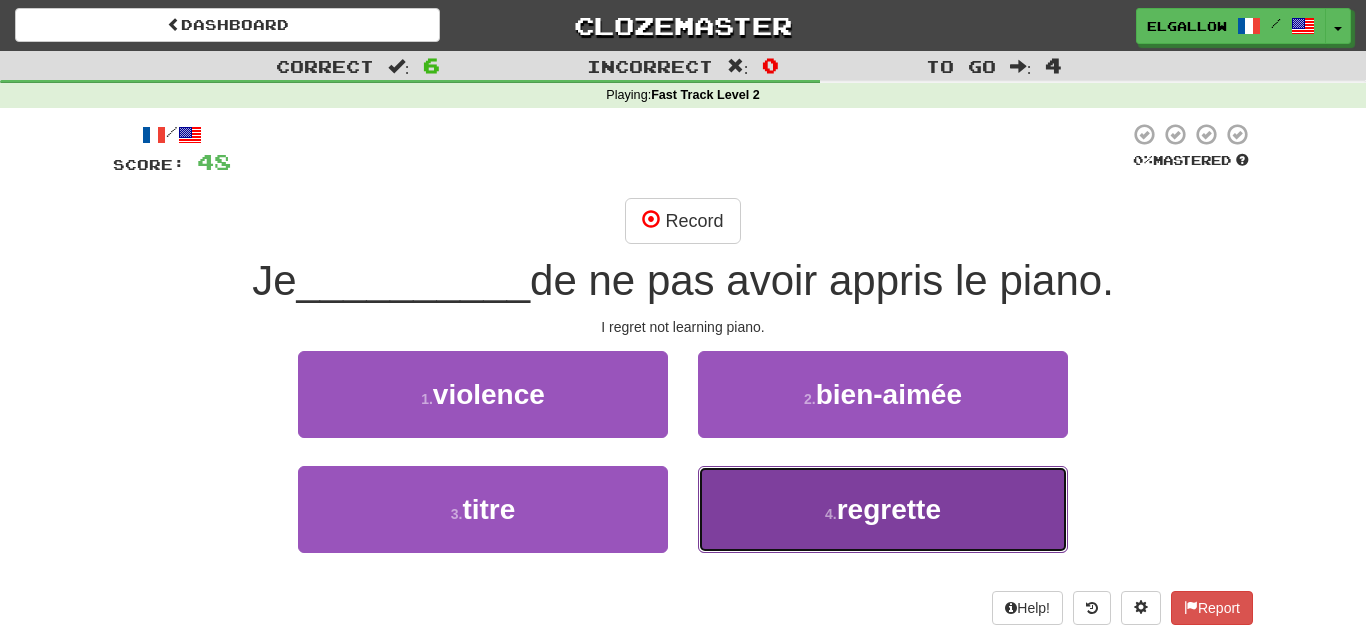 click on "4 .  regrette" at bounding box center (883, 509) 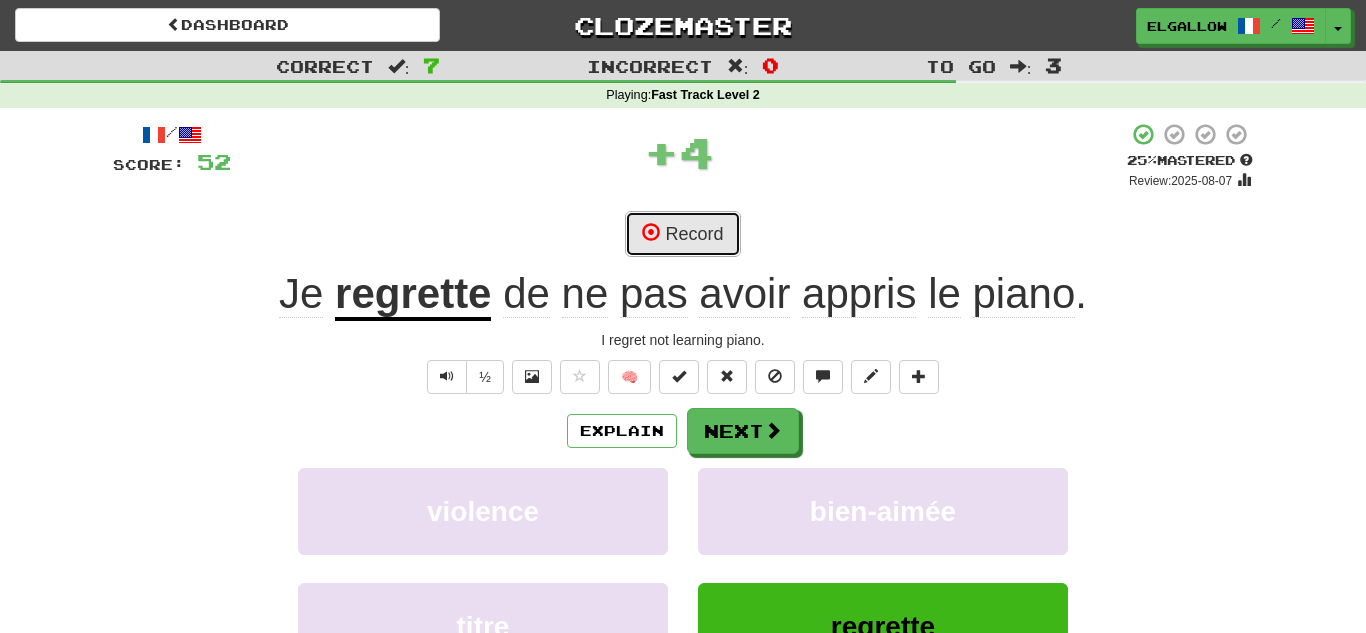 click on "Record" at bounding box center (682, 234) 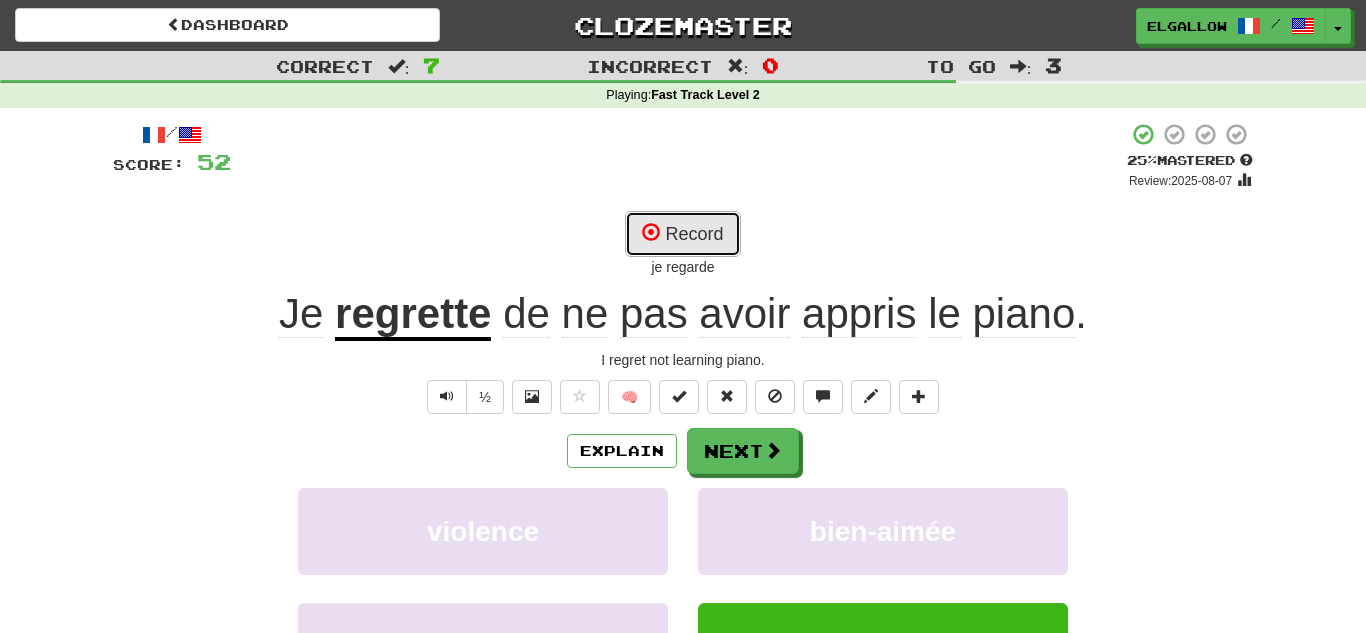 click on "Record" at bounding box center (682, 234) 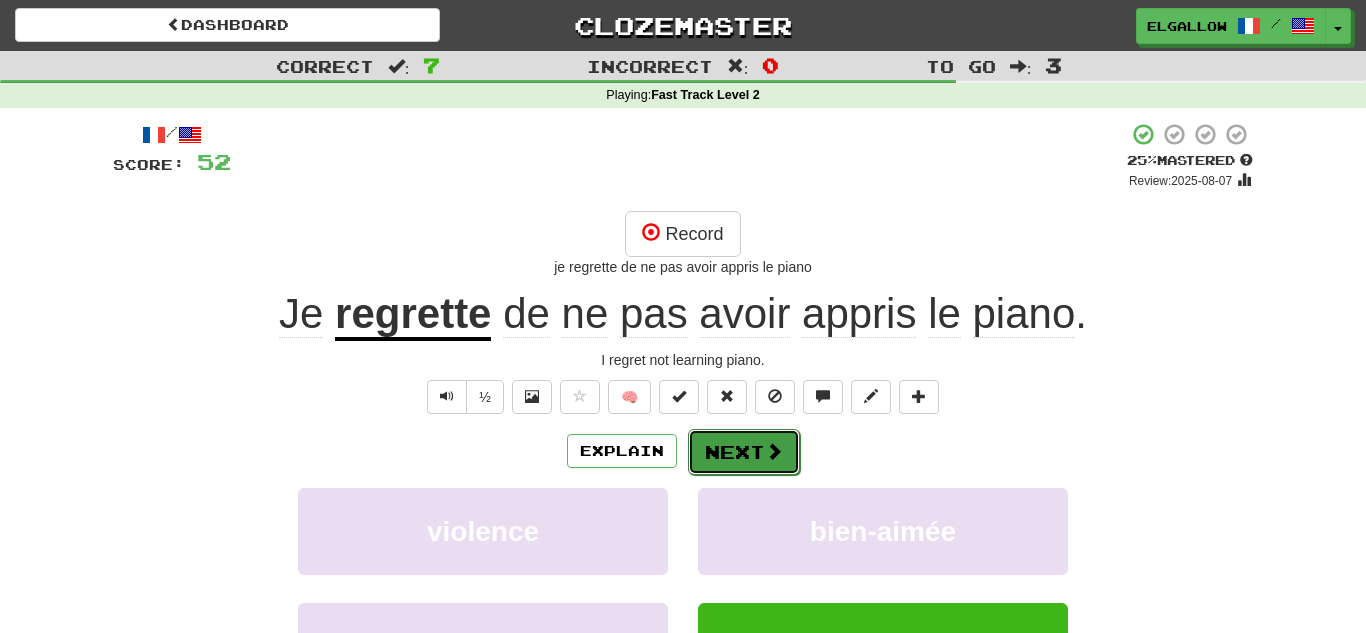 click on "Next" at bounding box center (744, 452) 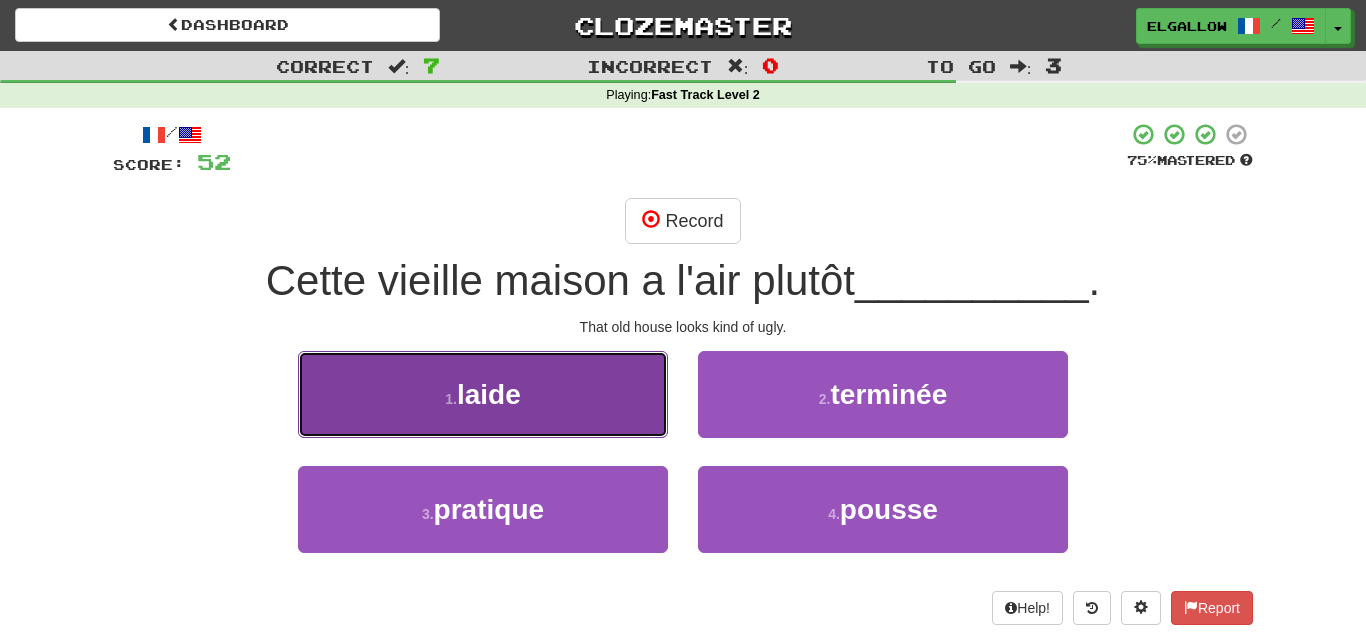 click on "1 .  laide" at bounding box center (483, 394) 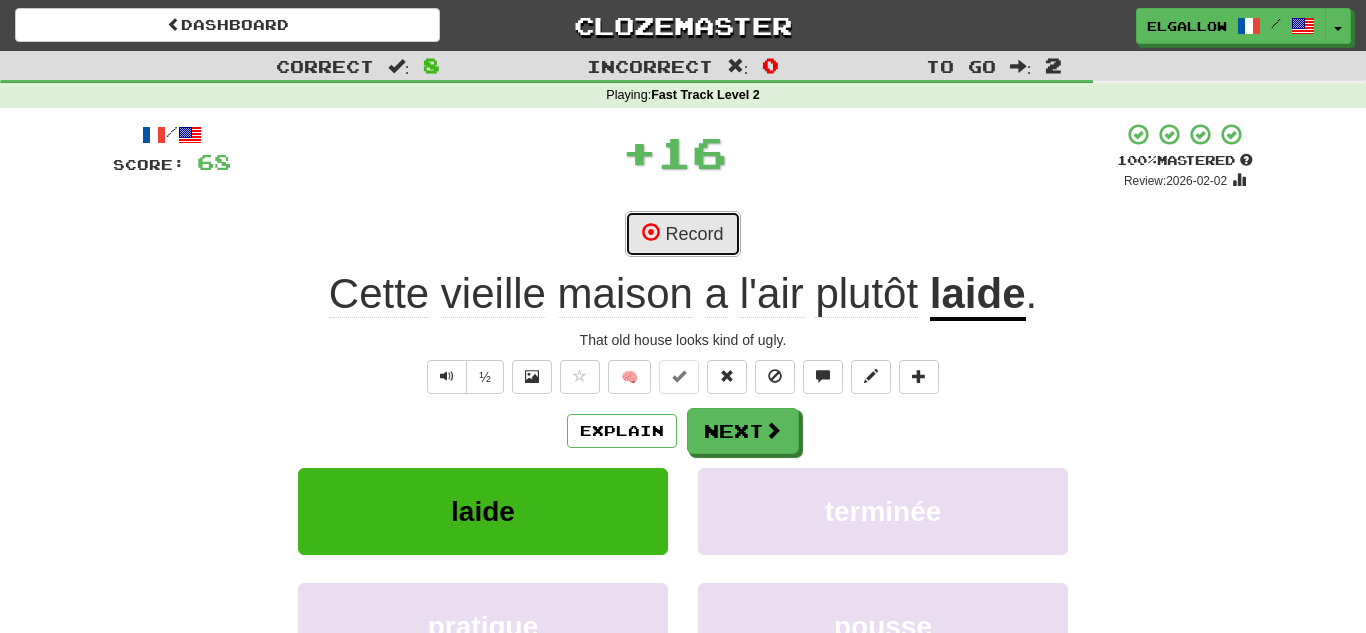 click on "Record" at bounding box center (682, 234) 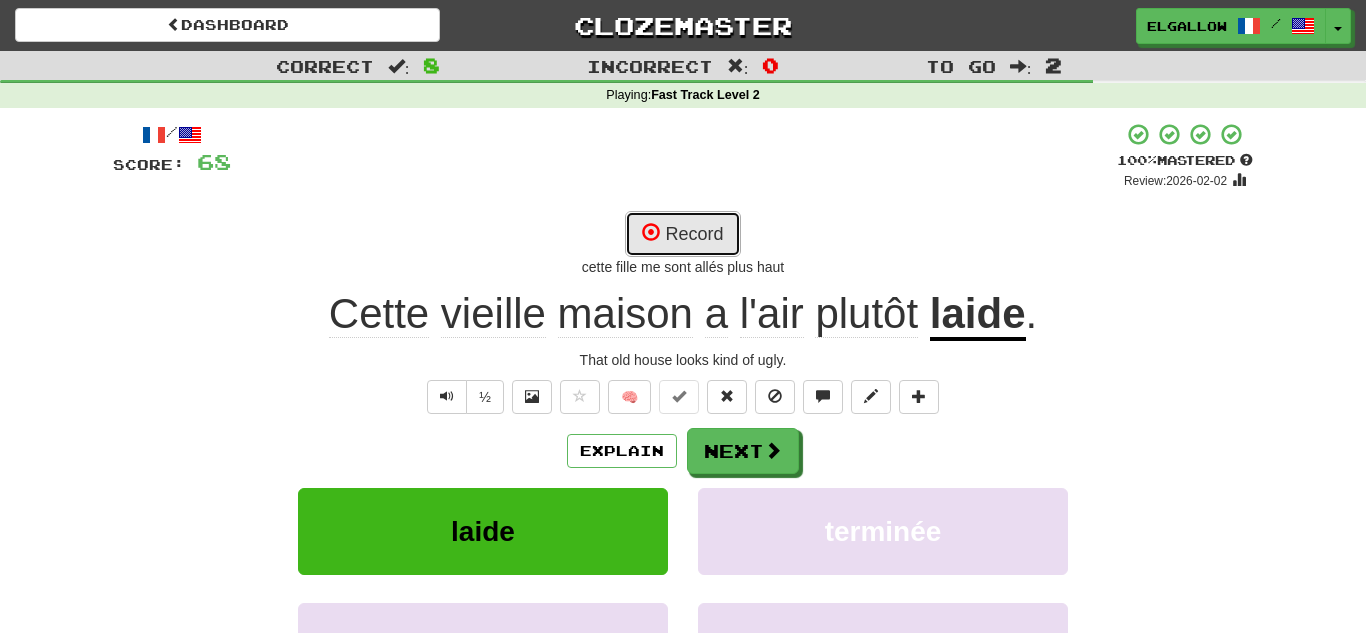 click on "Record" at bounding box center (682, 234) 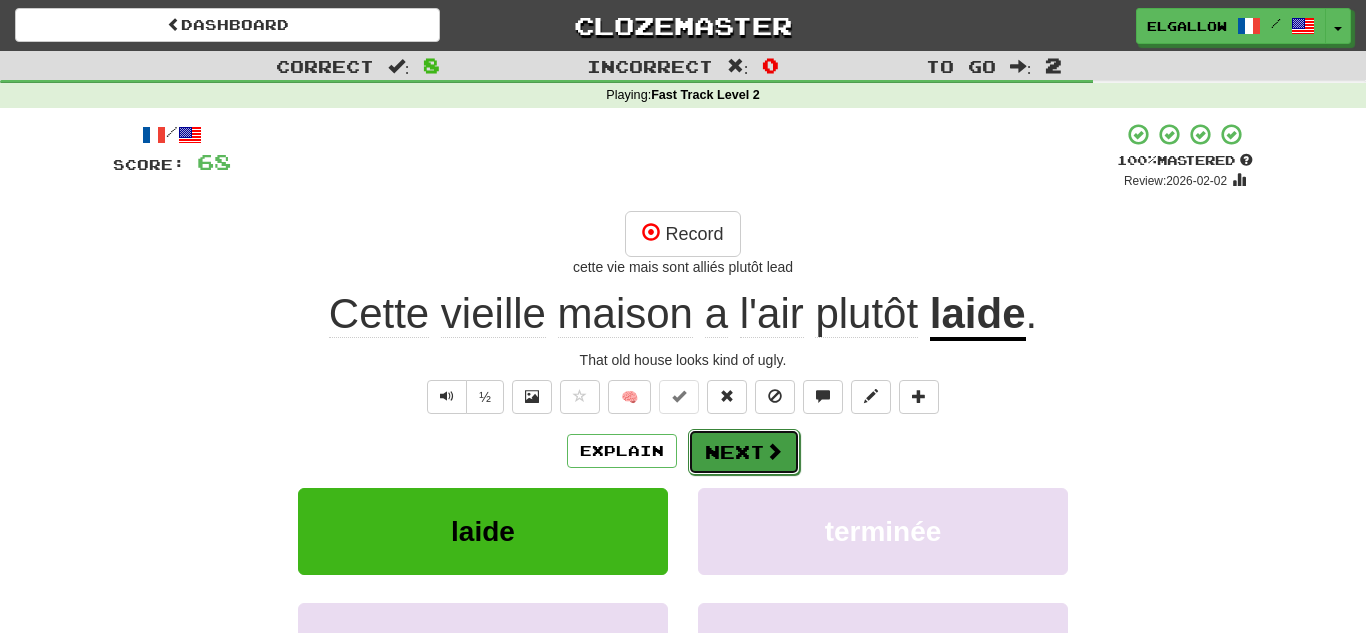 click on "Next" at bounding box center [744, 452] 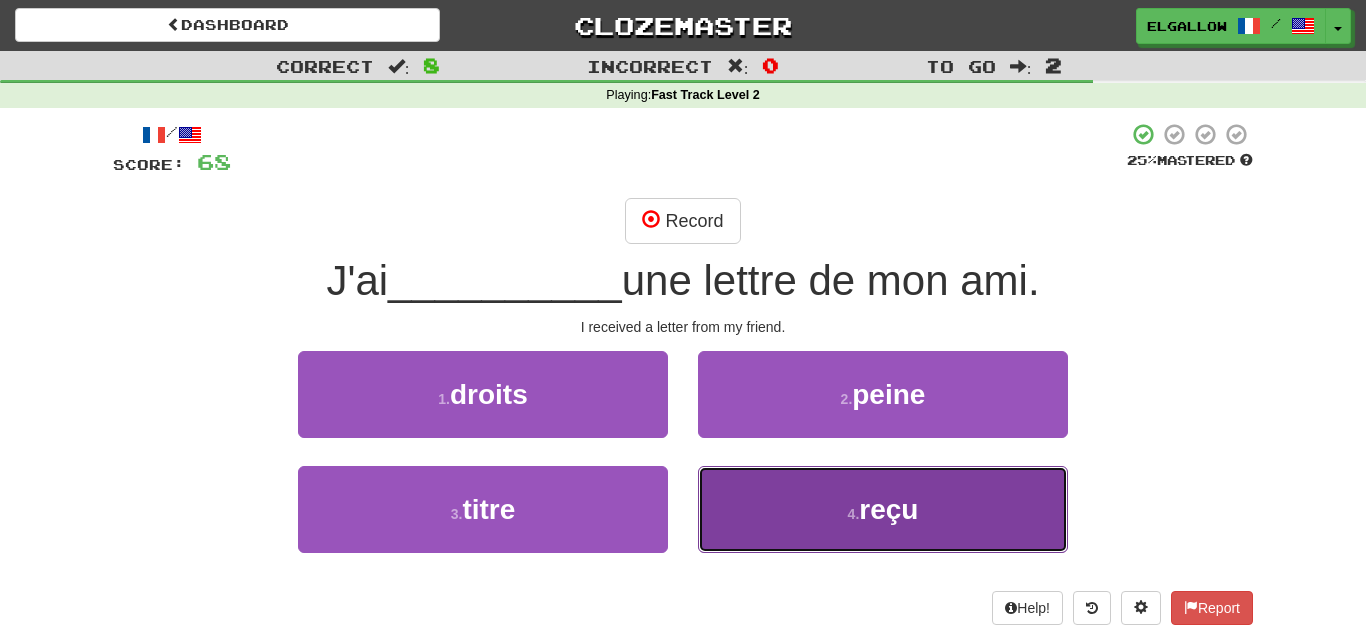 click on "reçu" at bounding box center (888, 509) 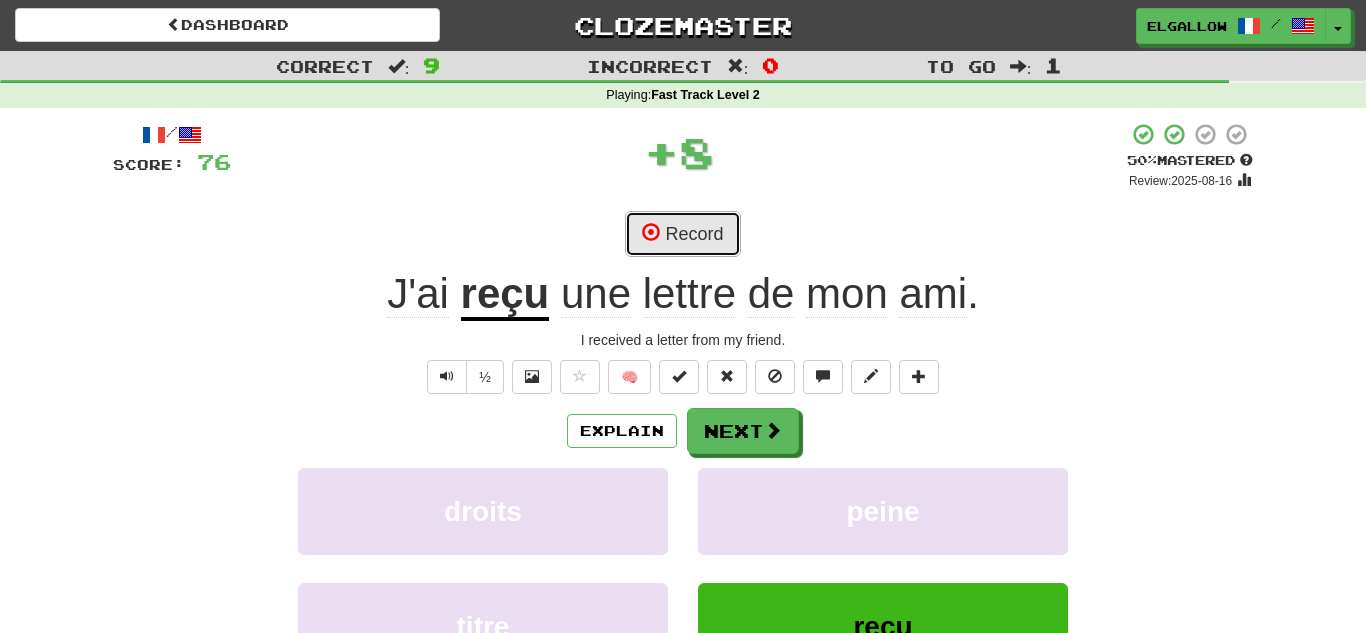 click on "Record" at bounding box center (682, 234) 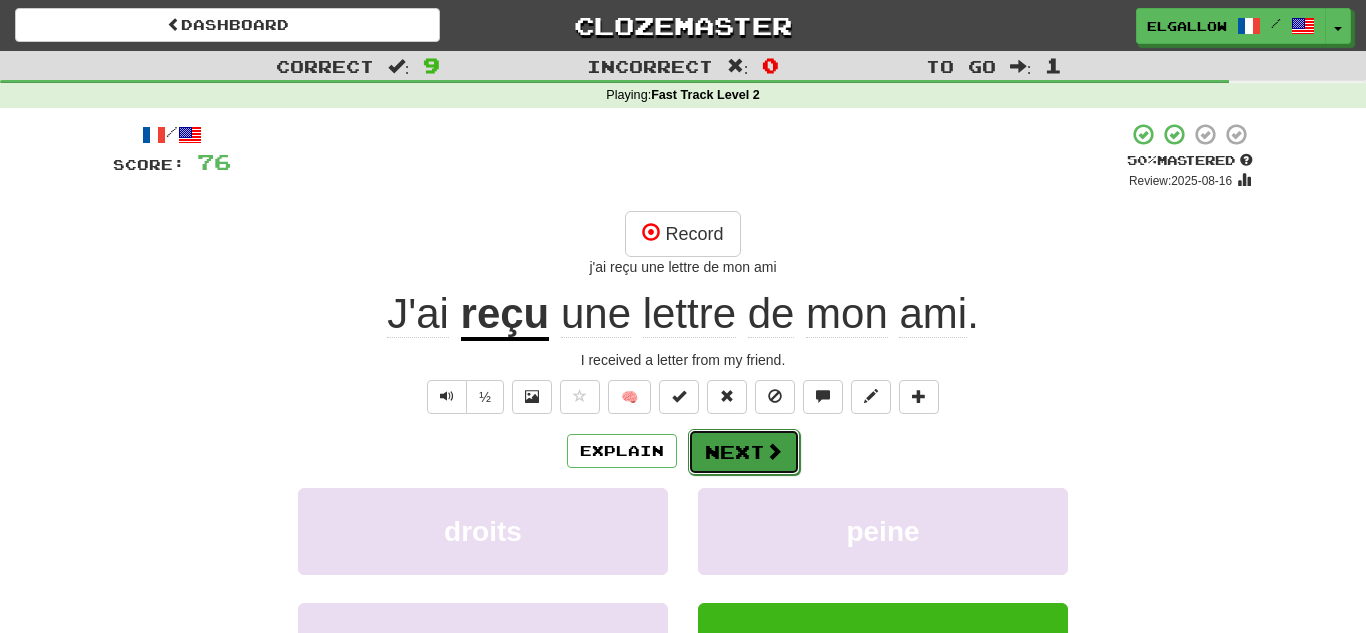 click on "Next" at bounding box center [744, 452] 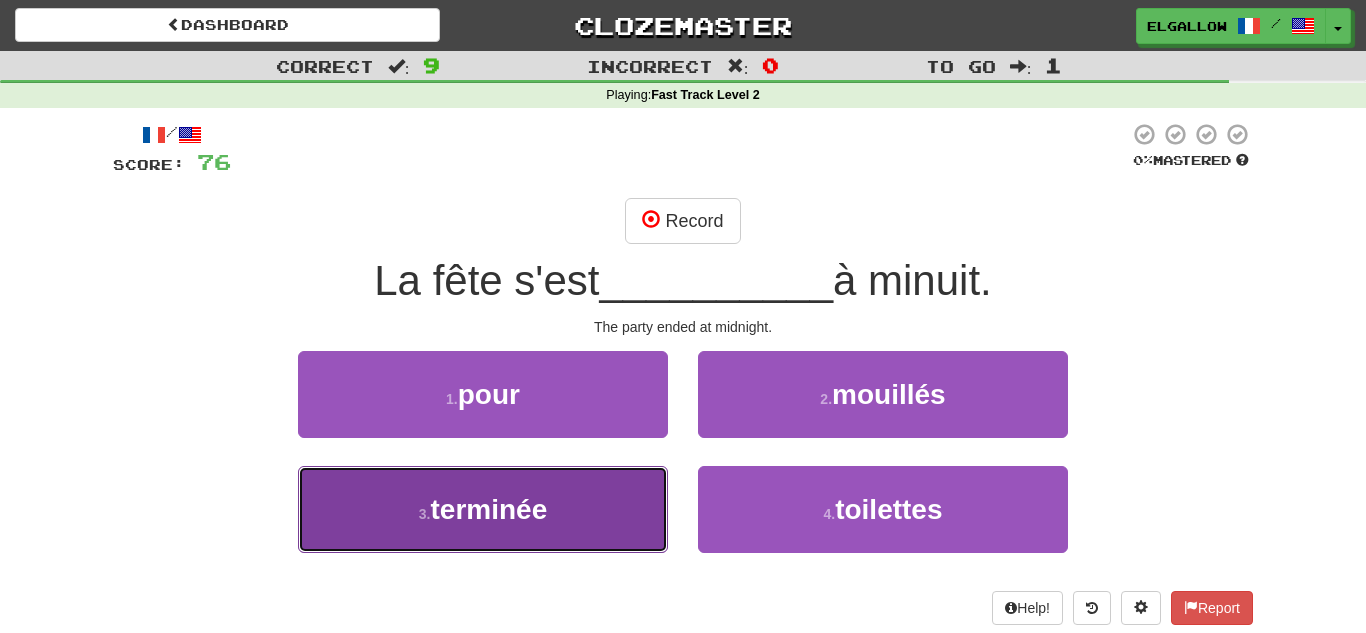 click on "3 .  terminée" at bounding box center (483, 509) 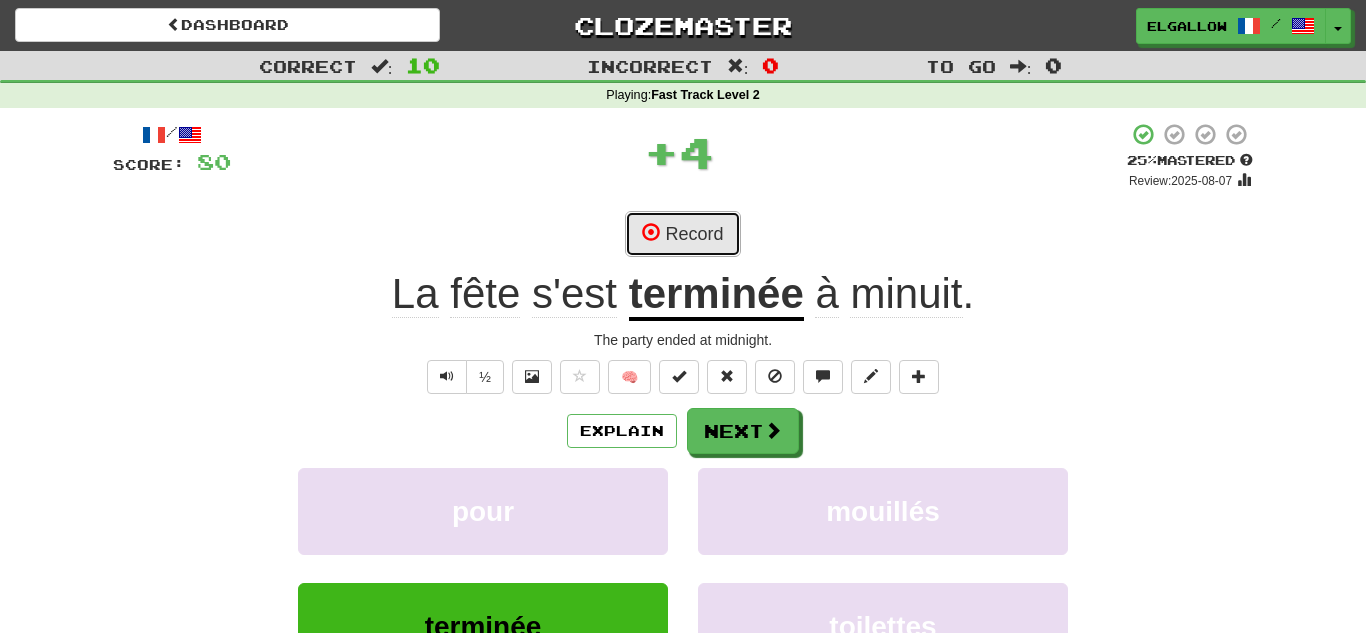 click on "Record" at bounding box center [682, 234] 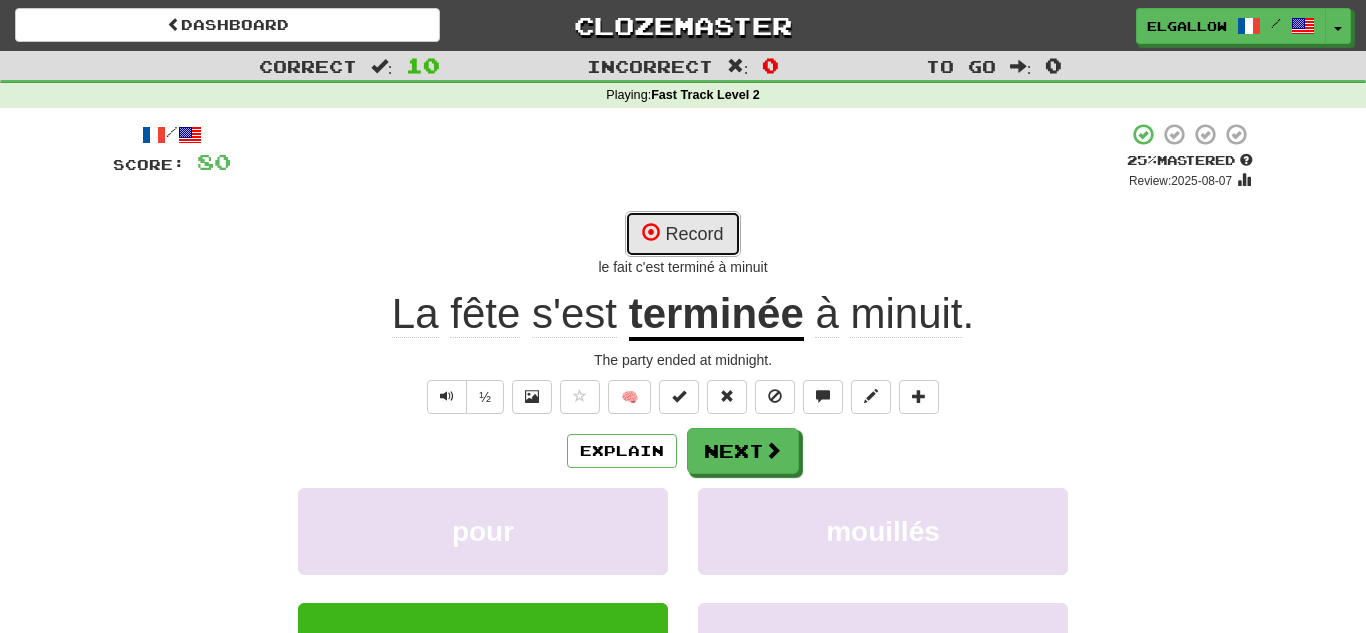 click on "Record" at bounding box center (682, 234) 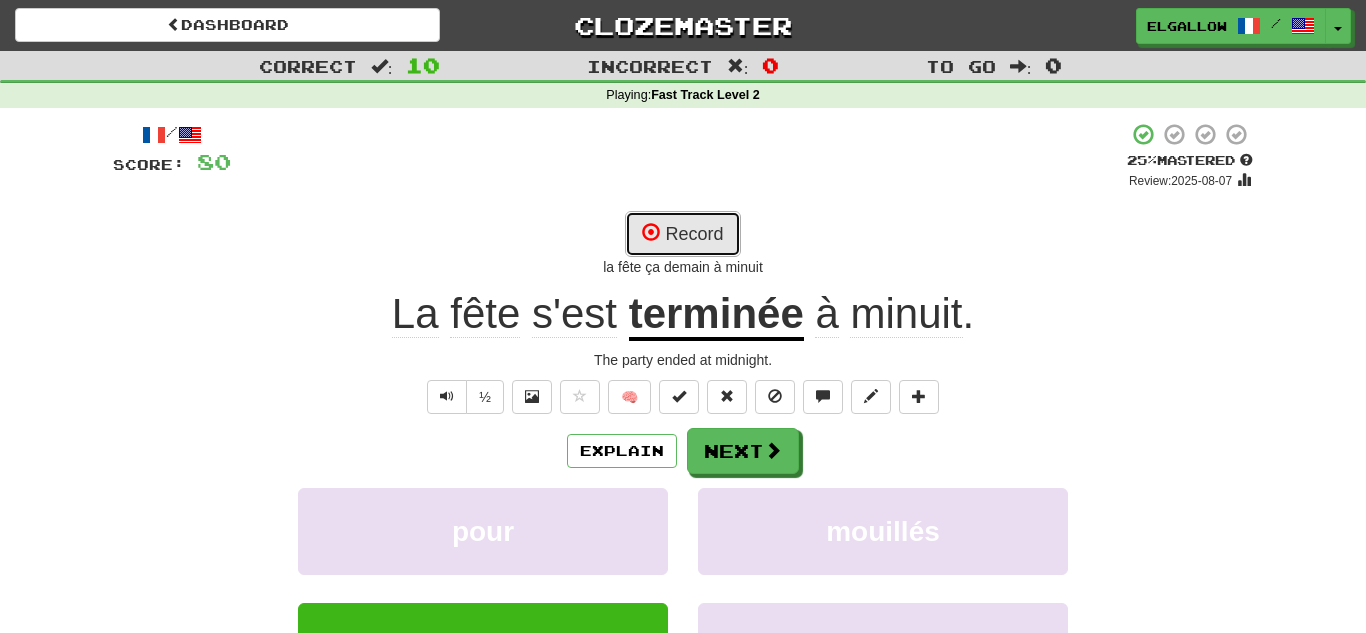 click on "Record" at bounding box center (682, 234) 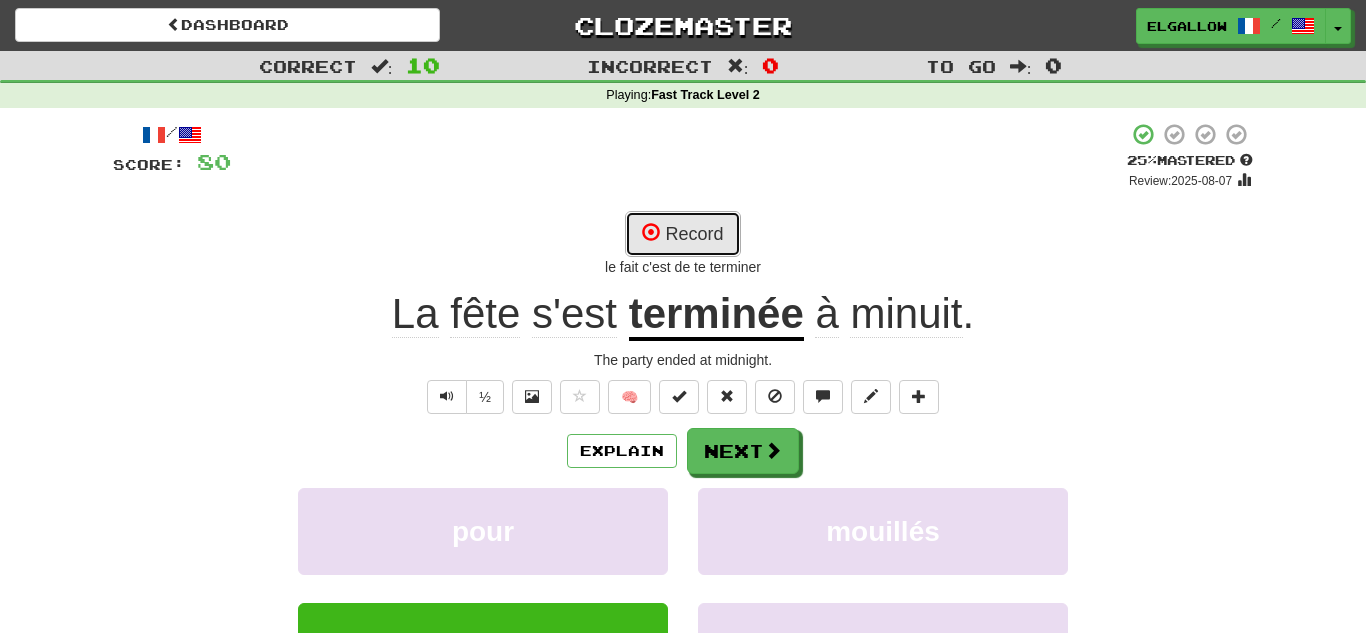 click on "Record" at bounding box center (682, 234) 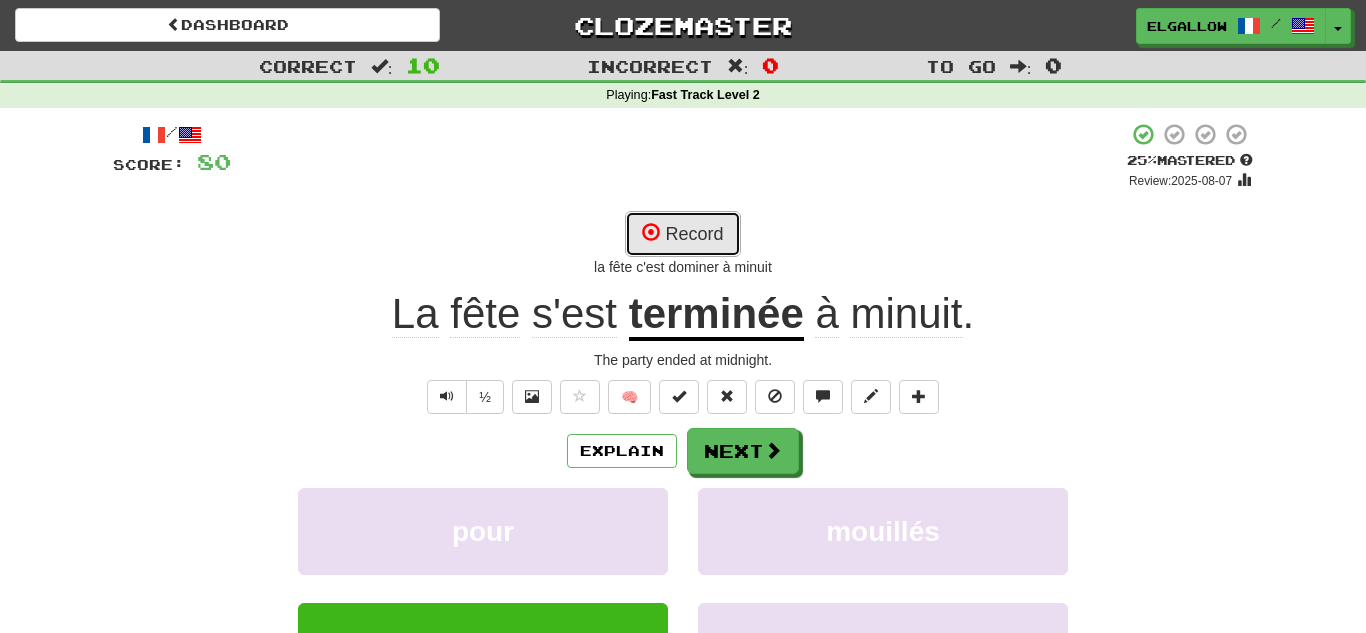 click on "Record" at bounding box center [682, 234] 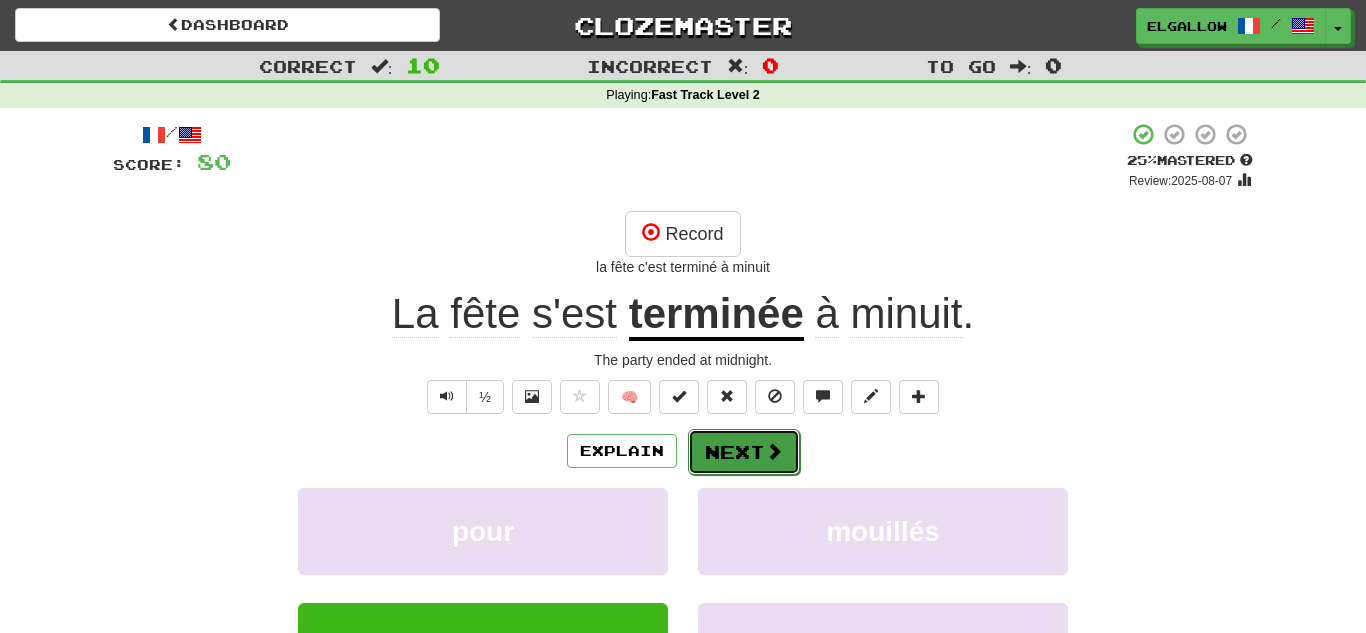 click at bounding box center (774, 451) 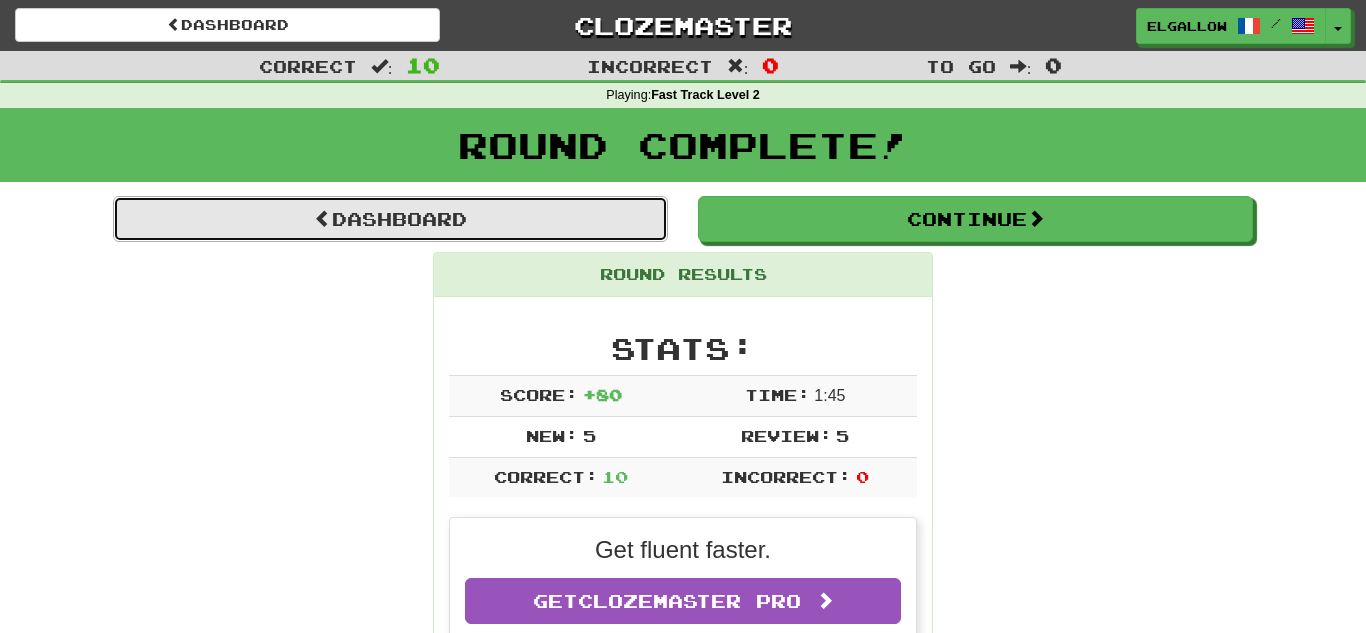 click at bounding box center [323, 218] 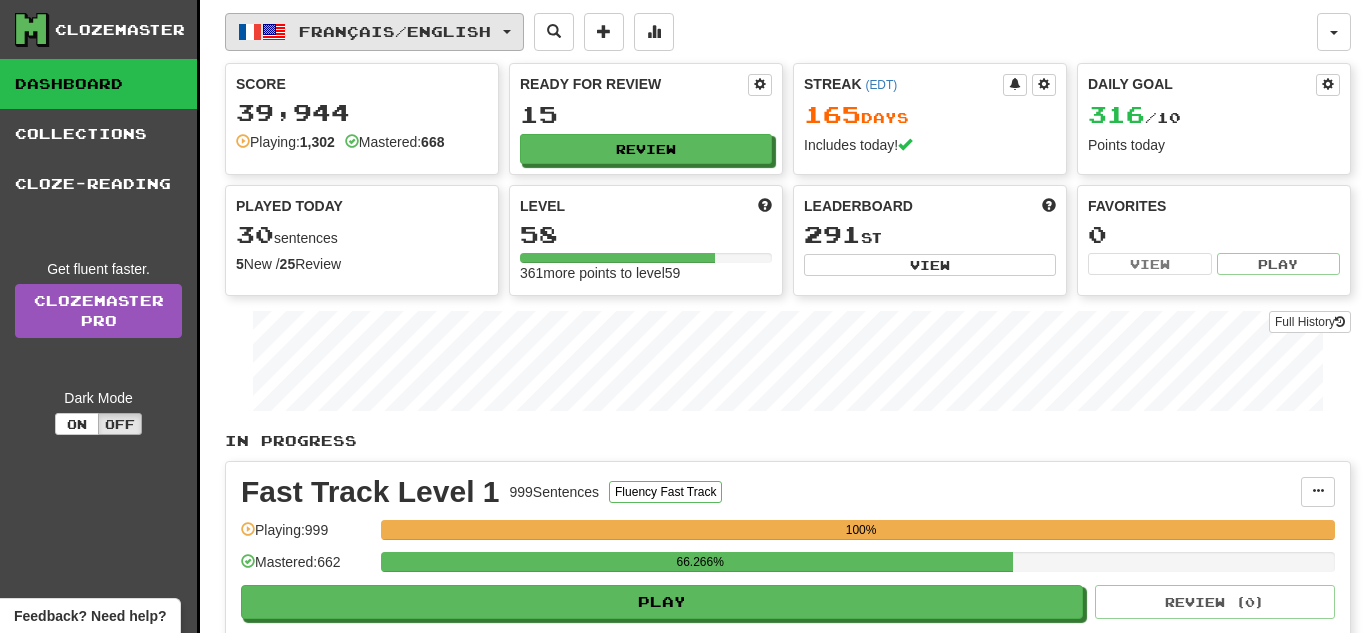 scroll, scrollTop: 0, scrollLeft: 0, axis: both 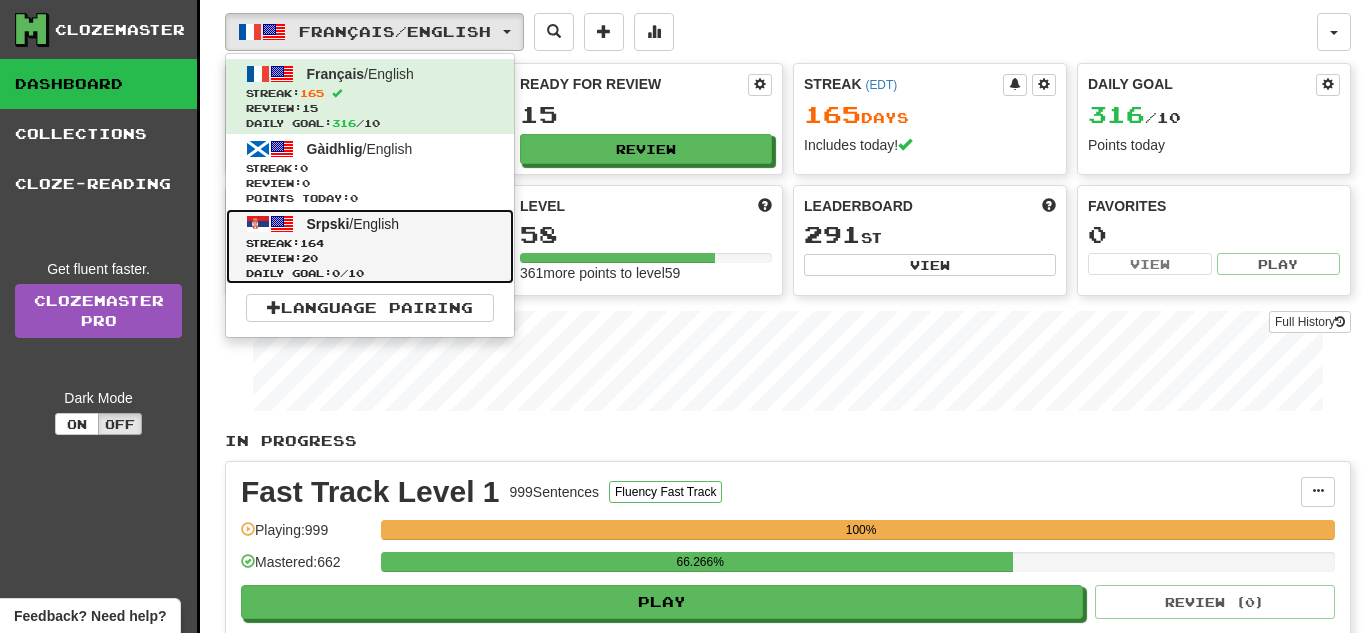 click on "Review:  20" at bounding box center [370, 258] 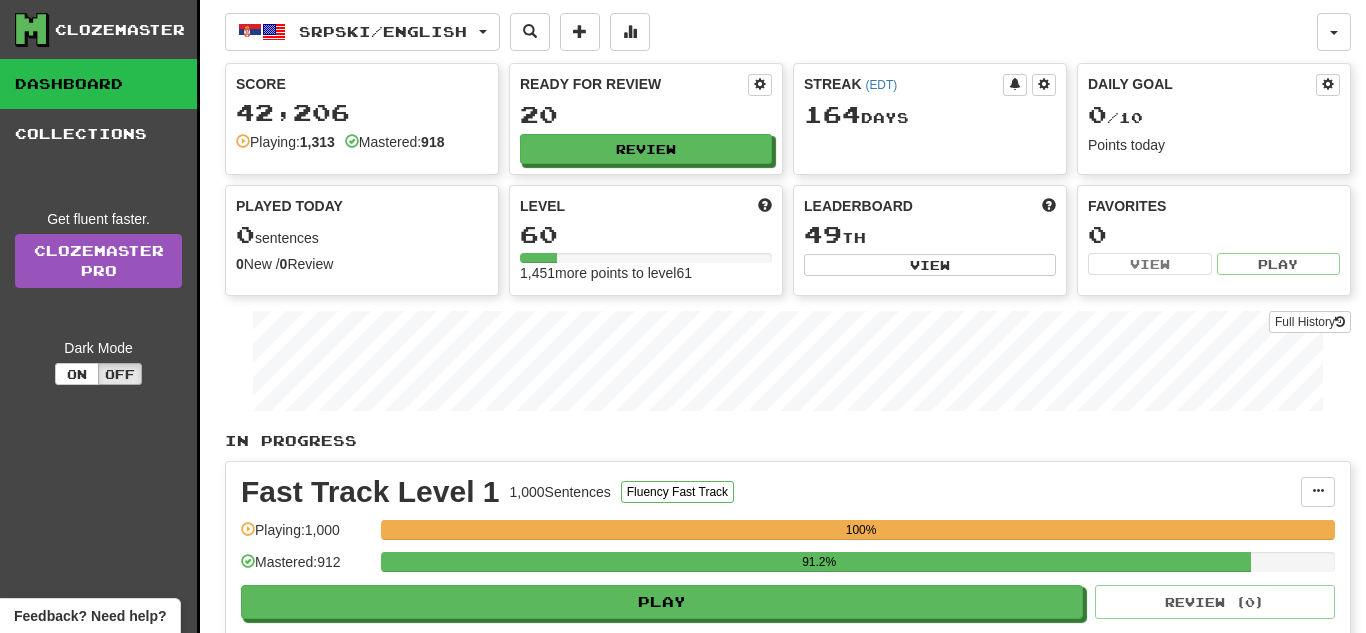 scroll, scrollTop: 0, scrollLeft: 0, axis: both 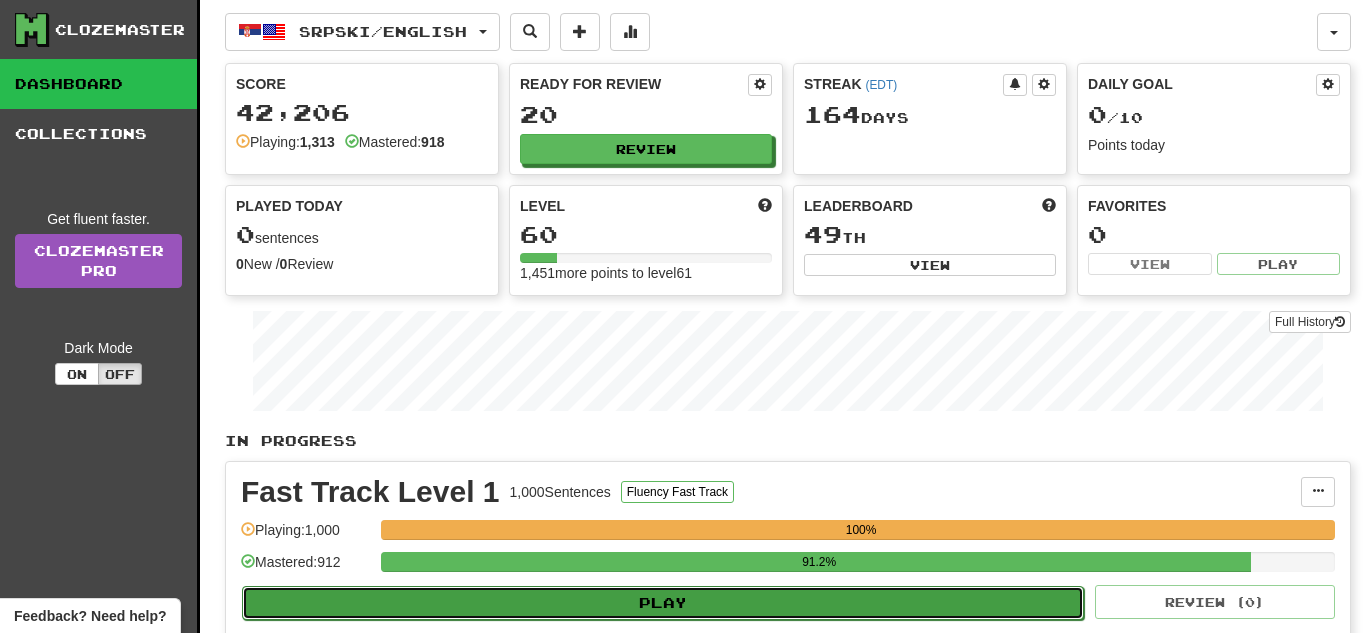 click on "Play" at bounding box center [663, 603] 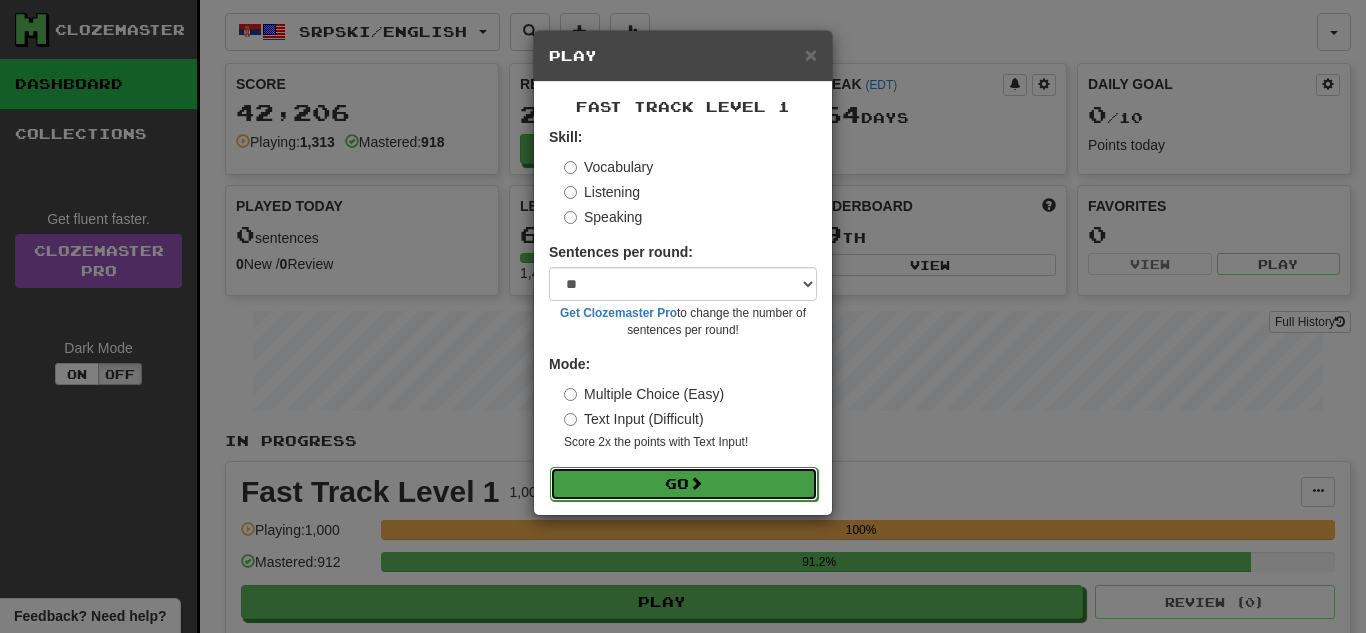 click on "Go" at bounding box center (684, 484) 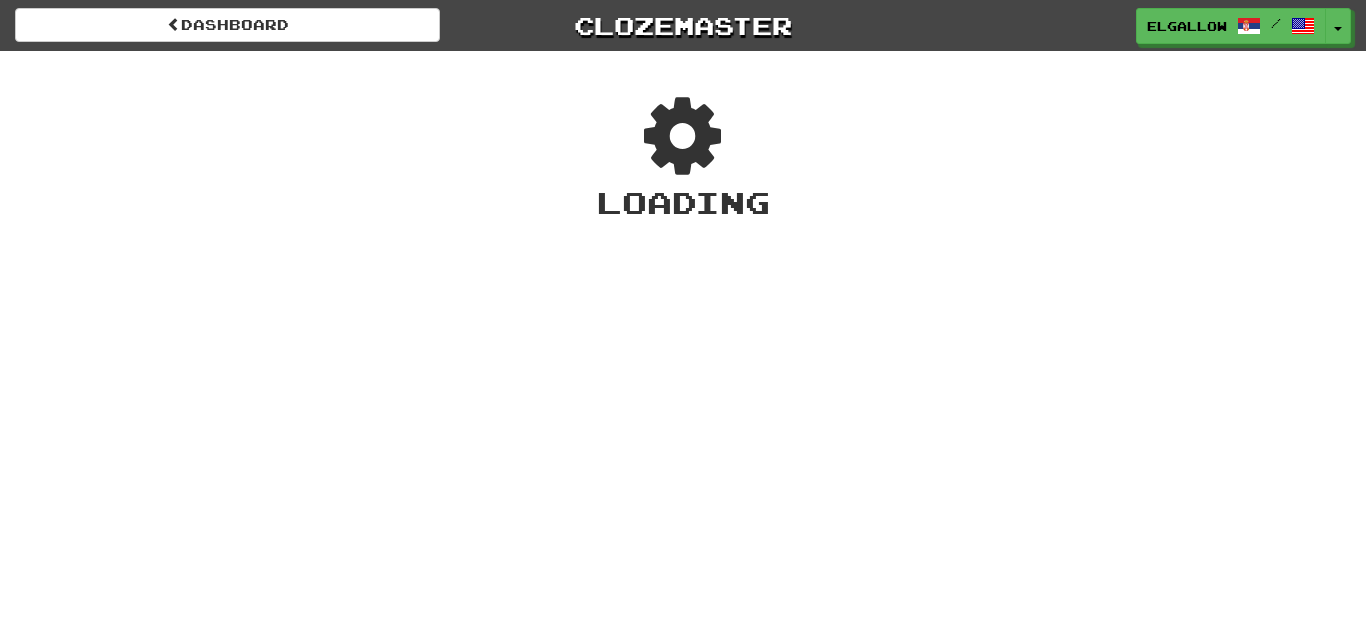 scroll, scrollTop: 0, scrollLeft: 0, axis: both 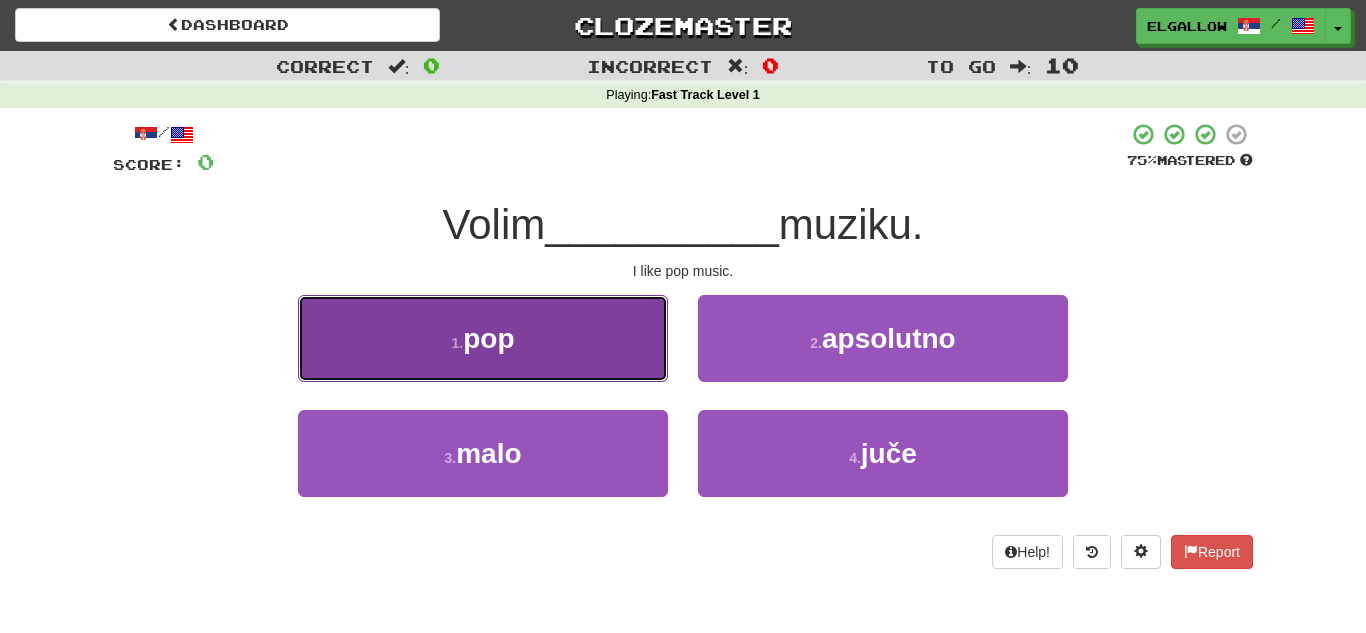 click on "1 .  pop" at bounding box center (483, 338) 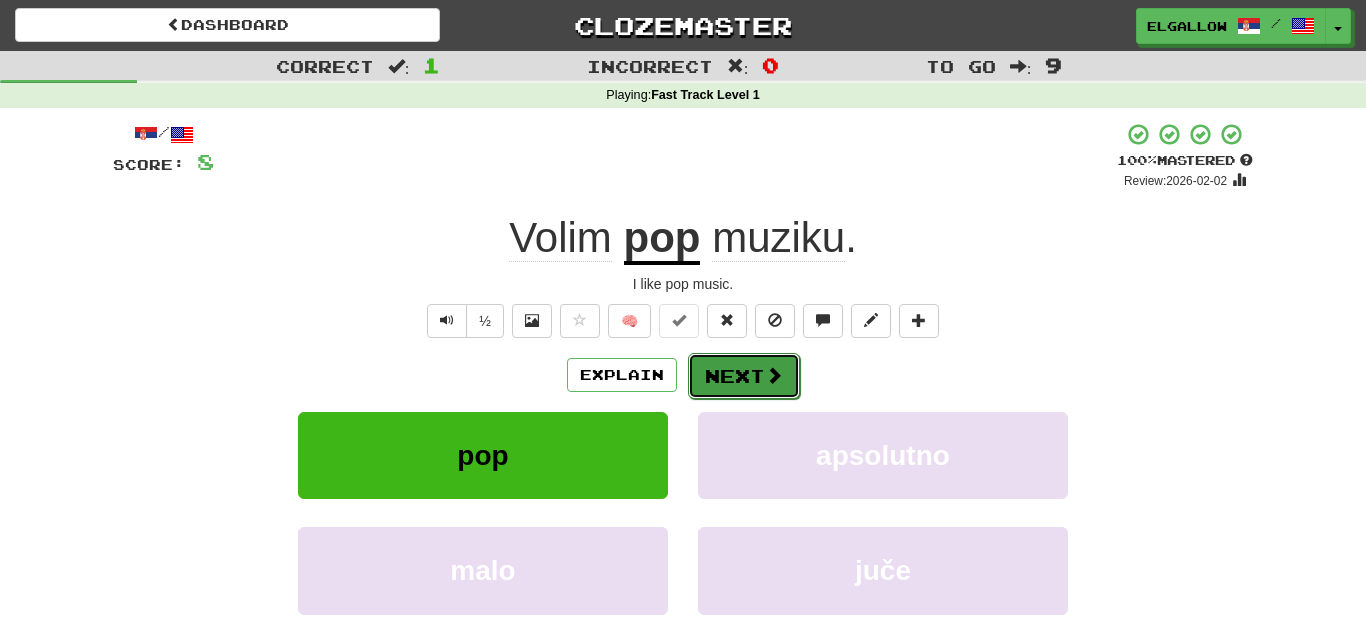 click on "Next" at bounding box center (744, 376) 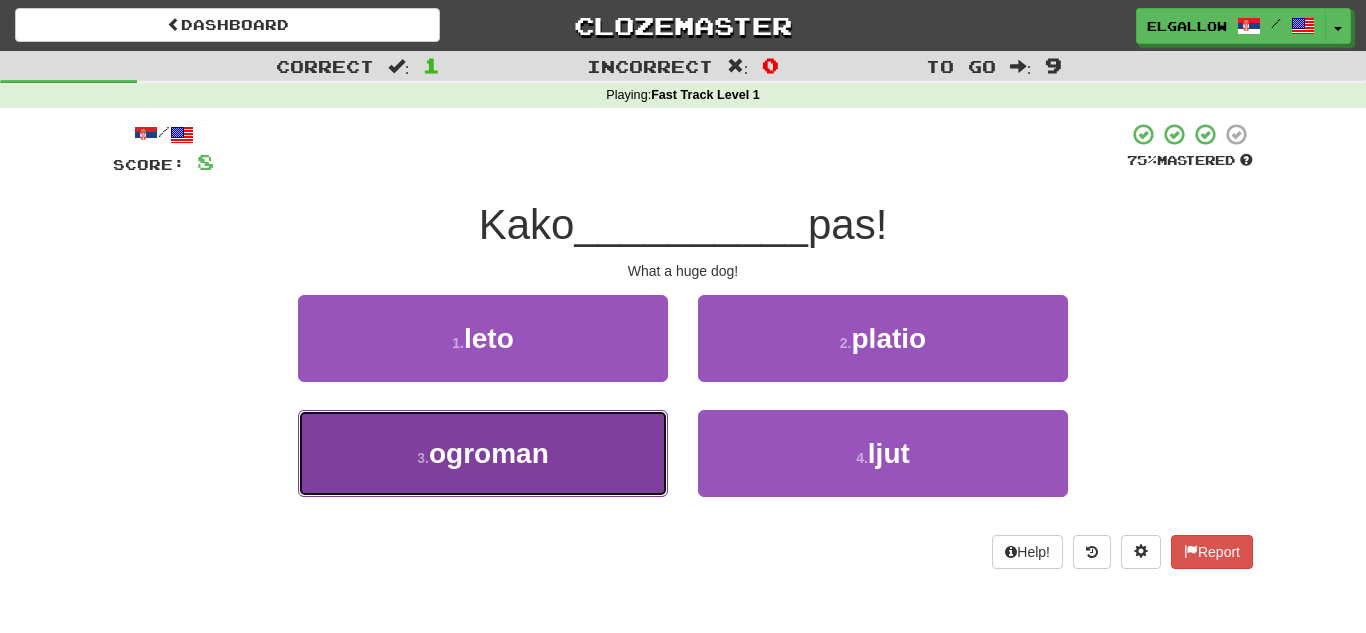 click on "3 .  ogroman" at bounding box center [483, 453] 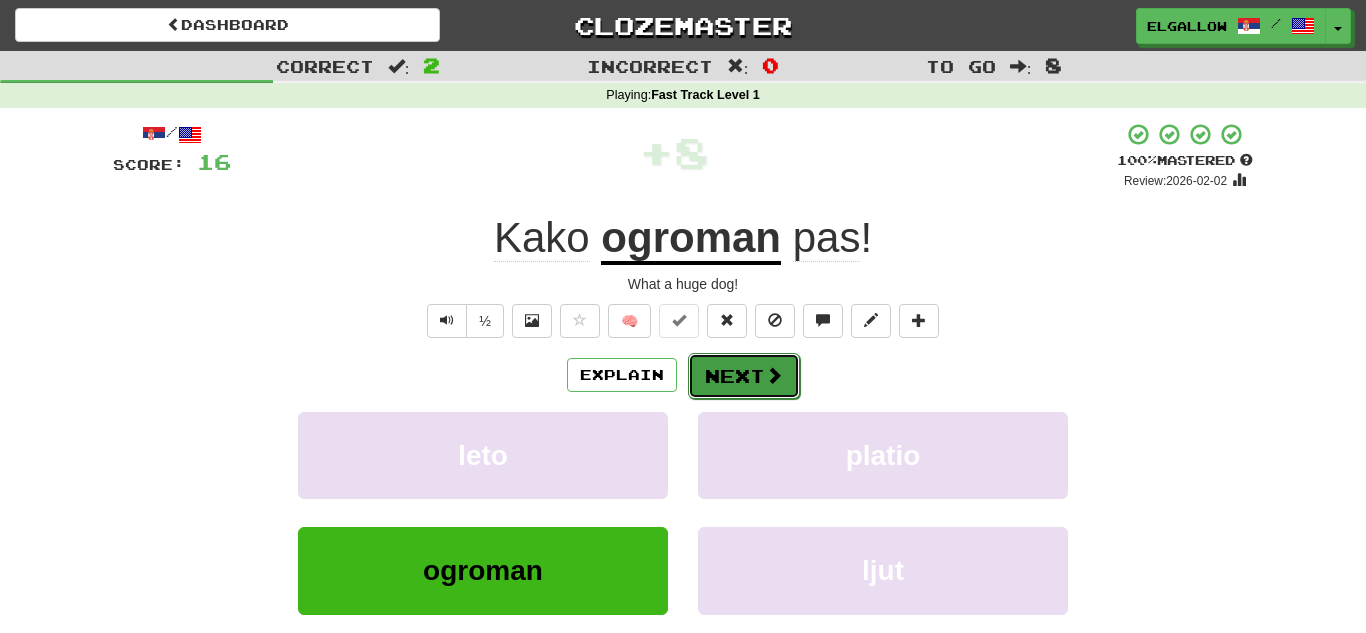 click on "Next" at bounding box center (744, 376) 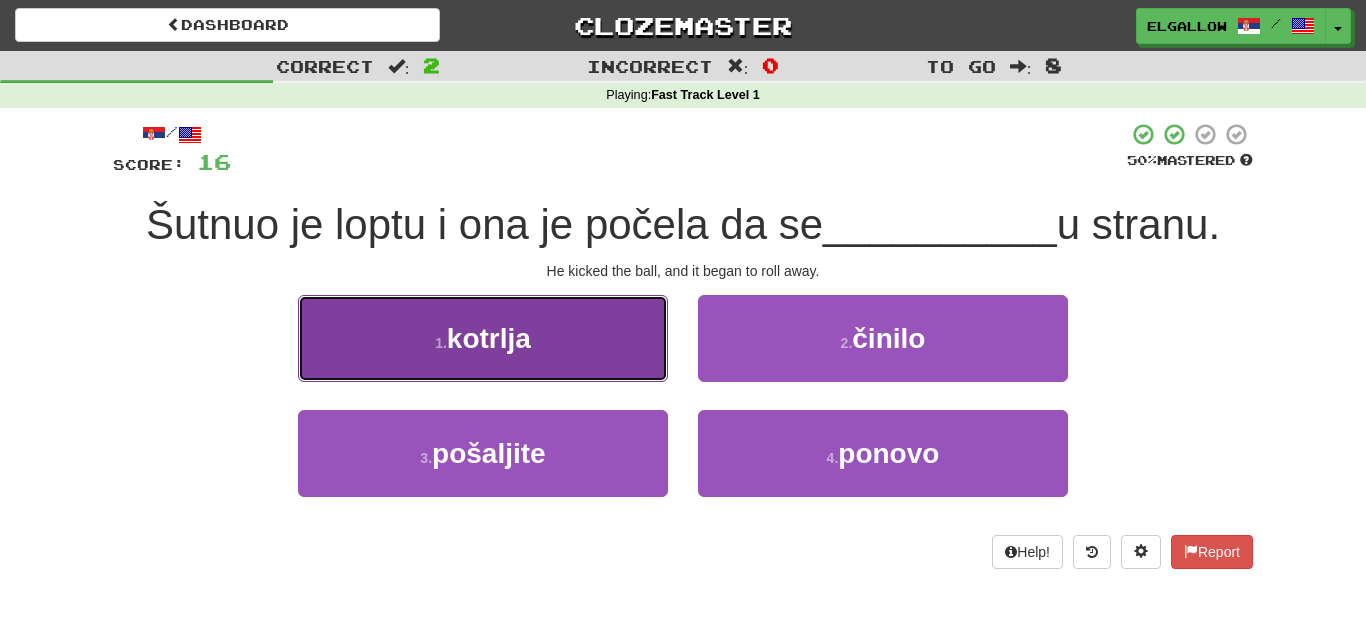 click on "kotrlja" at bounding box center (489, 338) 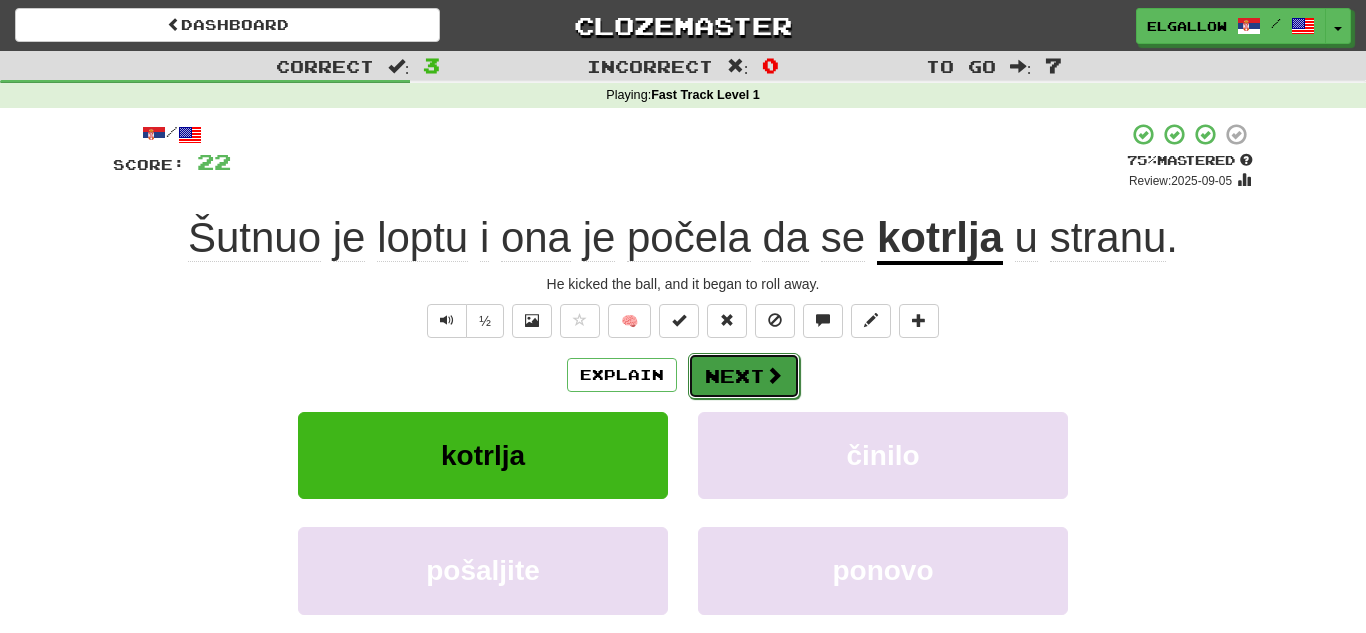click on "Next" at bounding box center (744, 376) 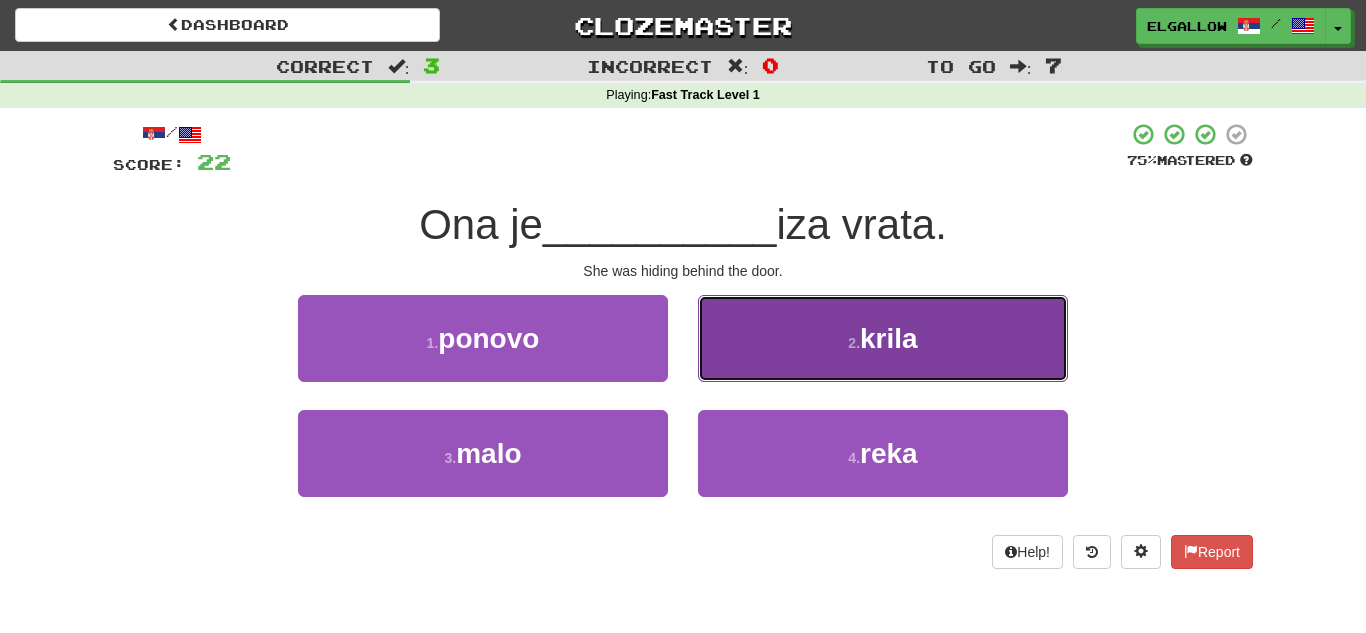 click on "2 .  krila" at bounding box center (883, 338) 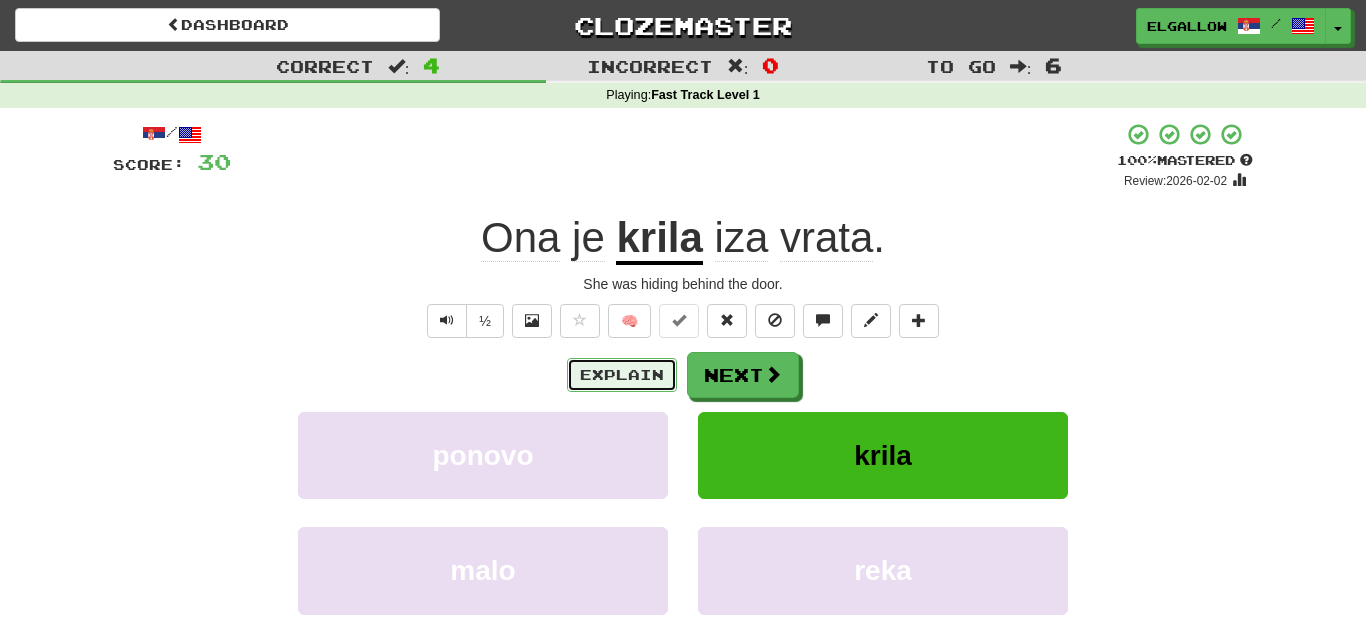 click on "Explain" at bounding box center (622, 375) 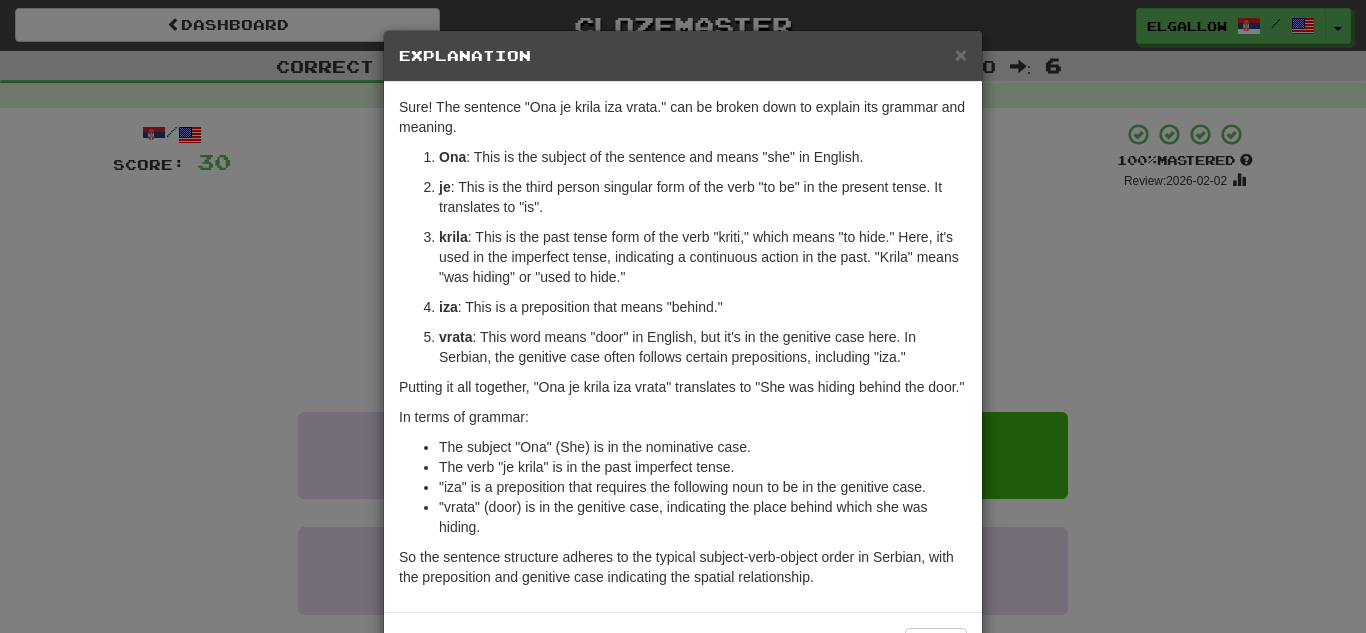 click on "× Explanation Sure! The sentence "Ona je krila iza vrata." can be broken down to explain its grammar and meaning.
Ona : This is the subject of the sentence and means "she" in English.
je : This is the third person singular form of the verb "to be" in the present tense. It translates to "is".
krila : This is the past tense form of the verb "kriti," which means "to hide." Here, it's used in the imperfect tense, indicating a continuous action in the past. "Krila" means "was hiding" or "used to hide."
iza : This is a preposition that means "behind."
vrata : This word means "door" in English, but it's in the genitive case here. In Serbian, the genitive case often follows certain prepositions, including "iza."
Putting it all together, "Ona je krila iza vrata" translates to "She was hiding behind the door."
In terms of grammar:
The subject "Ona" (She) is in the nominative case.
The verb "je krila" is in the past imperfect tense.
Let us know ! Close" at bounding box center (683, 316) 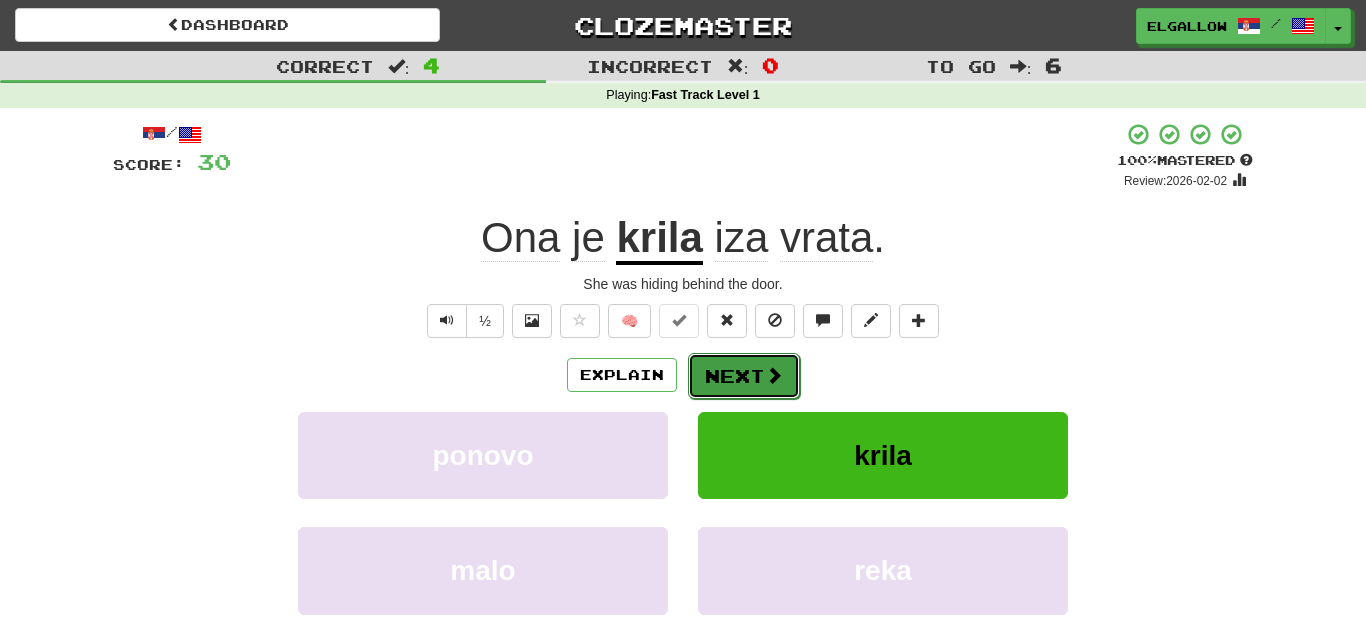 click on "Next" at bounding box center [744, 376] 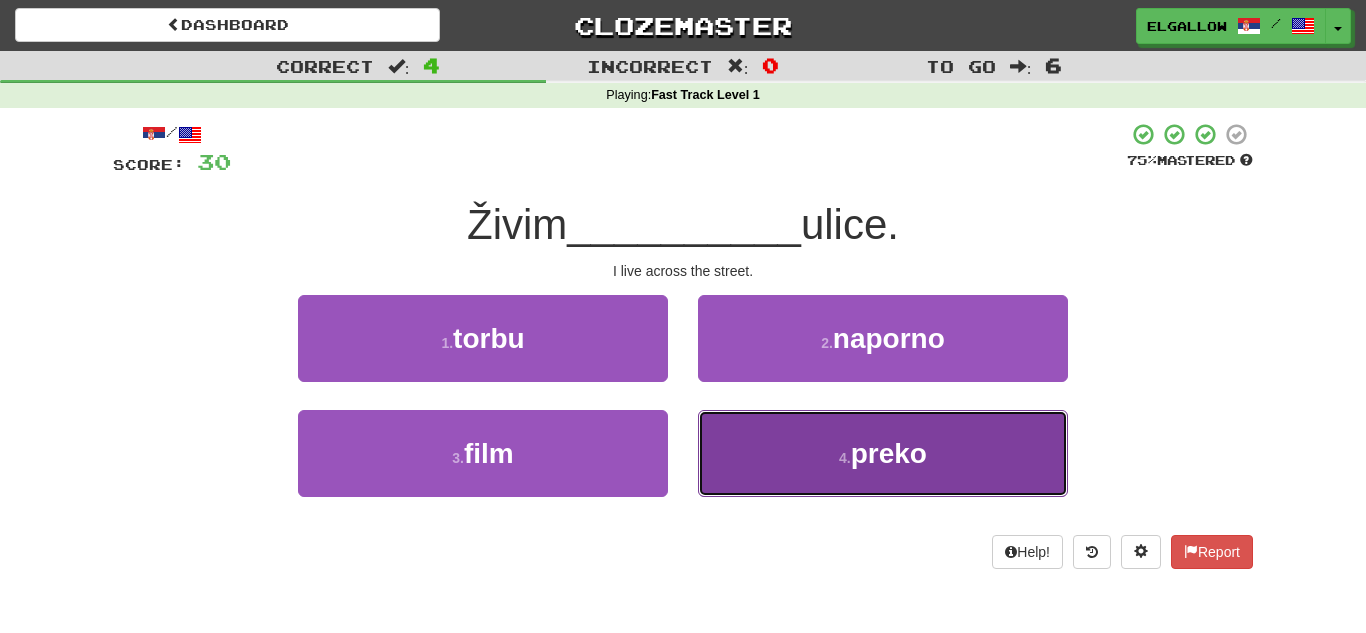click on "4 ." at bounding box center (845, 458) 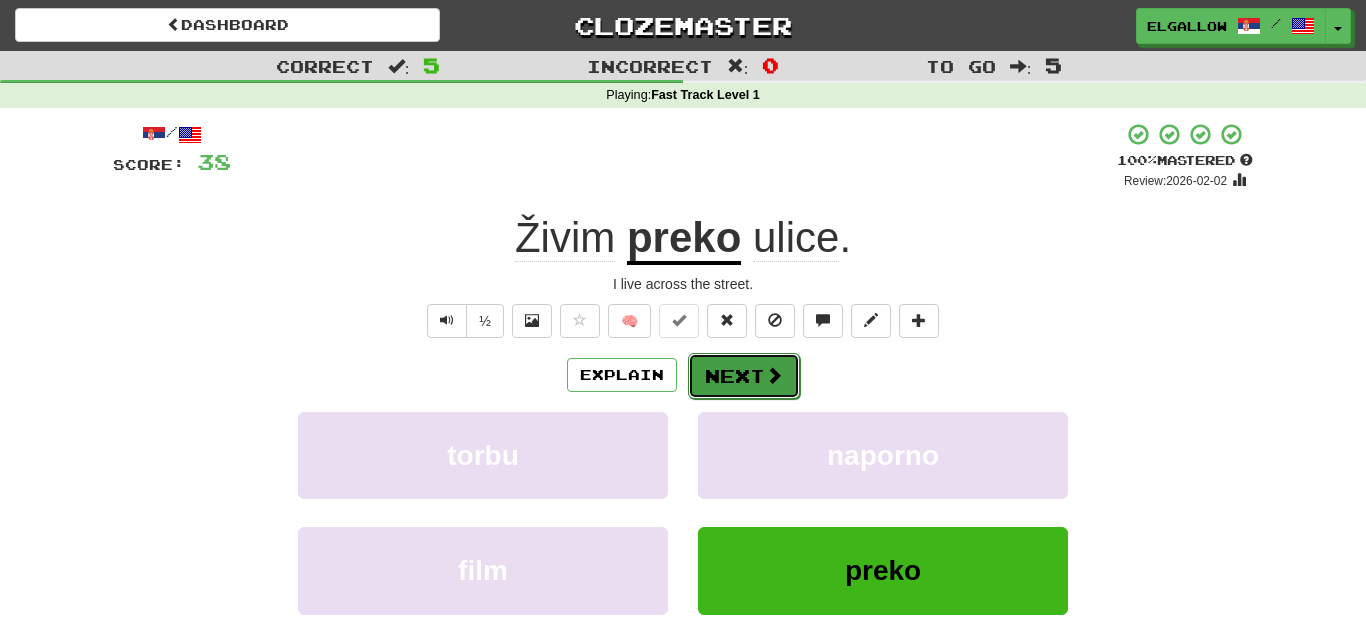 click at bounding box center [774, 375] 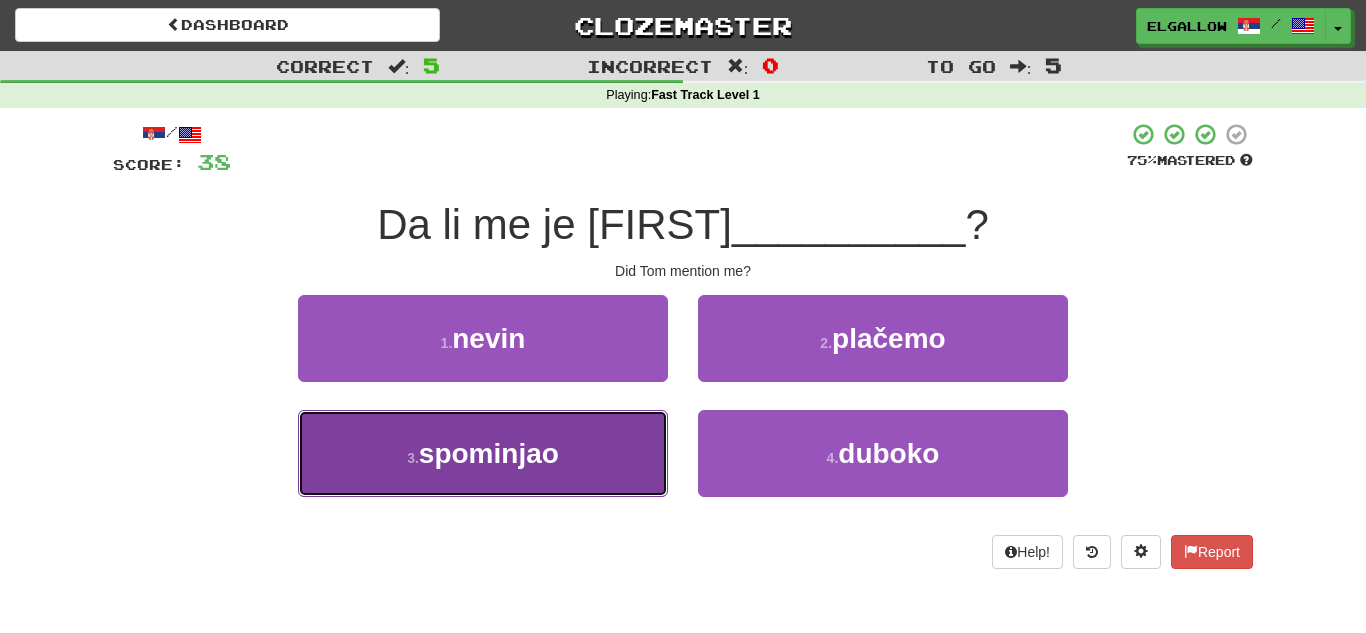 click on "spominjao" at bounding box center (489, 453) 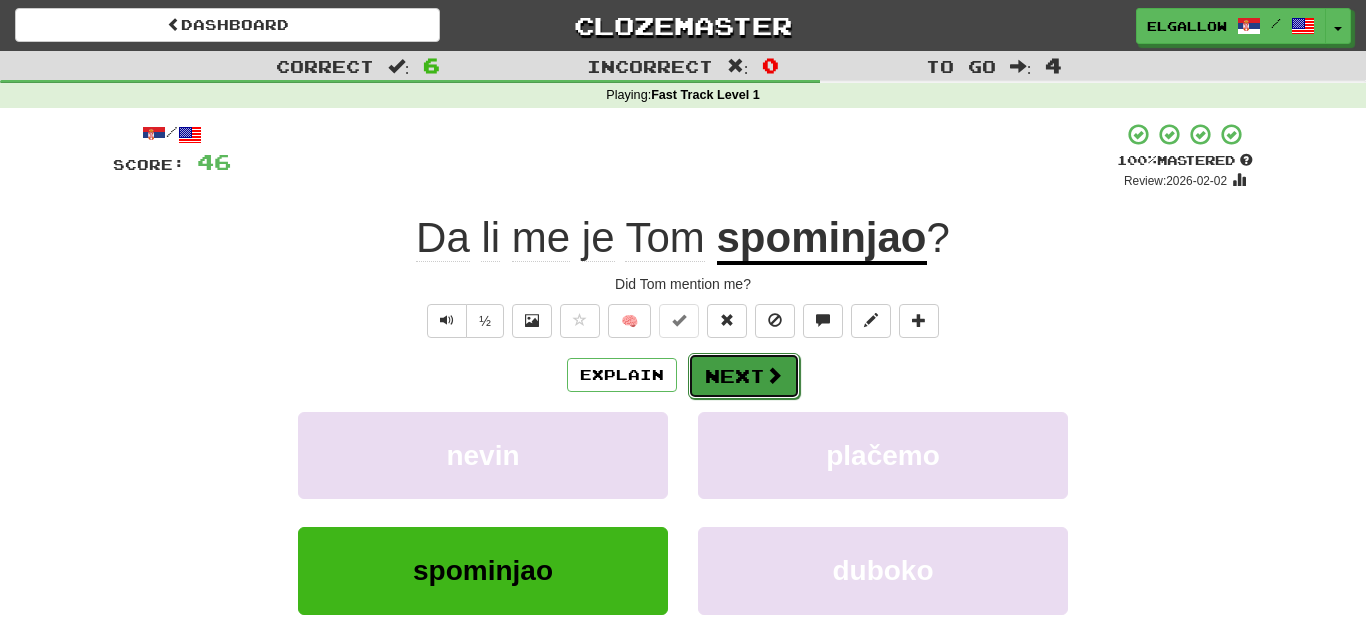 click on "Next" at bounding box center [744, 376] 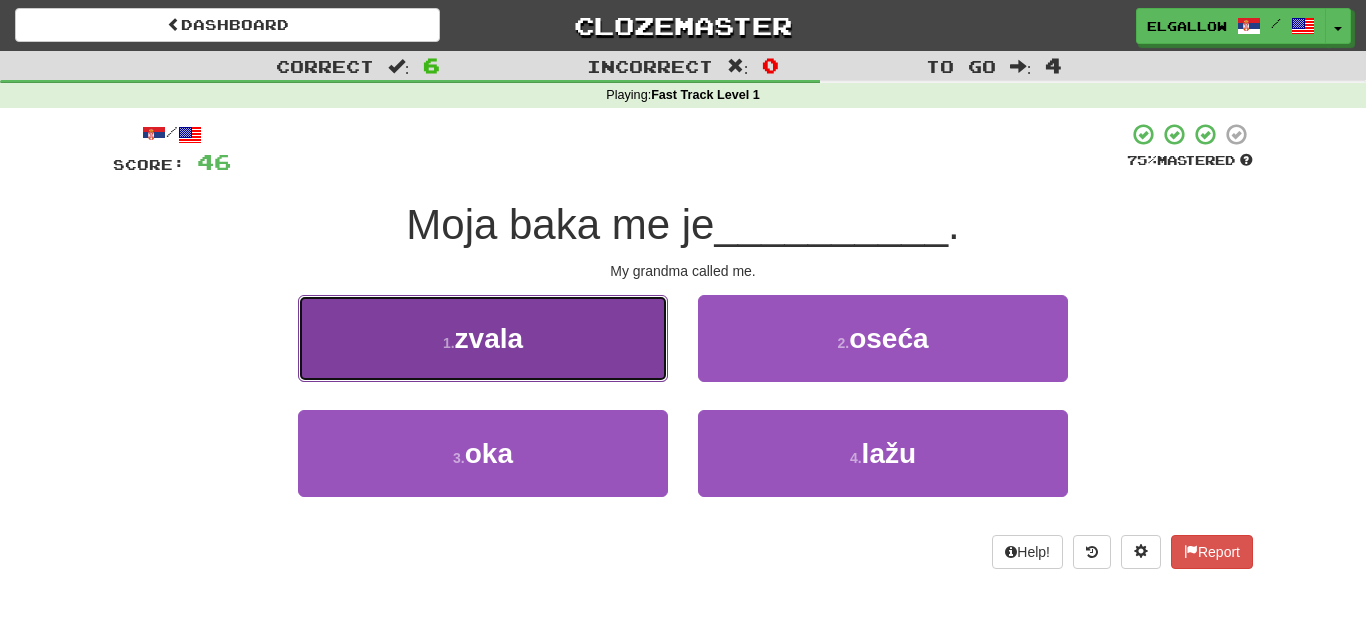 click on "1 .  zvala" at bounding box center (483, 338) 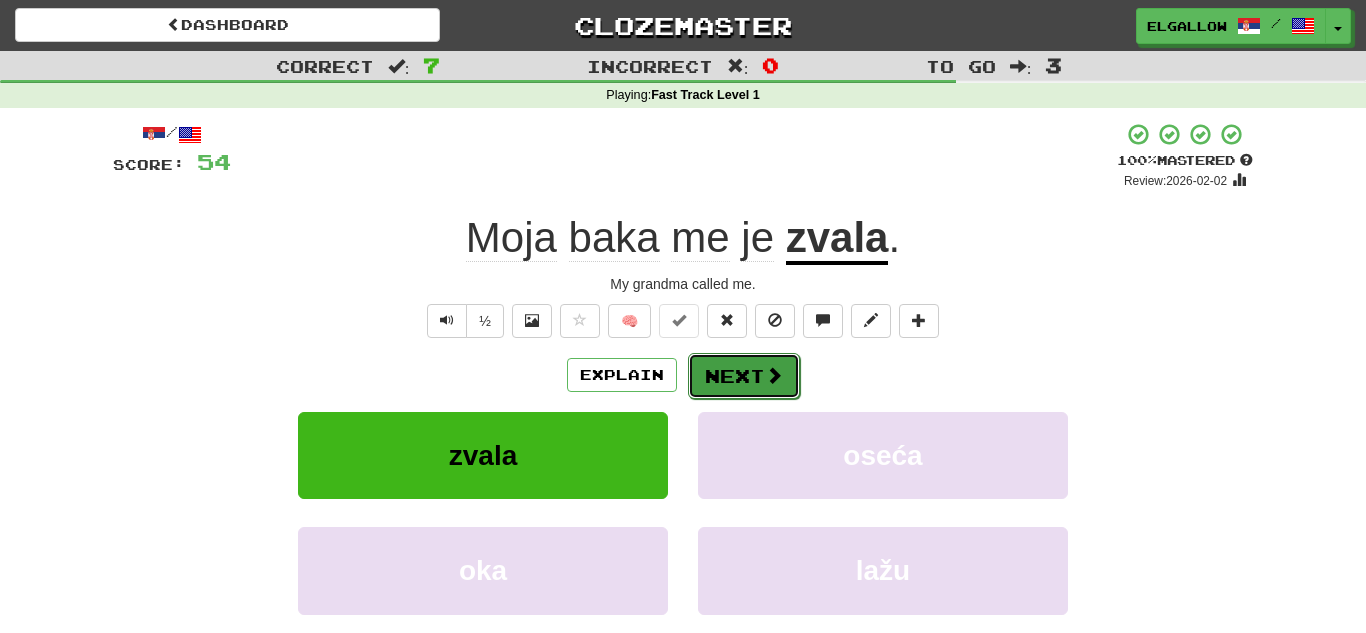 click on "Next" at bounding box center [744, 376] 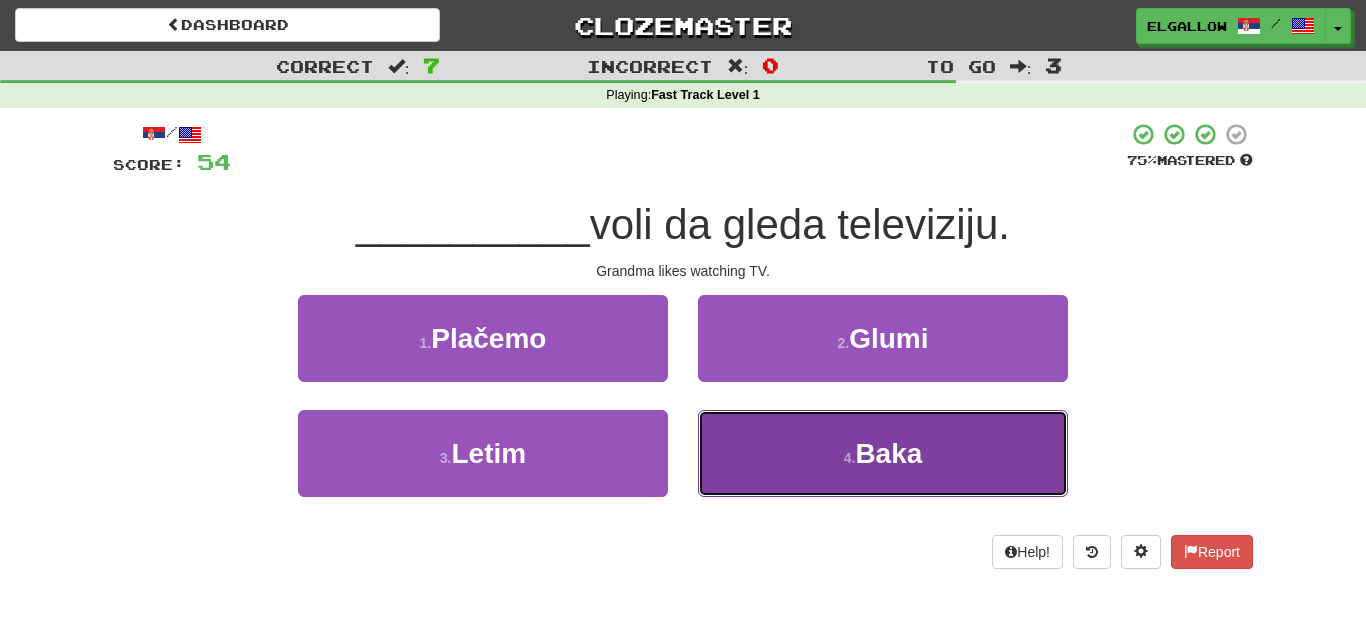 click on "4 .  Baka" at bounding box center [883, 453] 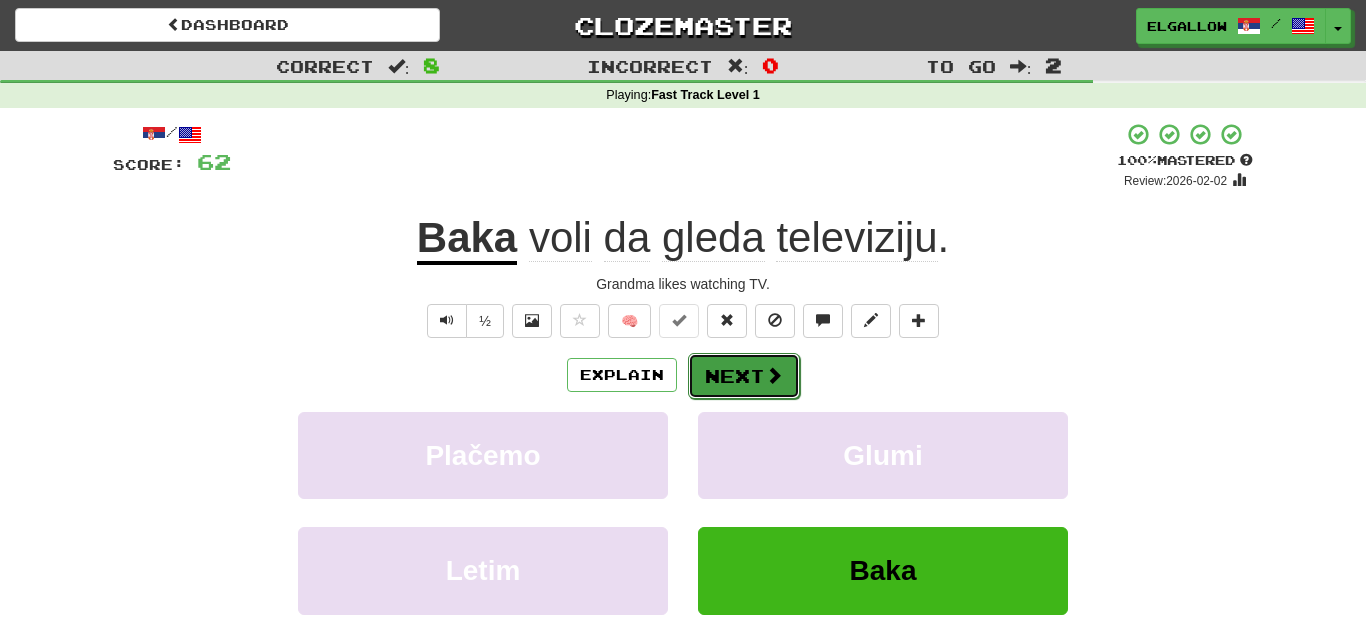 click on "Next" at bounding box center (744, 376) 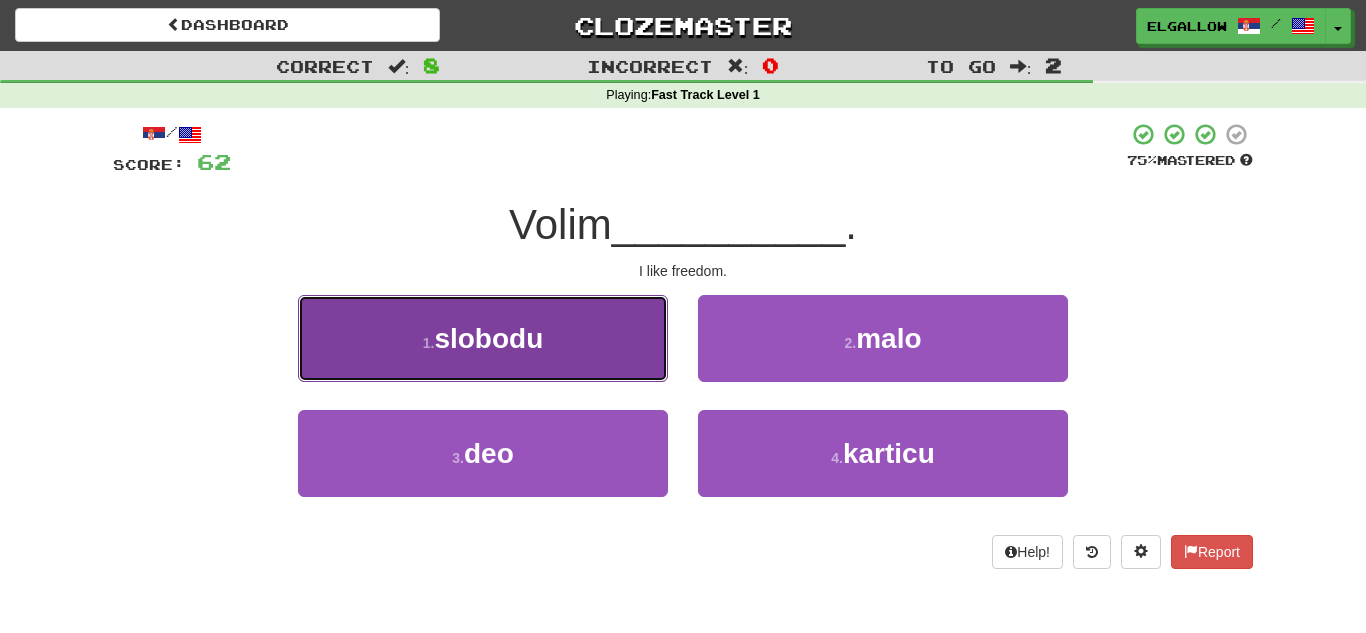 click on "1 .  slobodu" at bounding box center (483, 338) 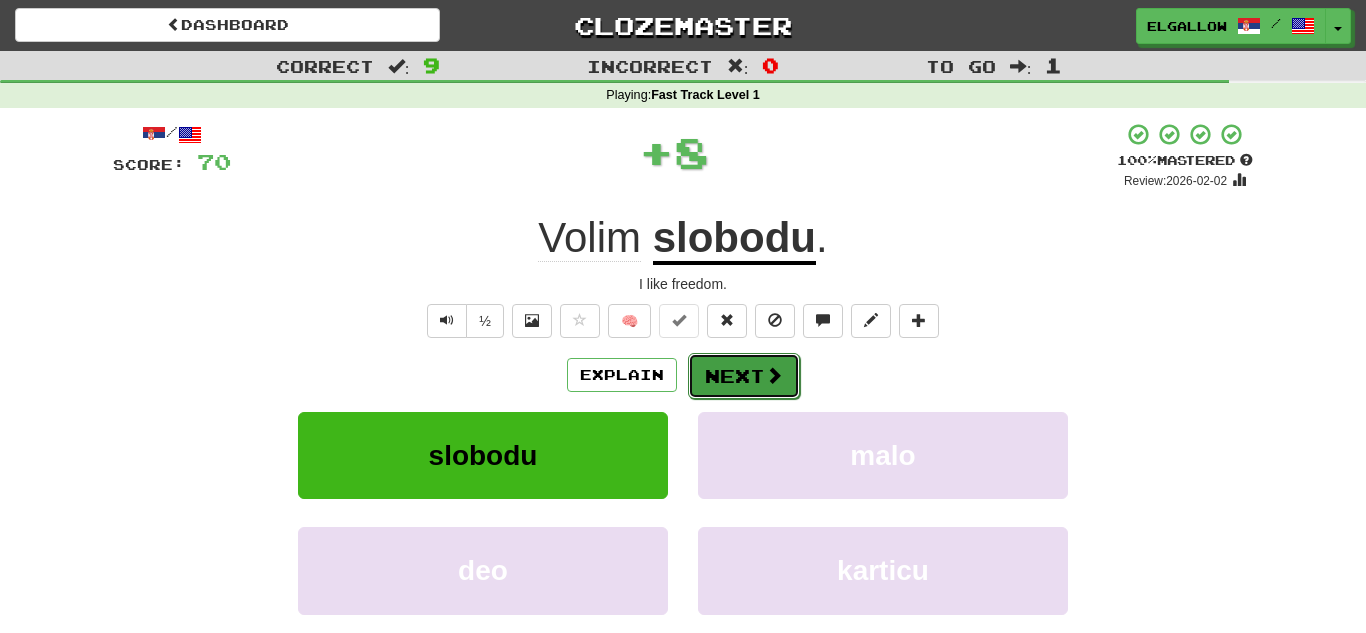 click on "Next" at bounding box center (744, 376) 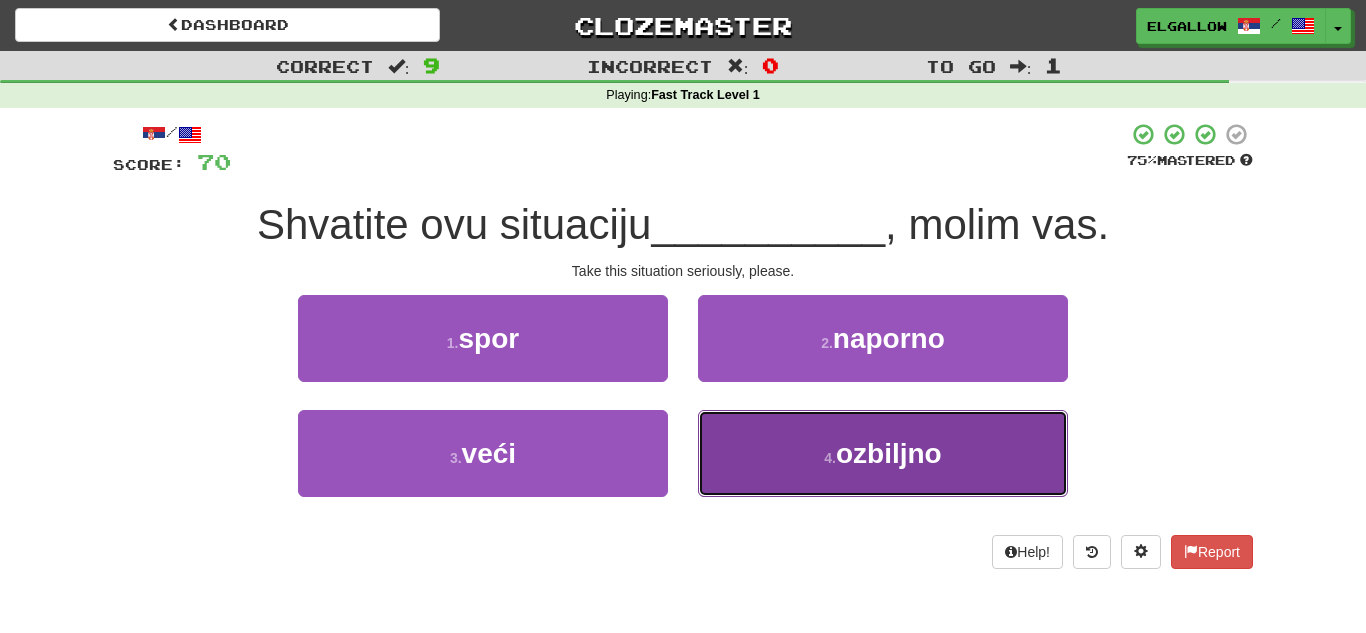 click on "ozbiljno" at bounding box center [889, 453] 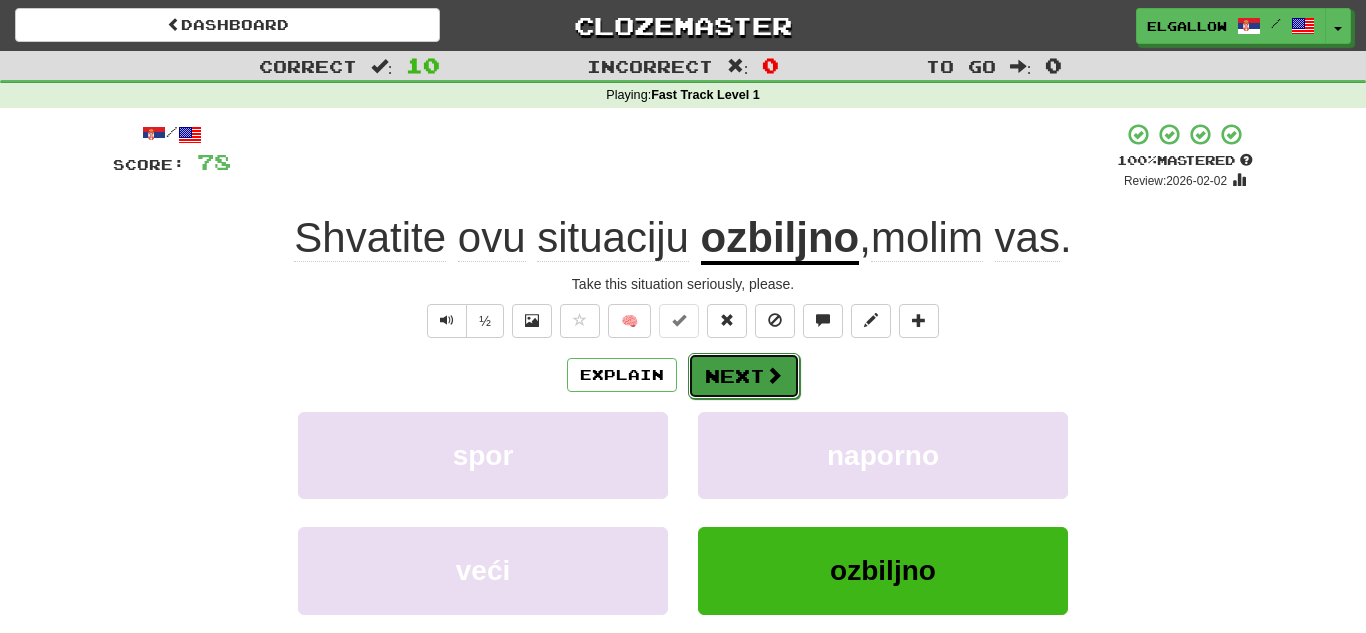 click at bounding box center [774, 375] 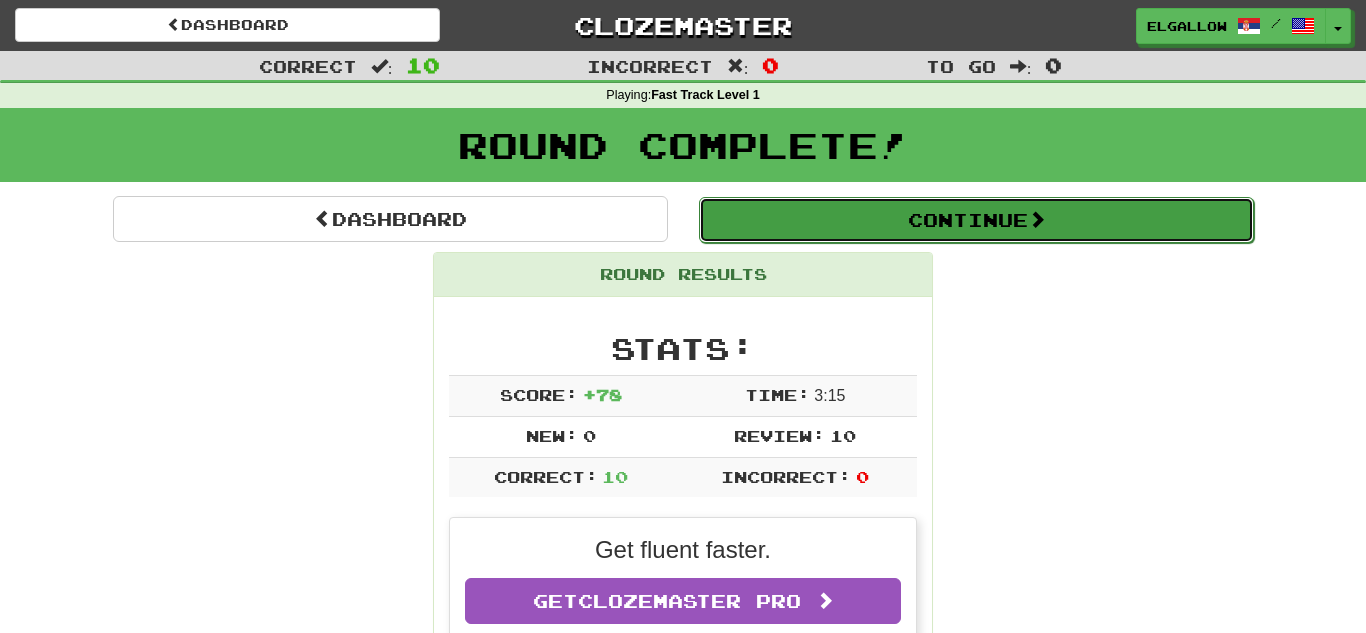 click on "Continue" at bounding box center [976, 220] 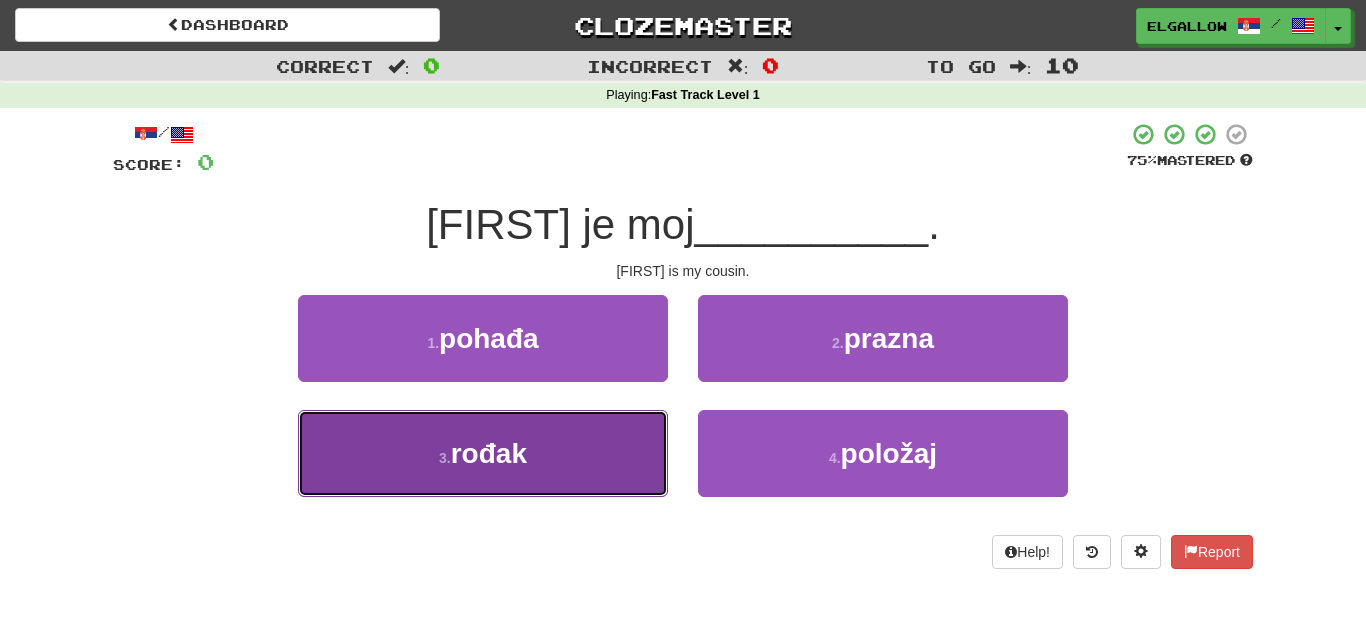 click on "3 . rođak" at bounding box center [483, 453] 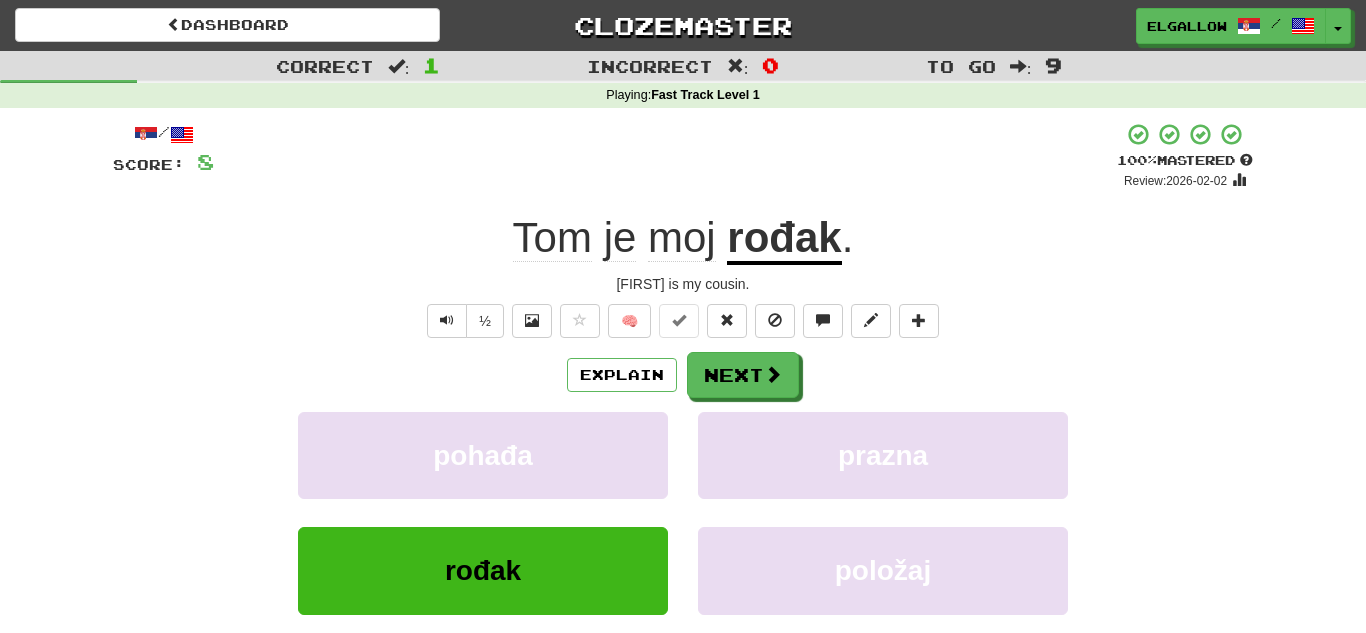 click on "Explain Next pohađa prazna rođak položaj Learn more: pohađa prazna rođak položaj" at bounding box center (683, 512) 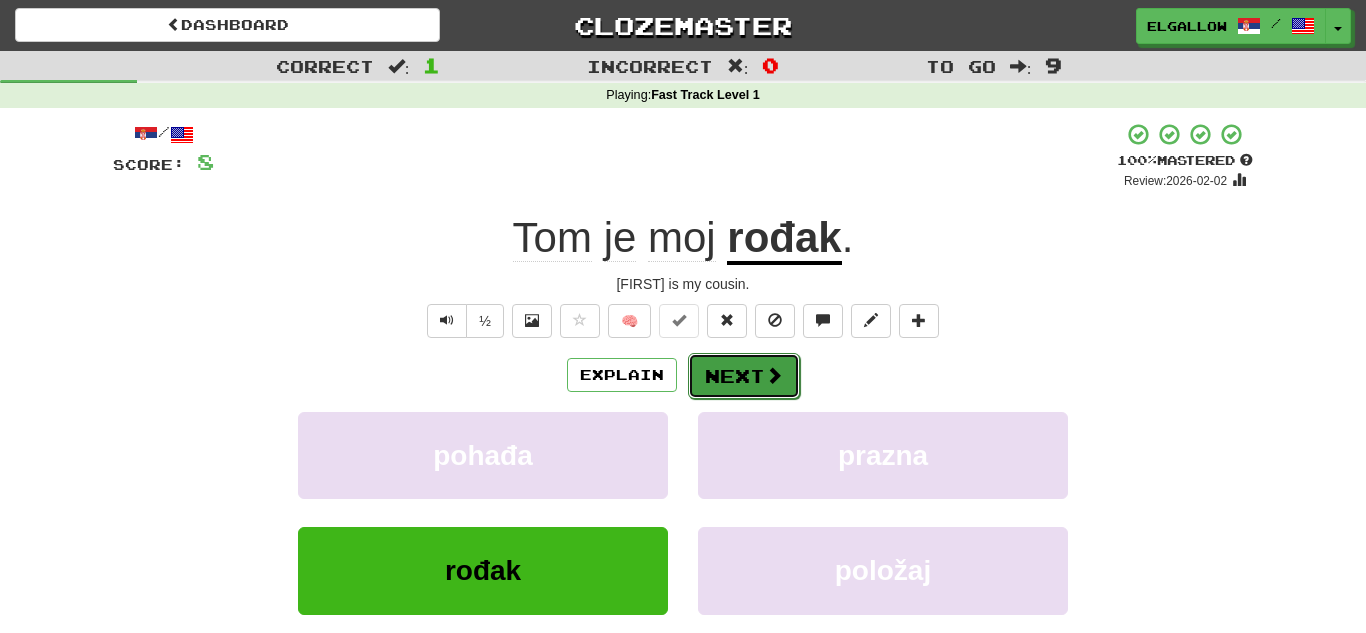 click on "Next" at bounding box center (744, 376) 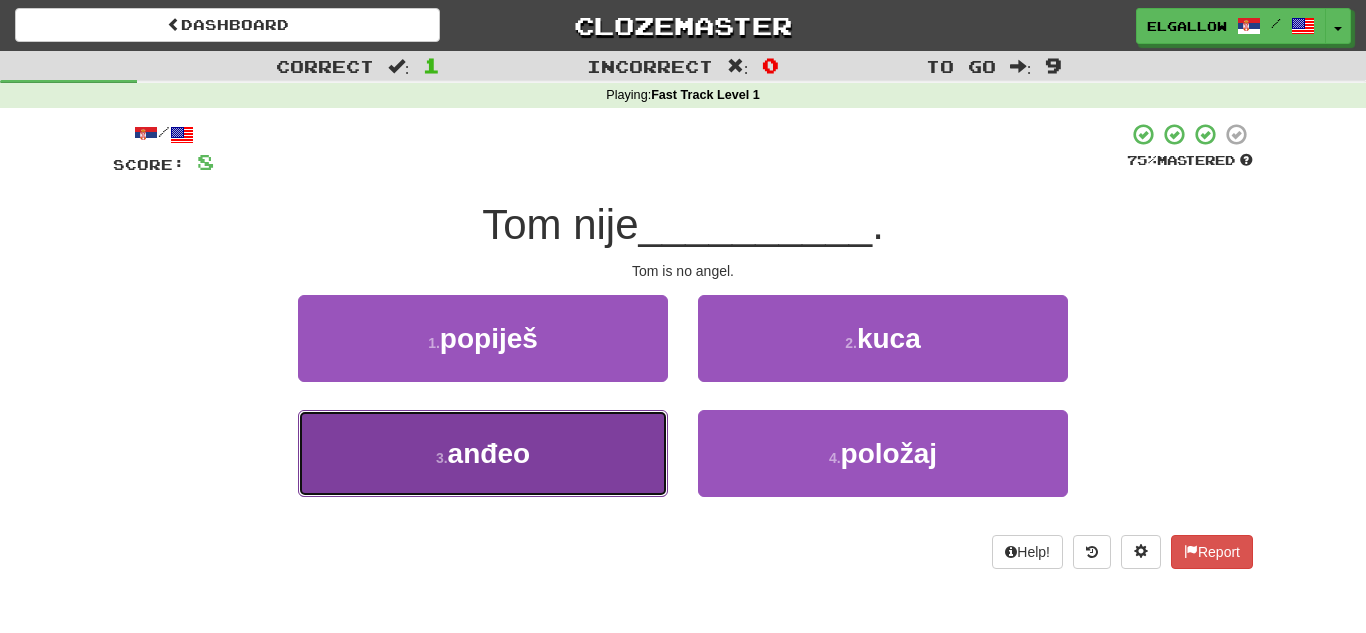click on "anđeo" at bounding box center [489, 453] 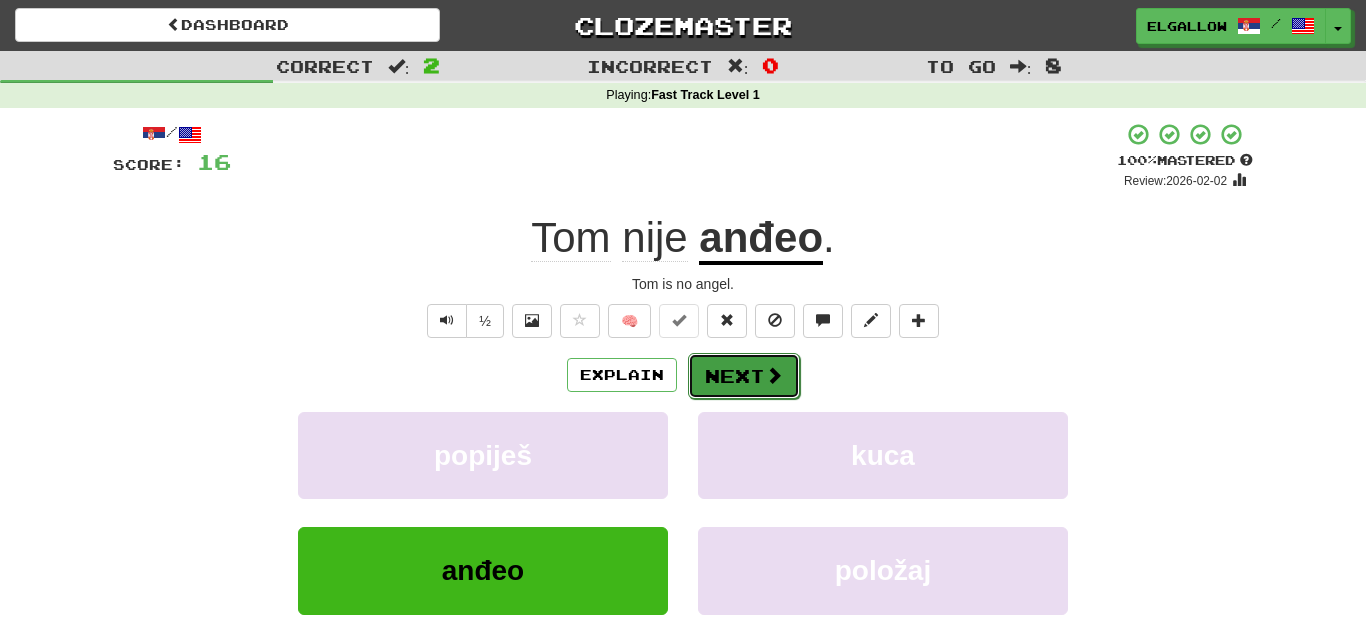 click on "Next" at bounding box center [744, 376] 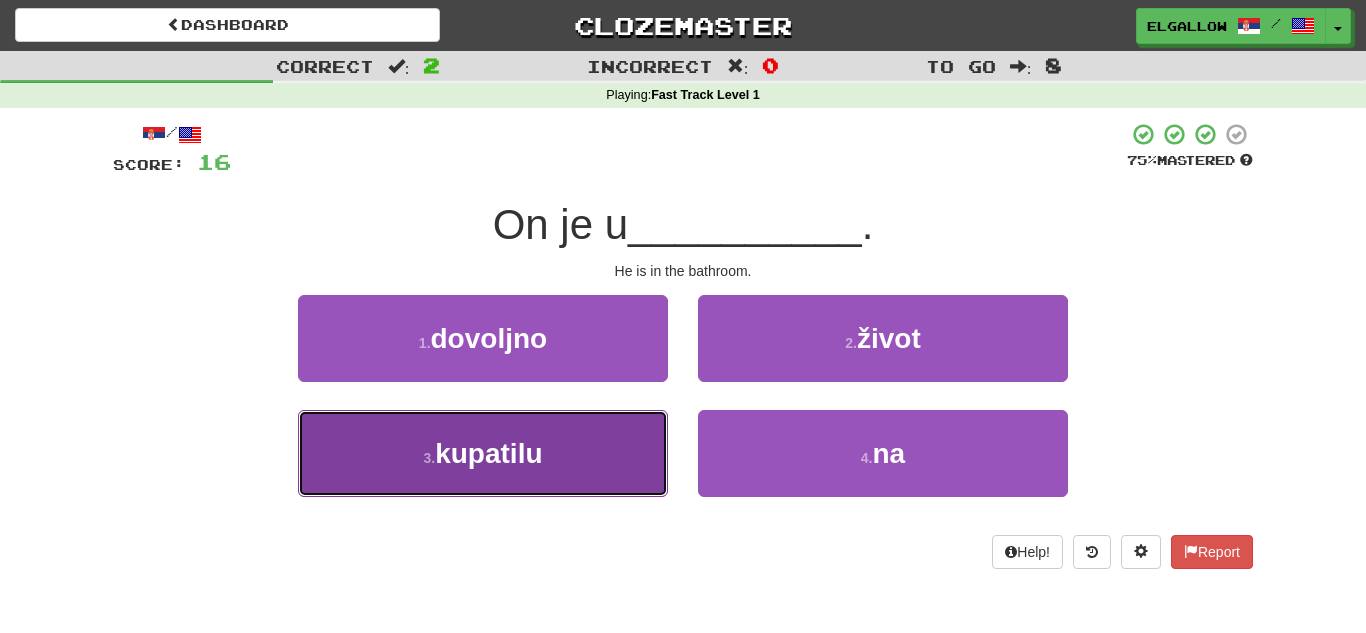 click on "3 .  kupatilu" at bounding box center (483, 453) 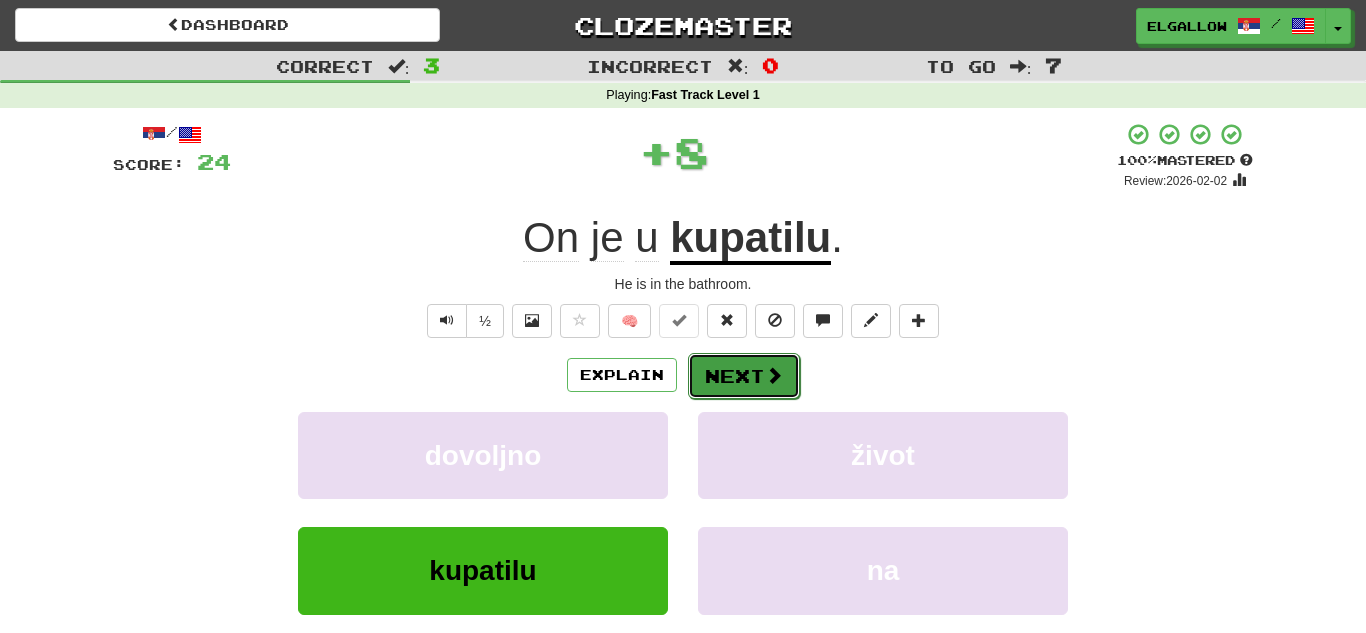 click on "Next" at bounding box center (744, 376) 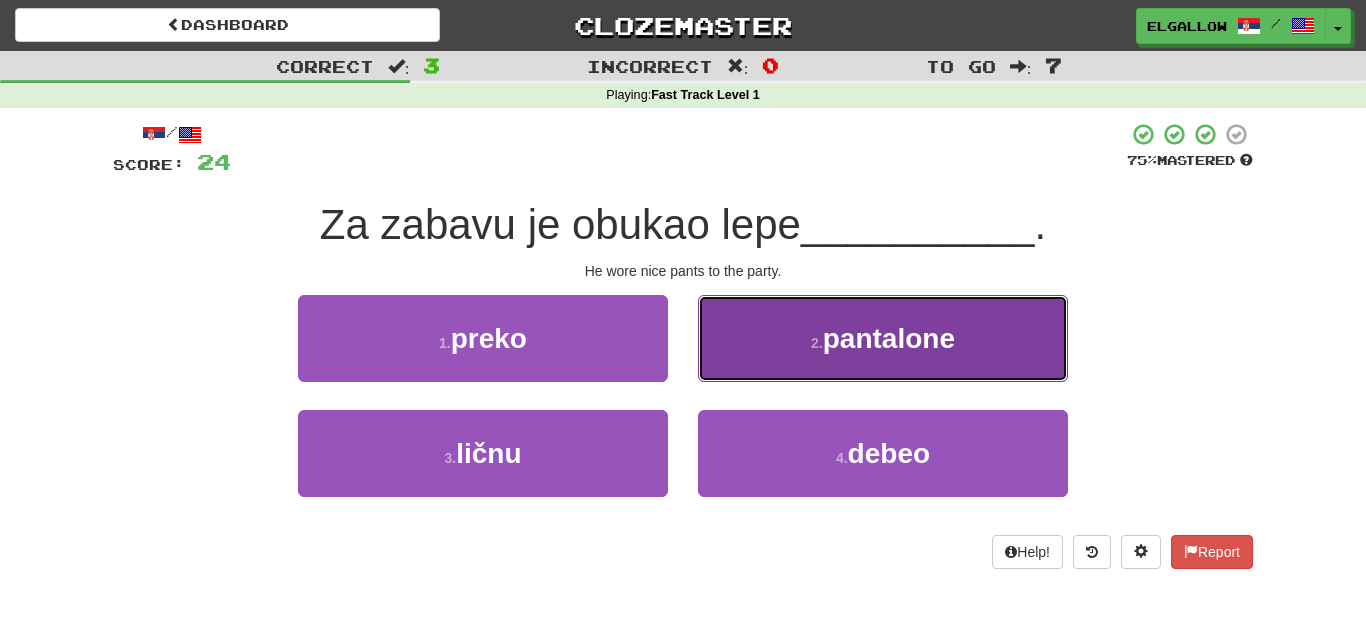 click on "2 .  pantalone" at bounding box center [883, 338] 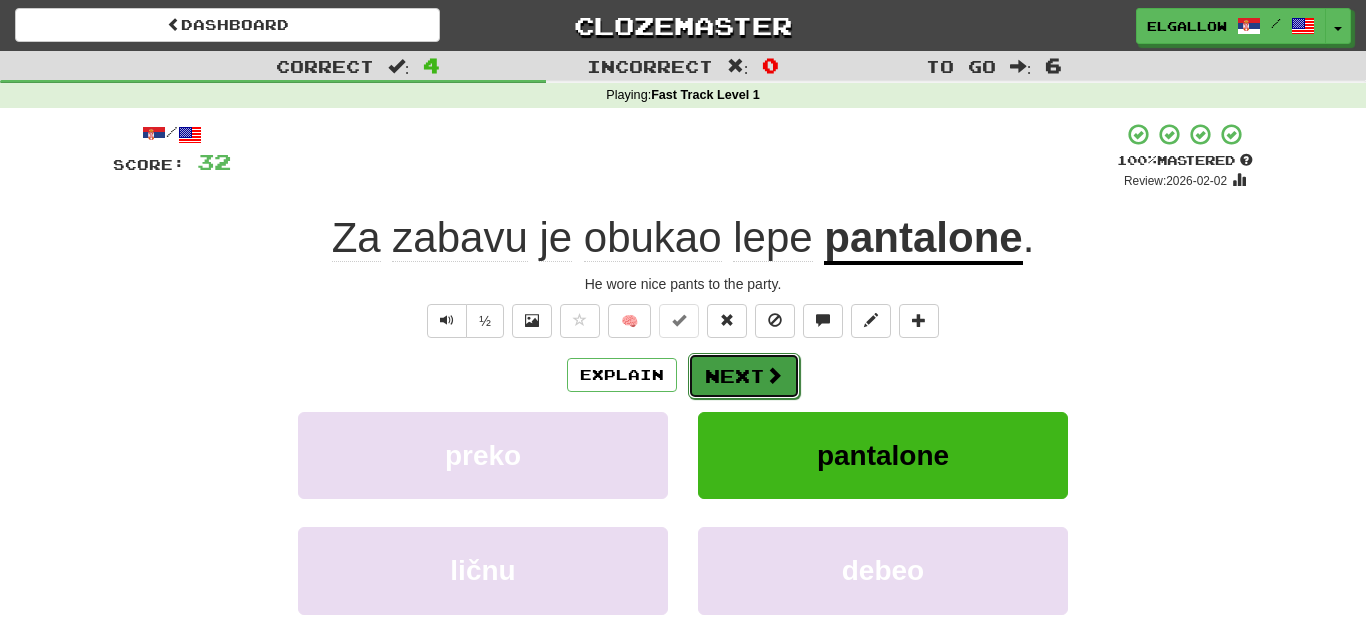click on "Next" at bounding box center [744, 376] 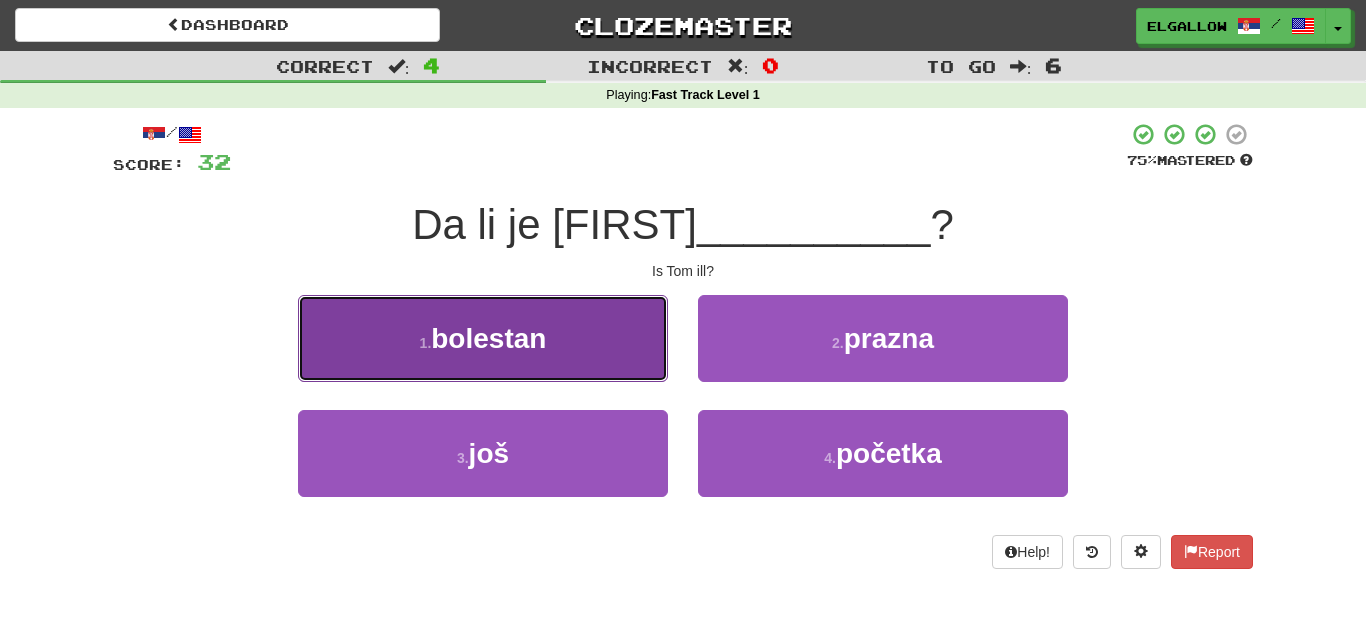 click on "1 .  bolestan" at bounding box center (483, 338) 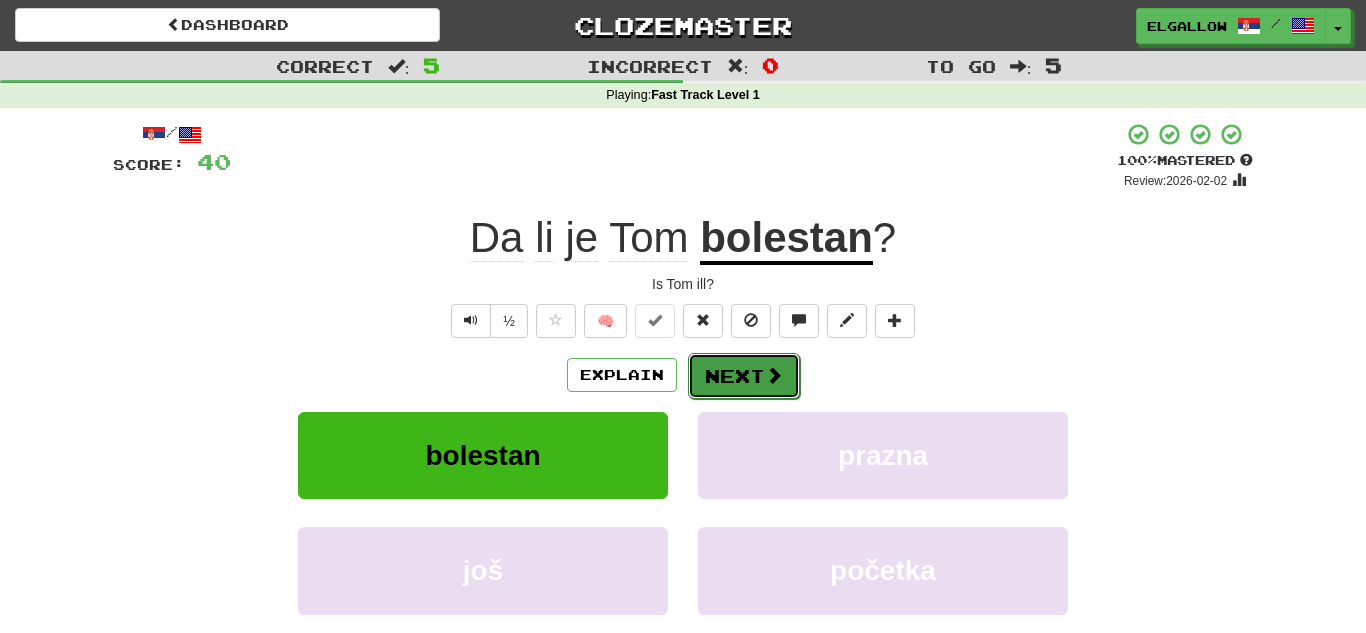 click at bounding box center (774, 375) 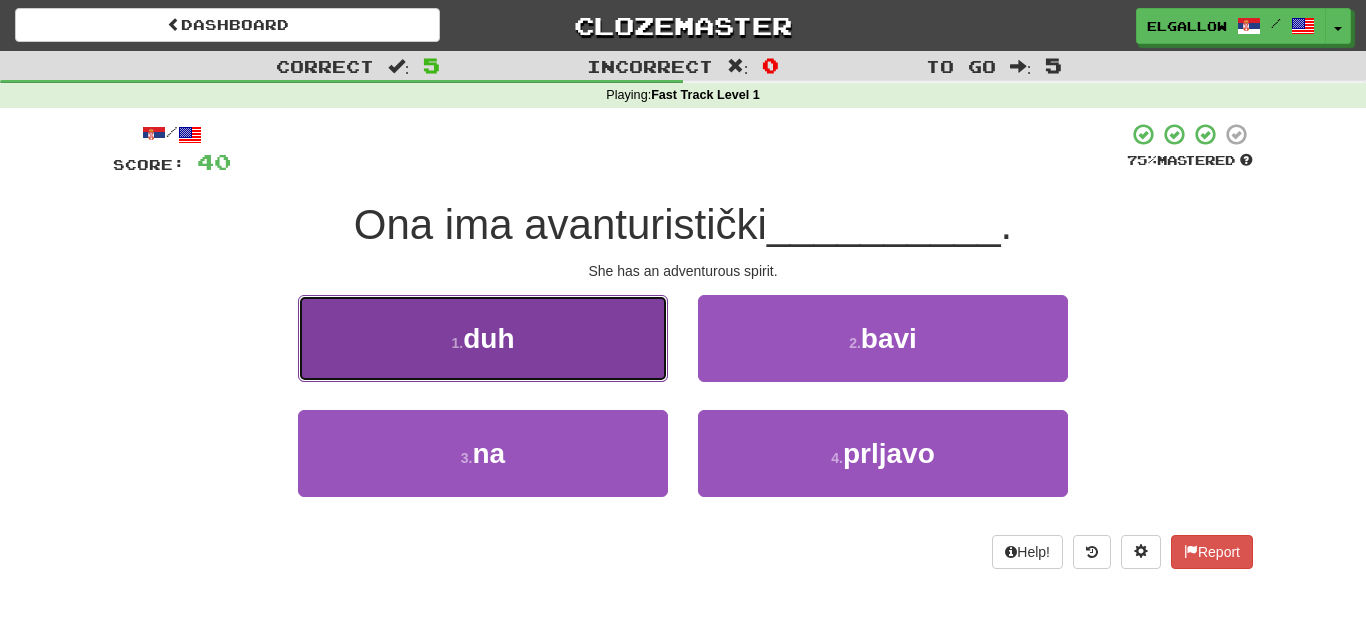click on "1 .  duh" at bounding box center (483, 338) 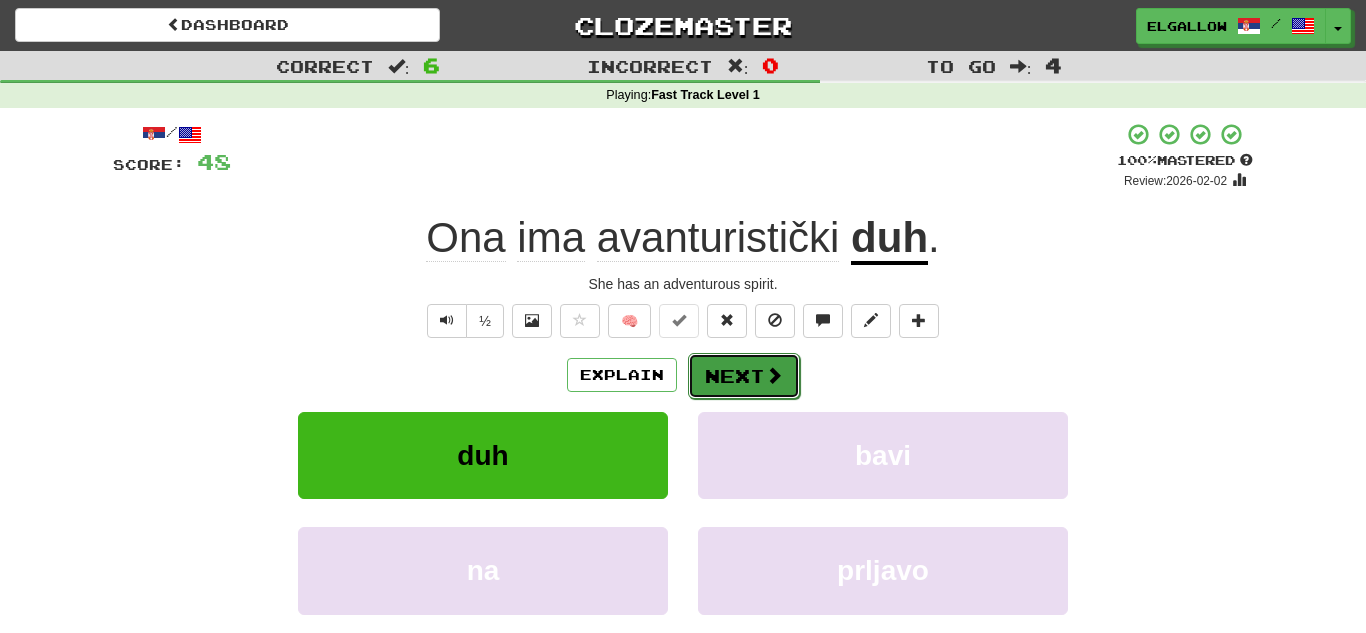 click at bounding box center (774, 375) 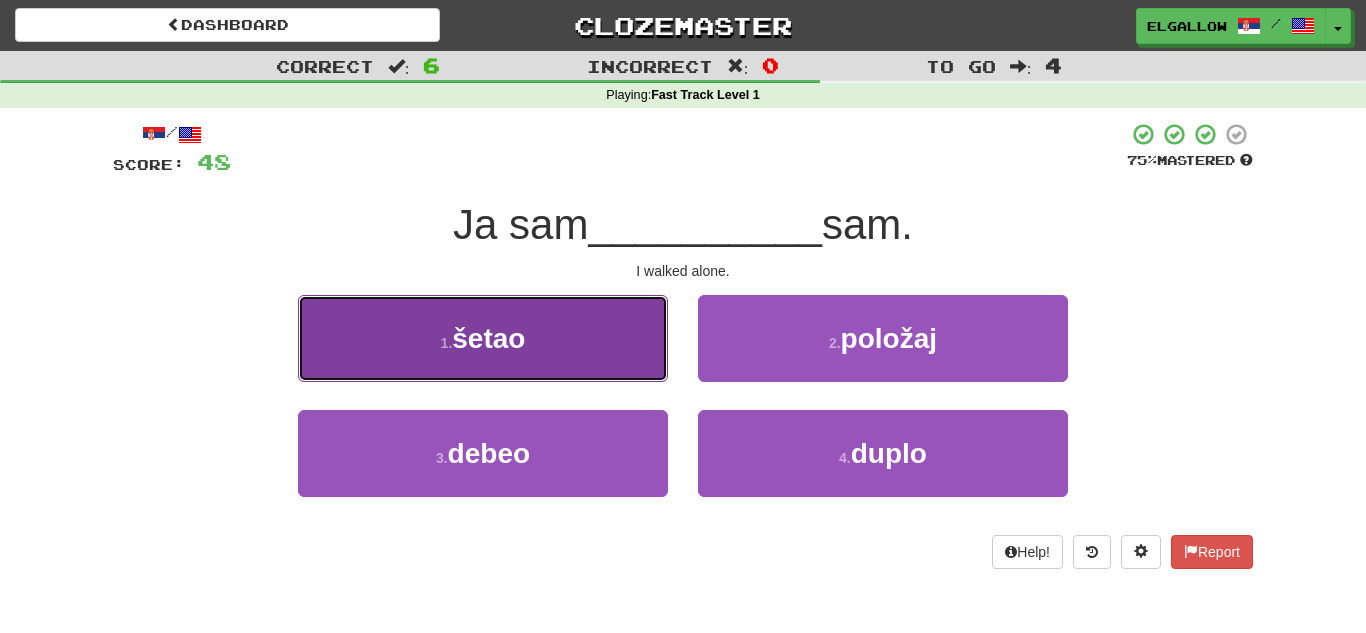 click on "1 .  šetao" at bounding box center (483, 338) 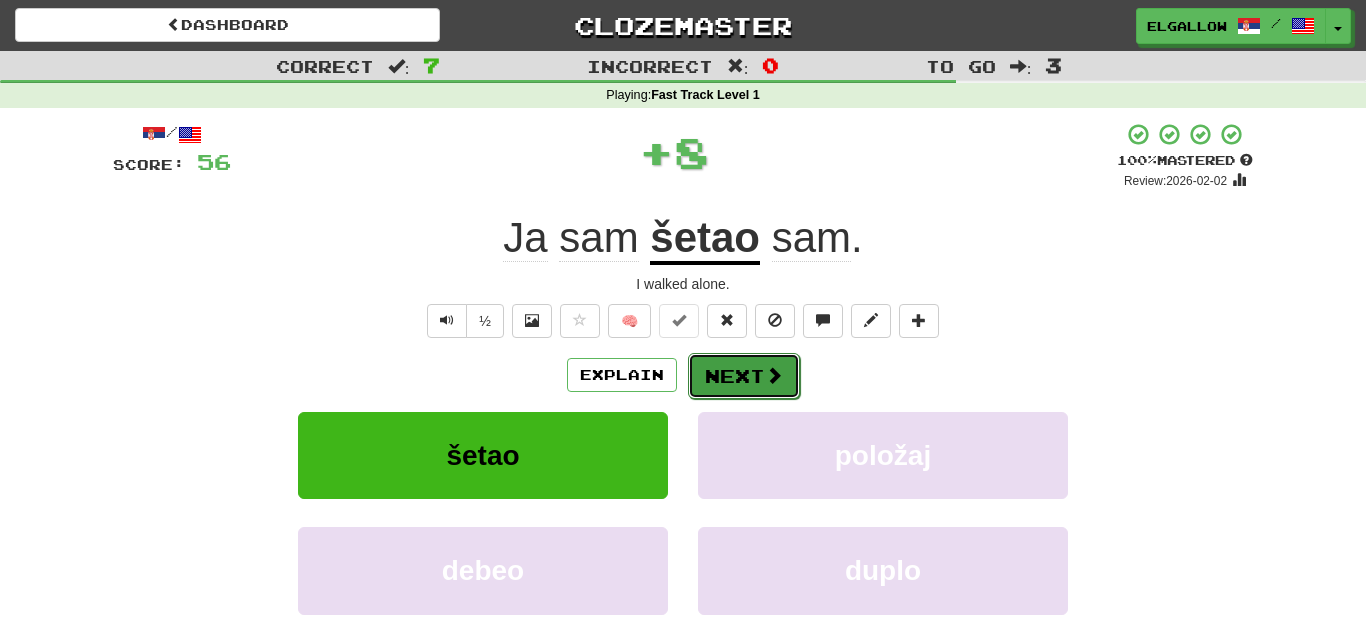 click at bounding box center (774, 375) 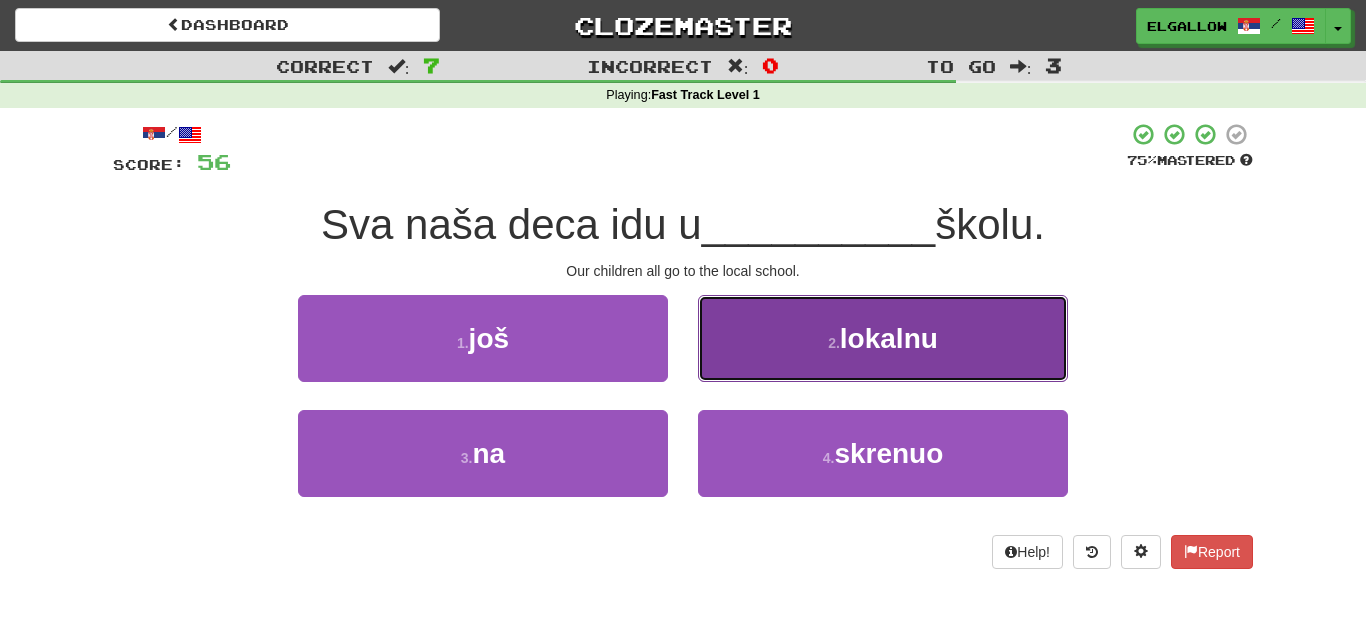 click on "lokalnu" at bounding box center [889, 338] 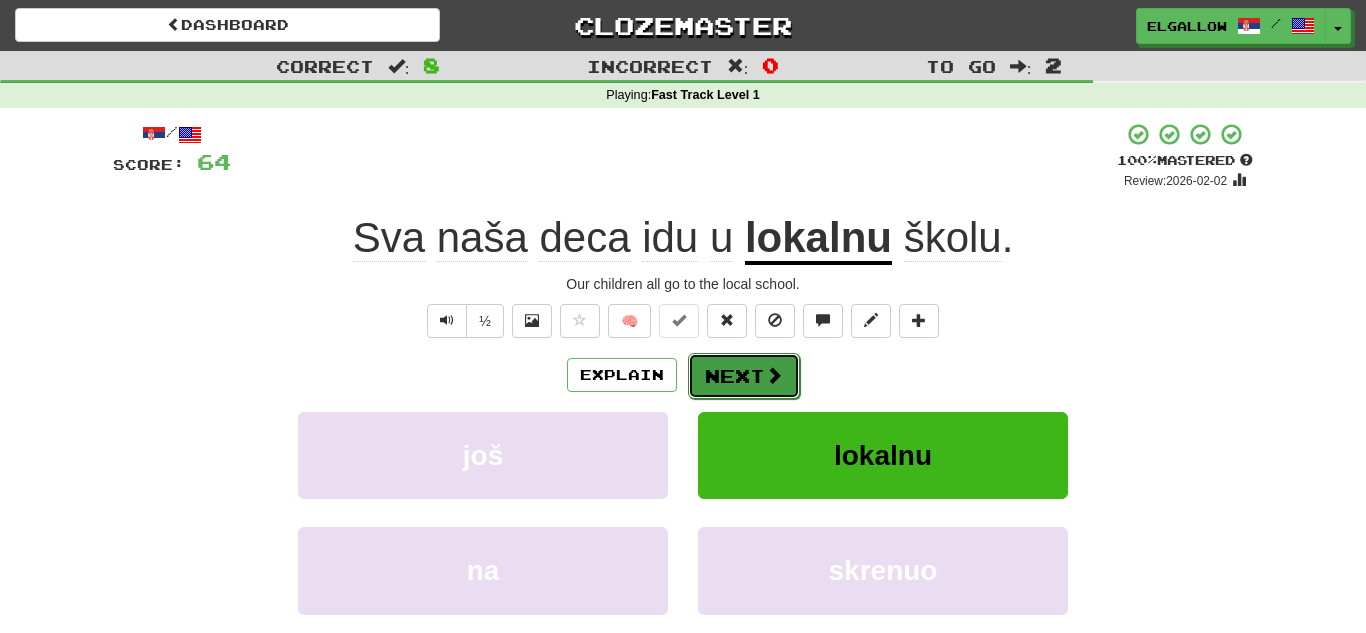 click on "Next" at bounding box center [744, 376] 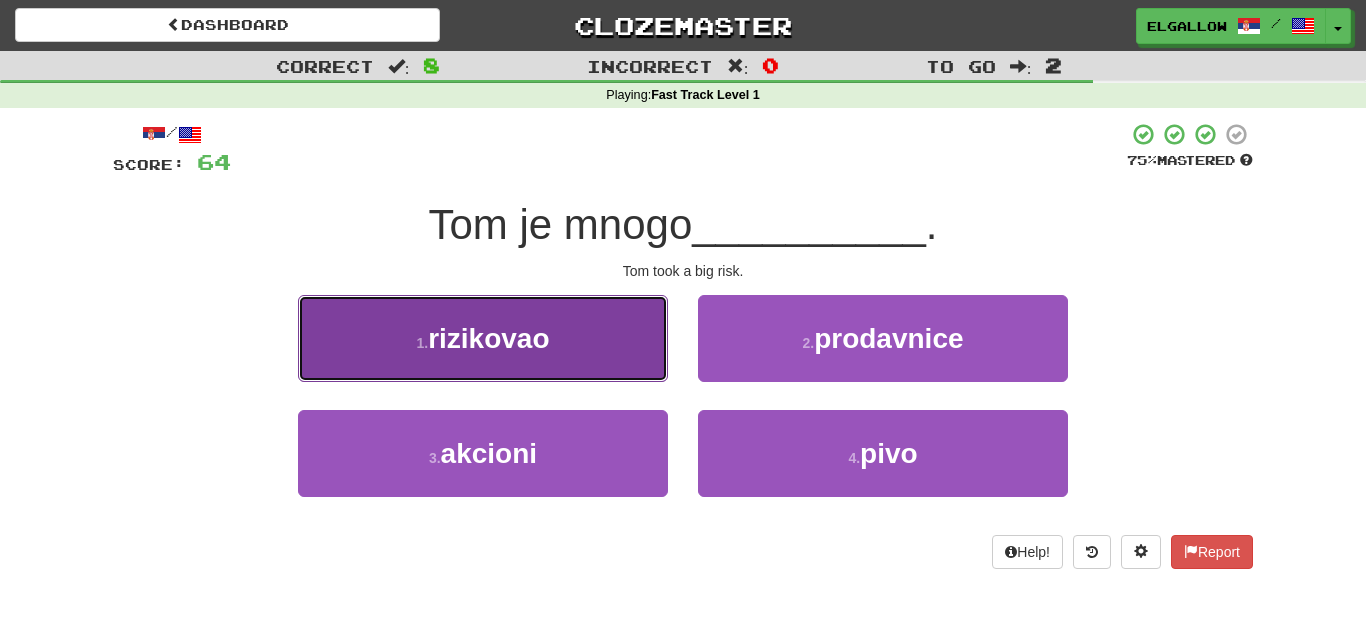 click on "1 .  rizikovao" at bounding box center (483, 338) 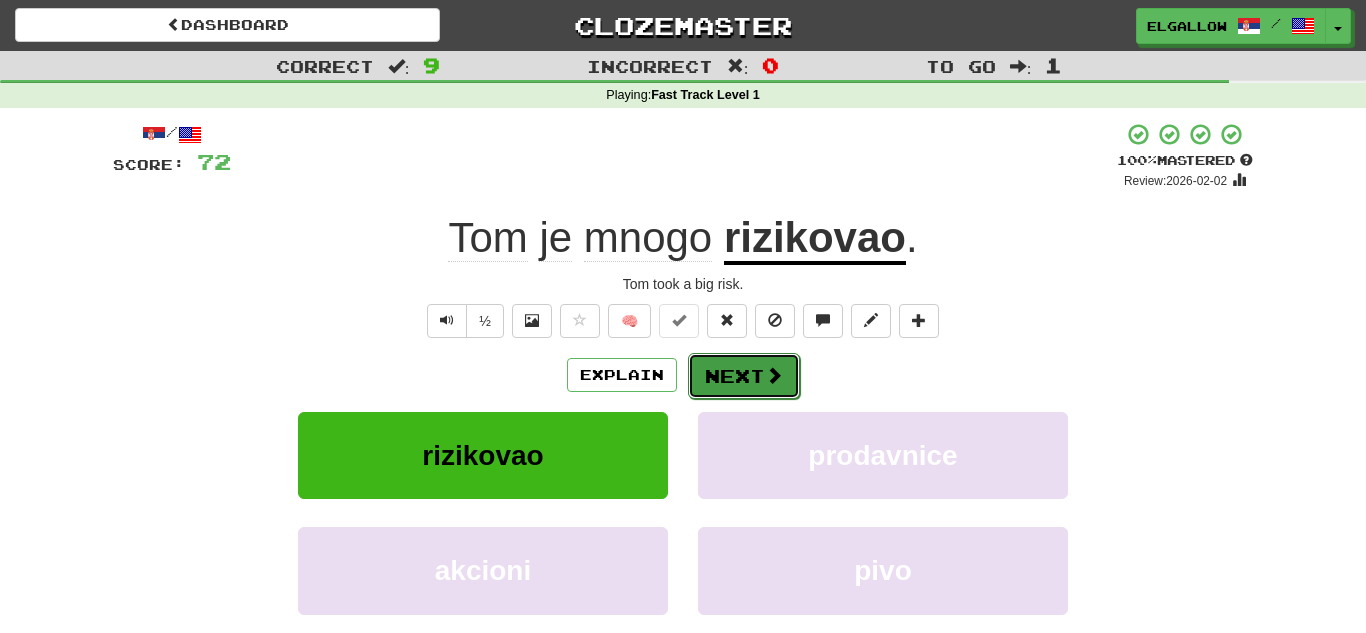 click at bounding box center (774, 375) 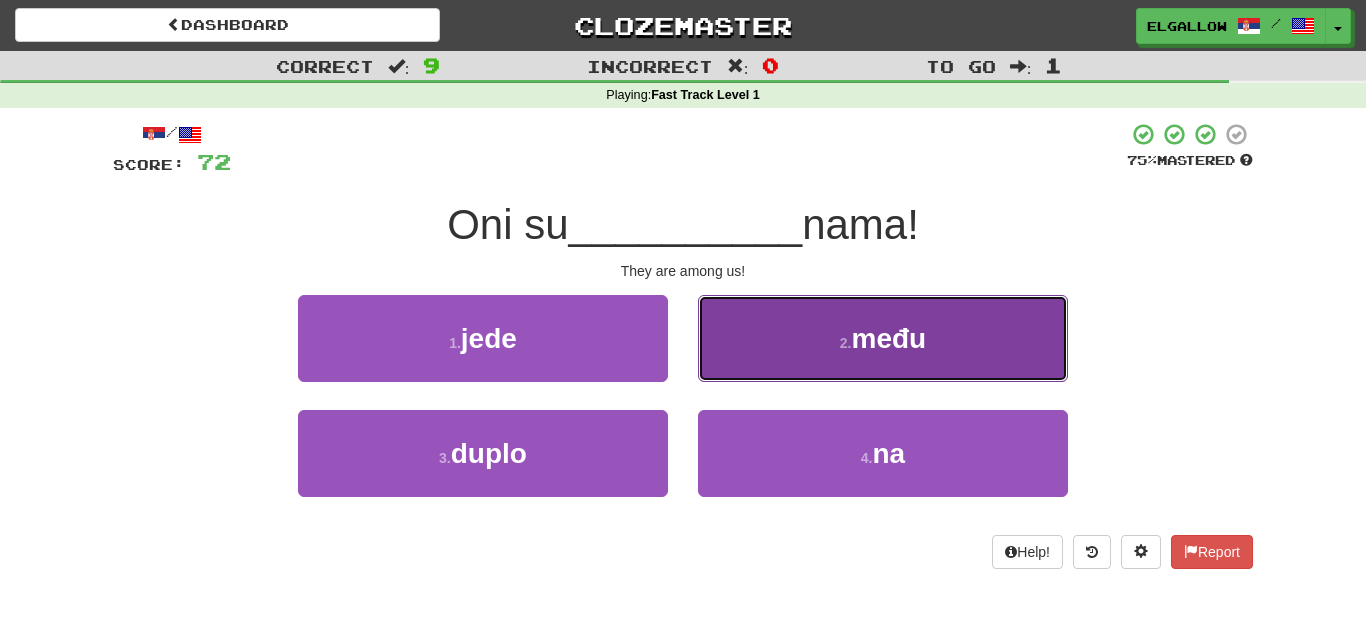 click on "2 .  među" at bounding box center [883, 338] 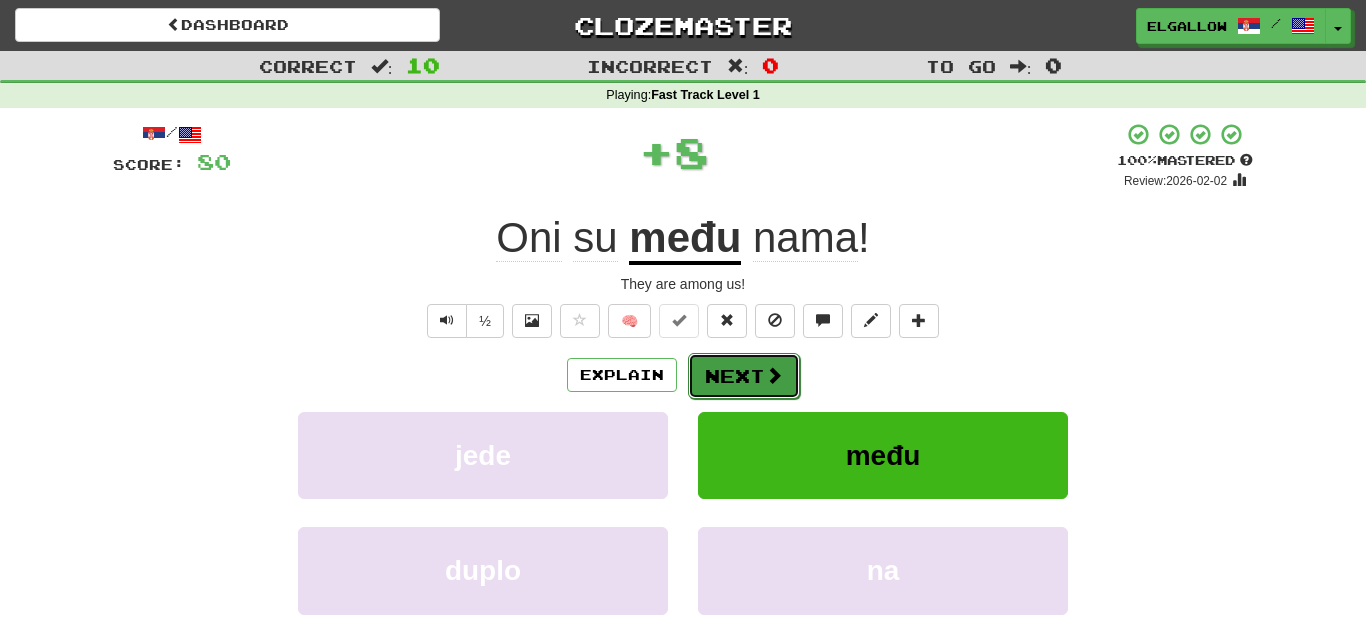 click on "Next" at bounding box center (744, 376) 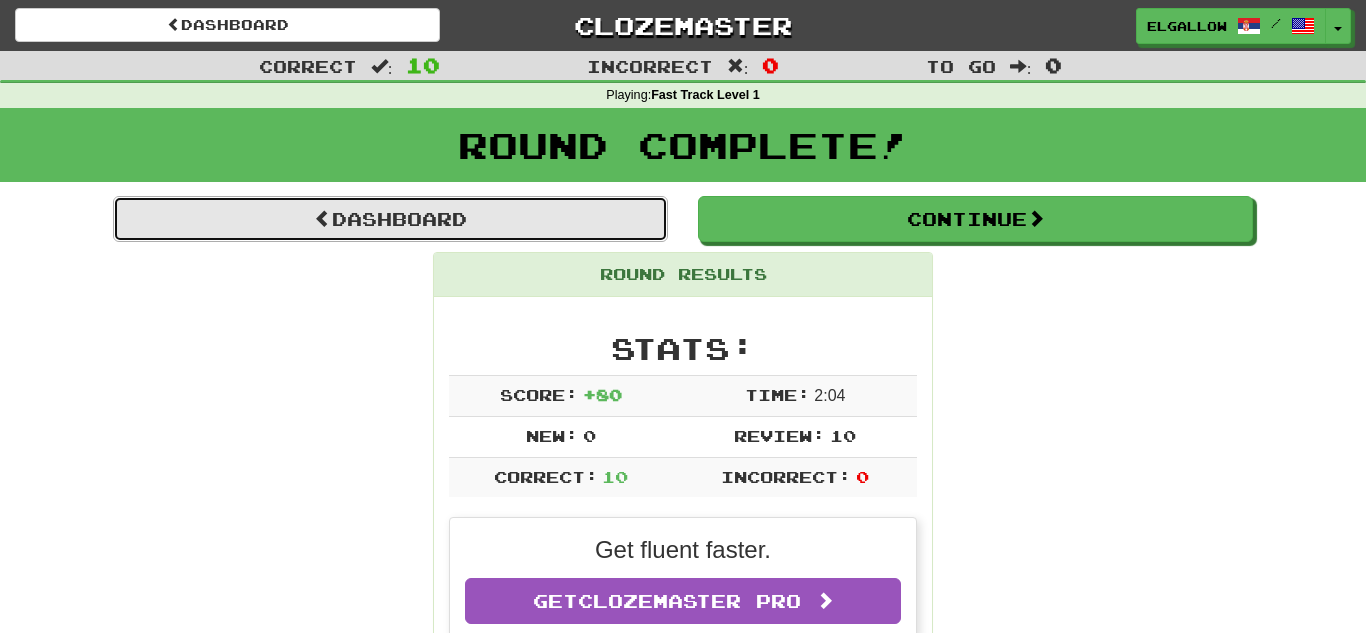 click on "Dashboard" at bounding box center [390, 219] 